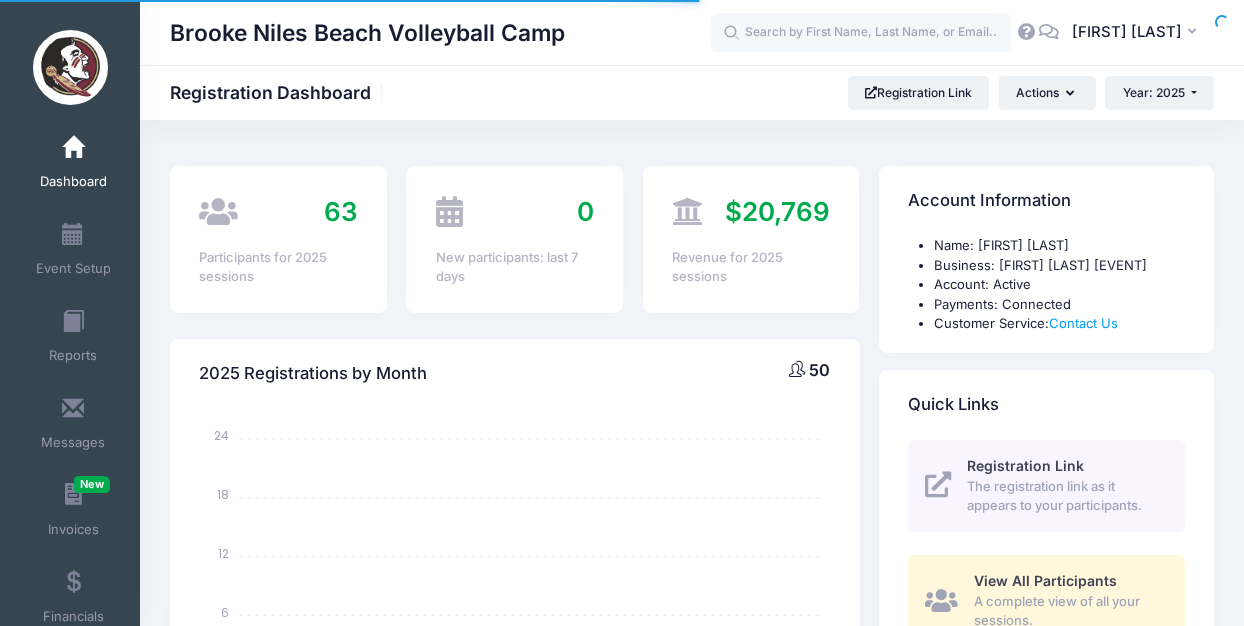 select 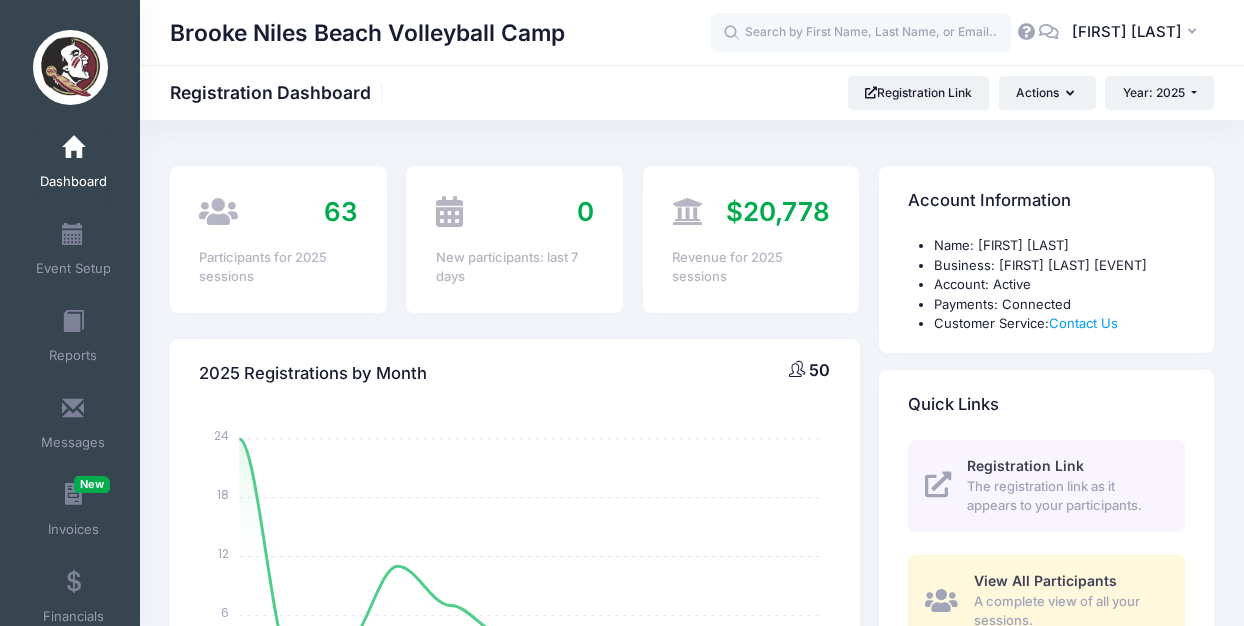 scroll, scrollTop: 0, scrollLeft: 0, axis: both 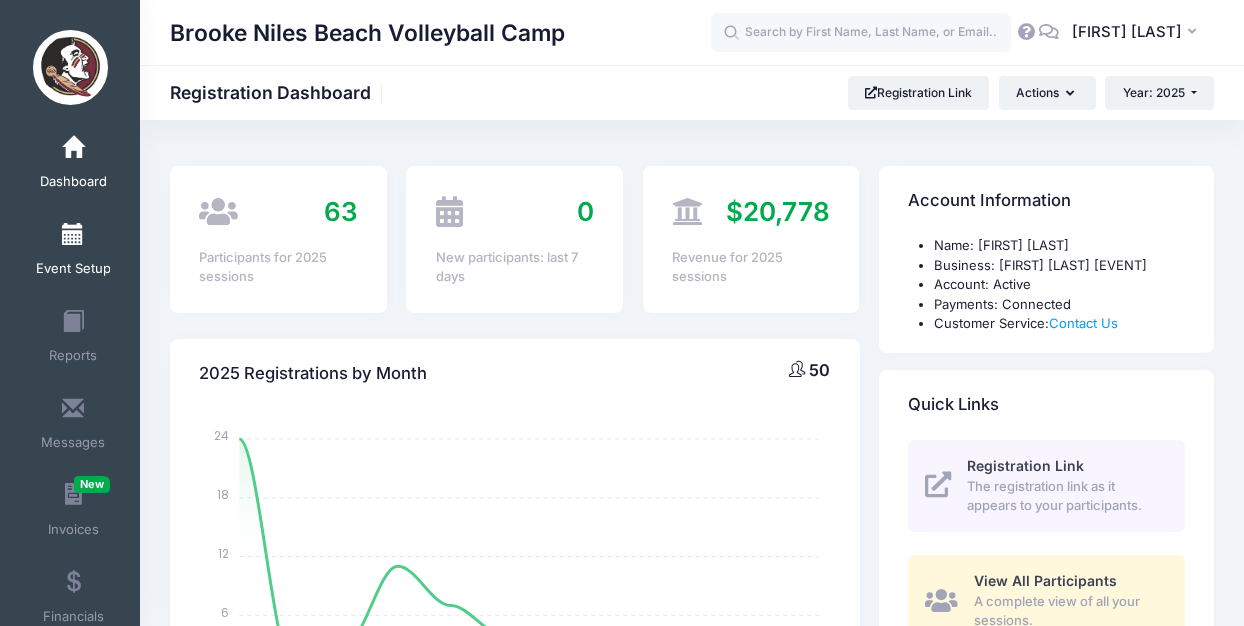 click at bounding box center (73, 235) 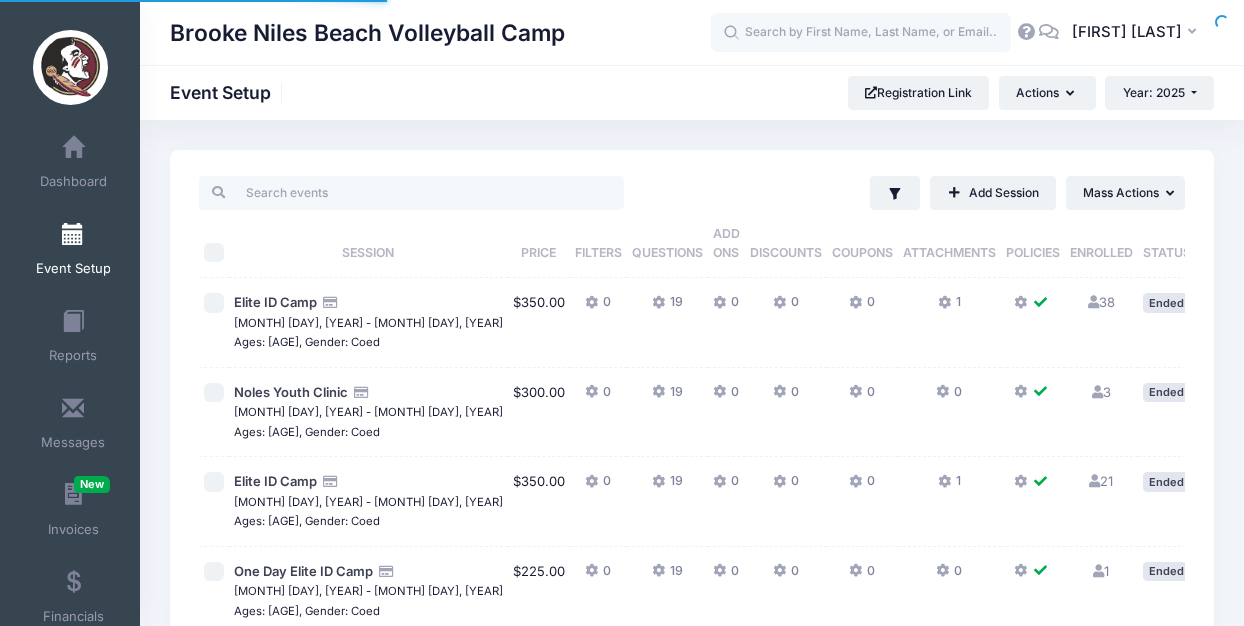 scroll, scrollTop: 0, scrollLeft: 0, axis: both 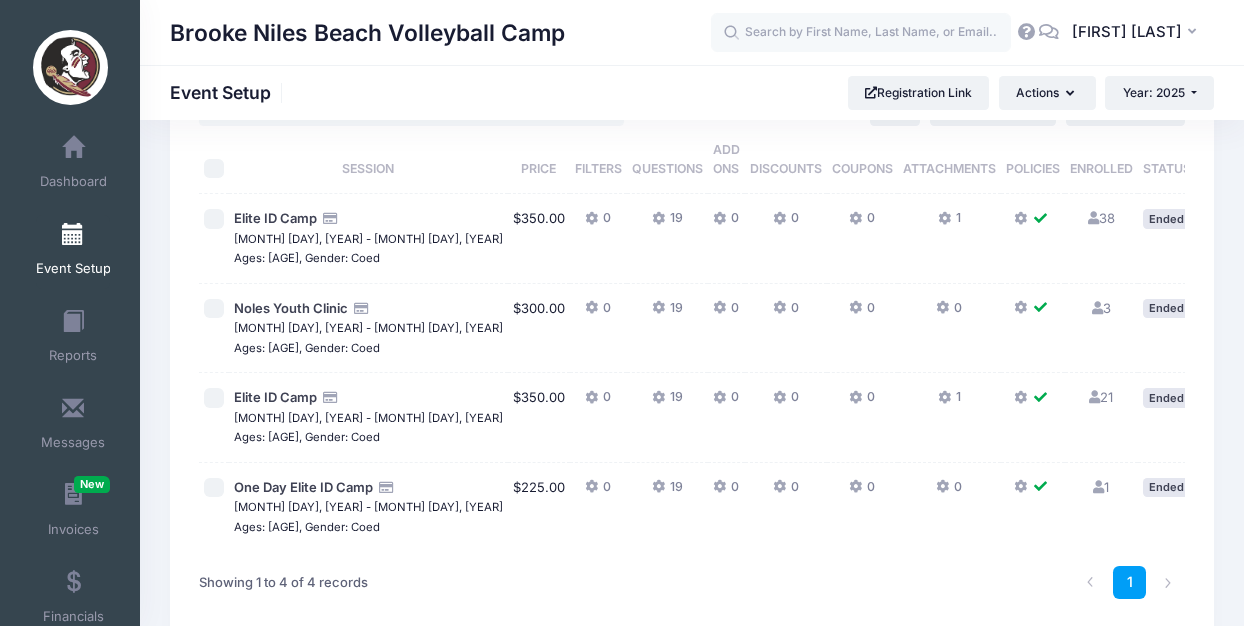 click on "Action" at bounding box center (1228, 400) 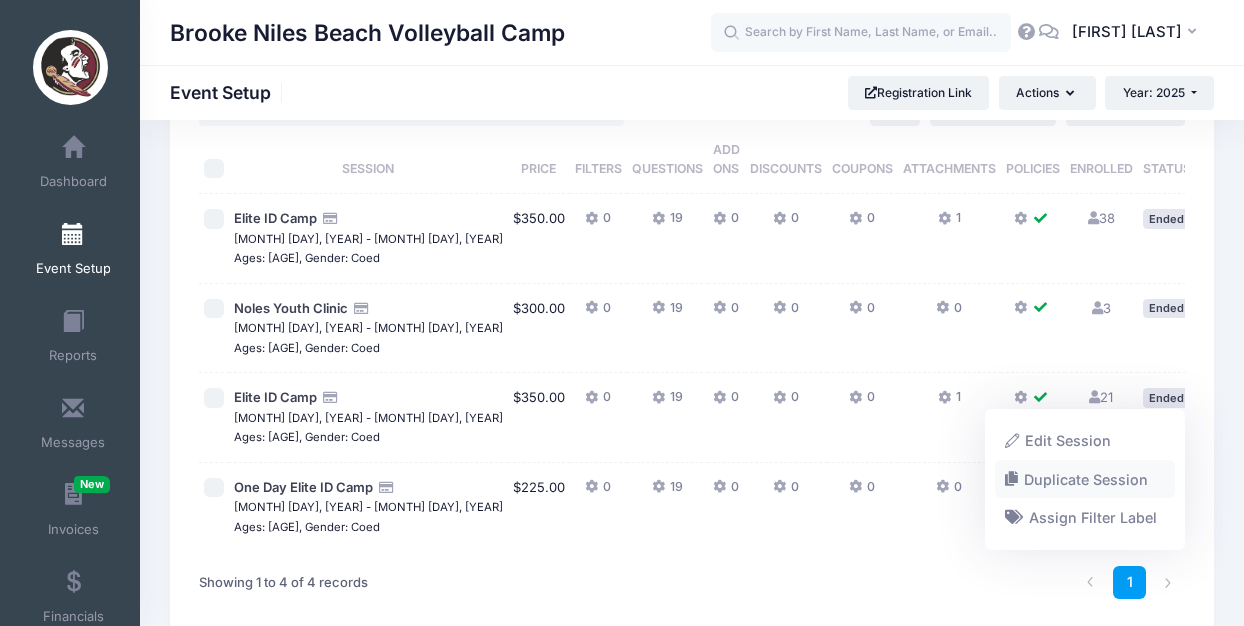 click on "Duplicate Session" at bounding box center (1085, 479) 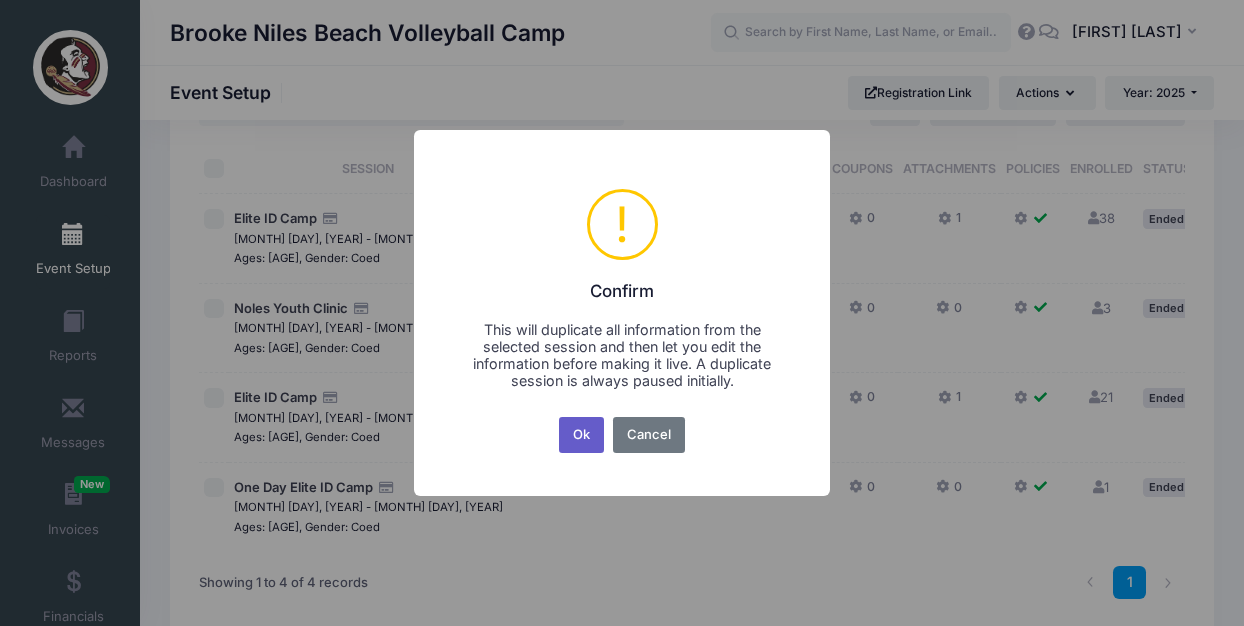 click on "Ok" at bounding box center (582, 435) 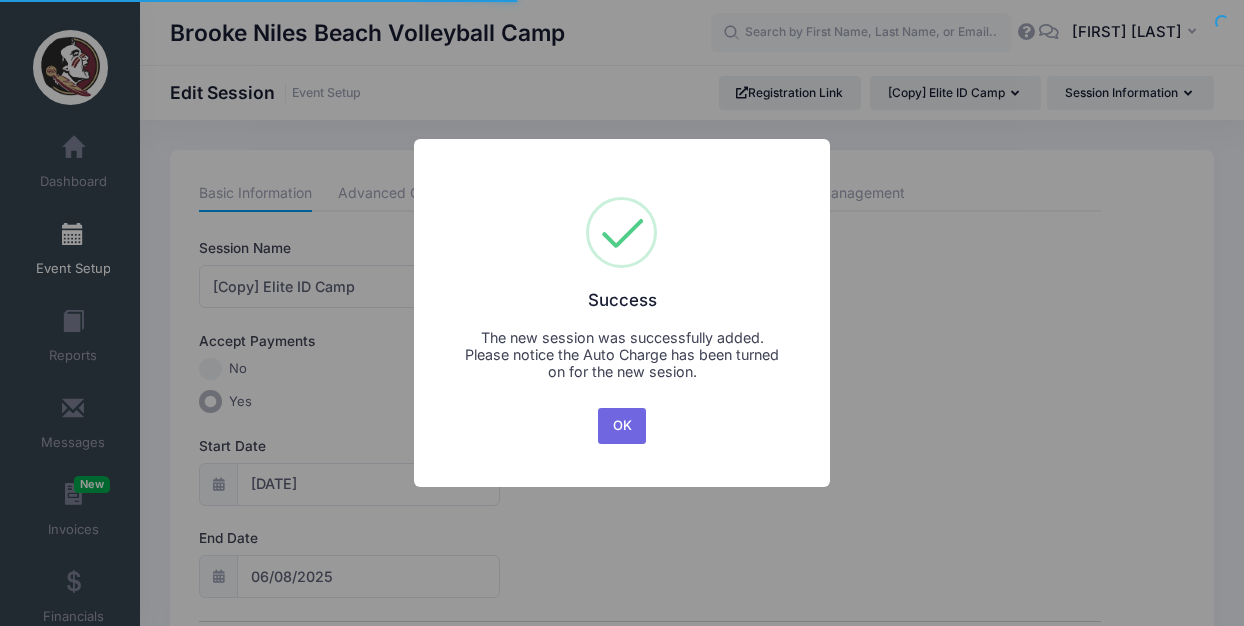scroll, scrollTop: 0, scrollLeft: 0, axis: both 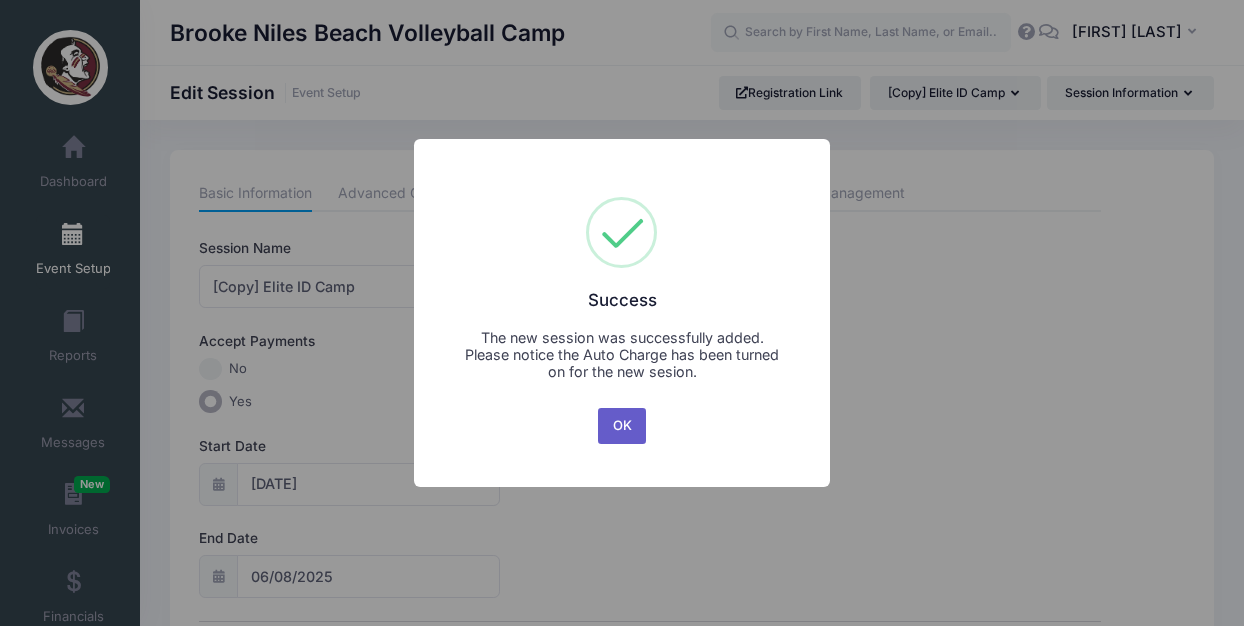 click on "OK" at bounding box center (622, 426) 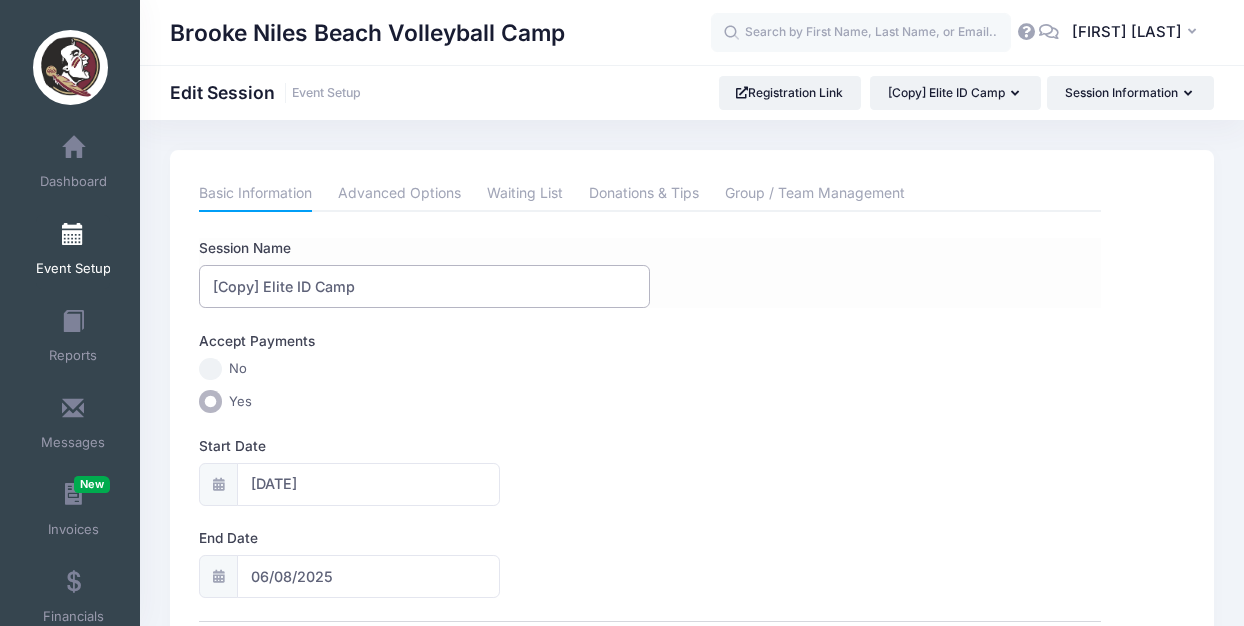 click on "[Copy] Elite ID Camp" at bounding box center (424, 286) 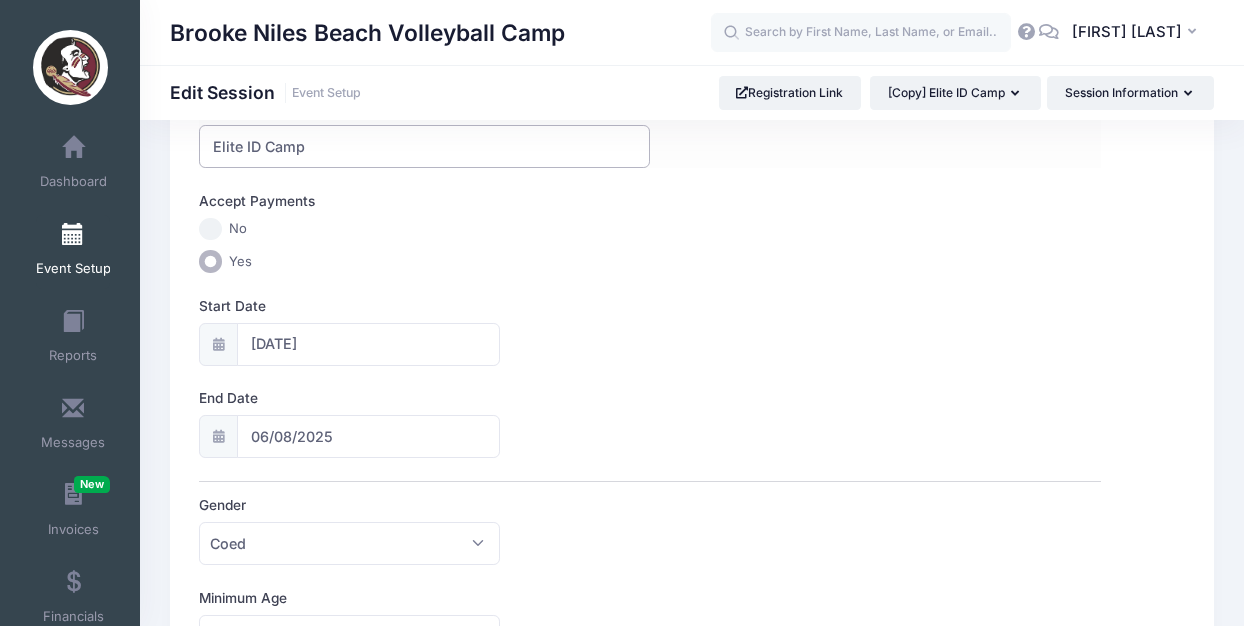 scroll, scrollTop: 163, scrollLeft: 0, axis: vertical 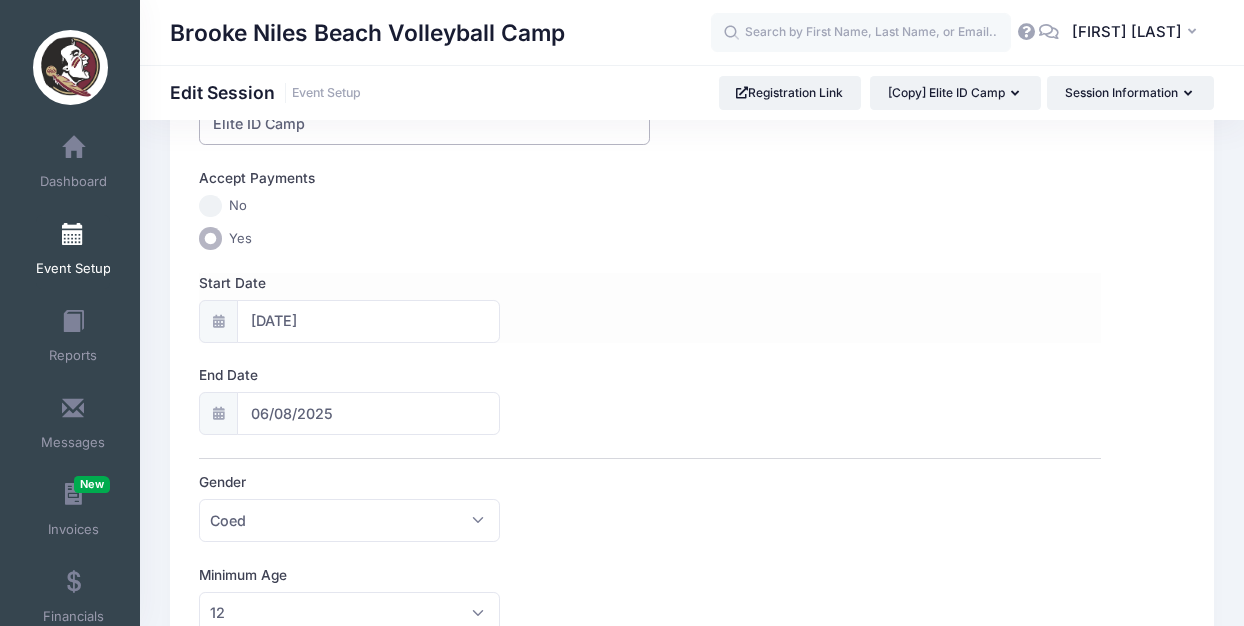 type on "Elite ID Camp" 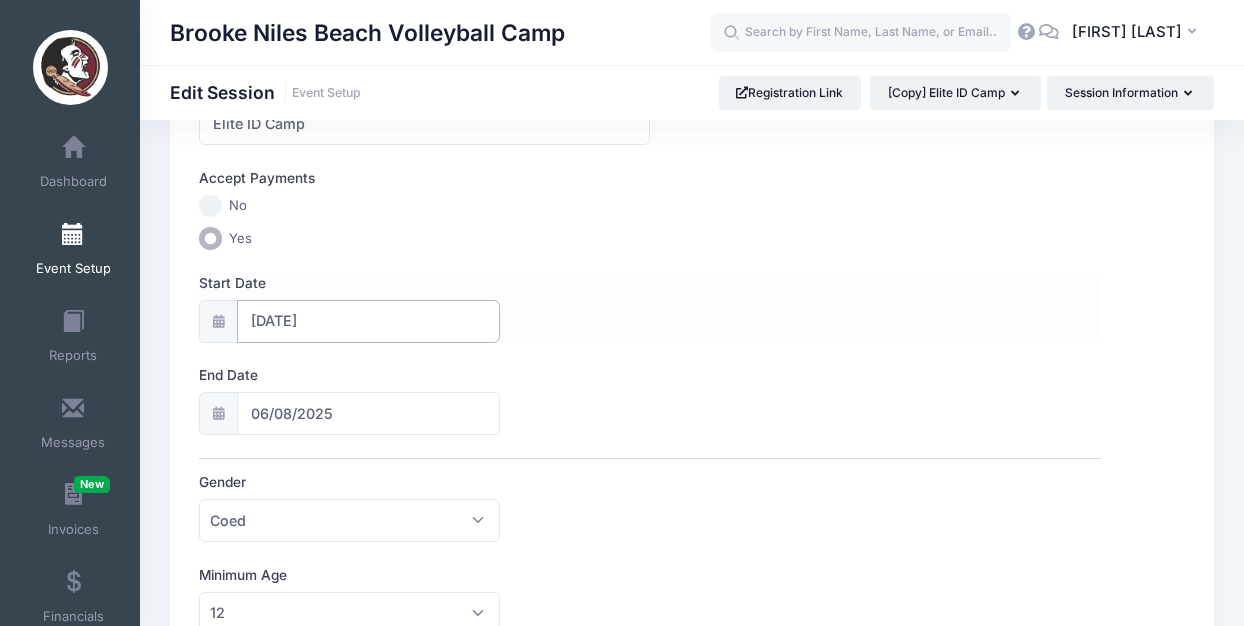 click on "06/07/2025" at bounding box center [368, 321] 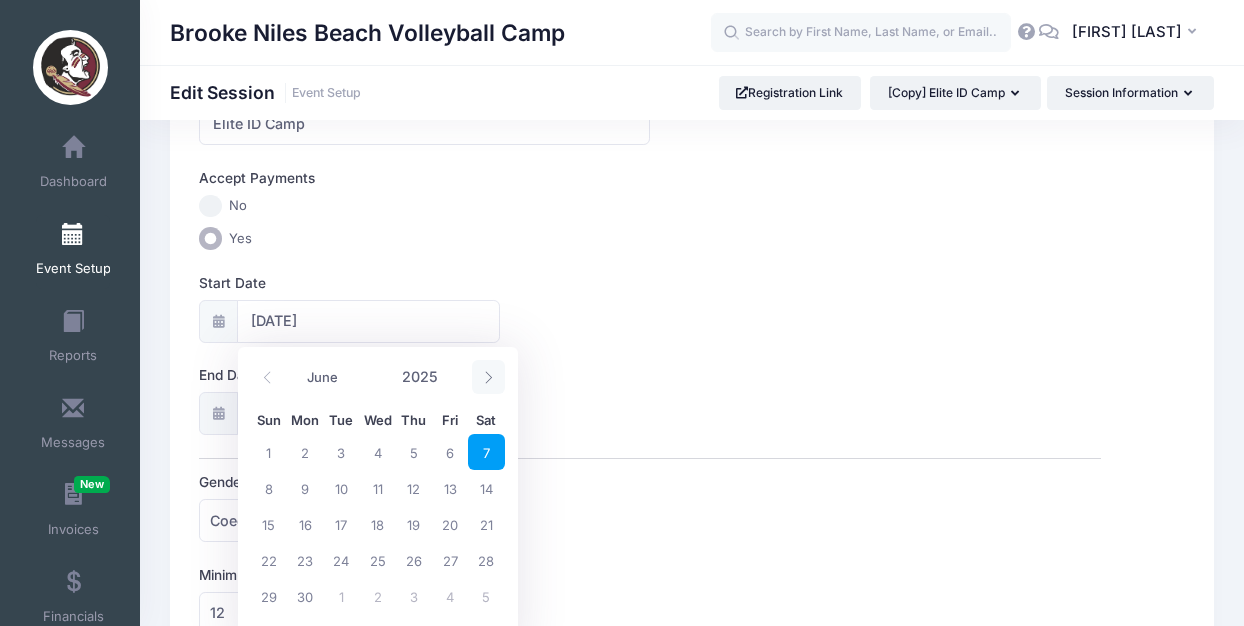 click at bounding box center [488, 377] 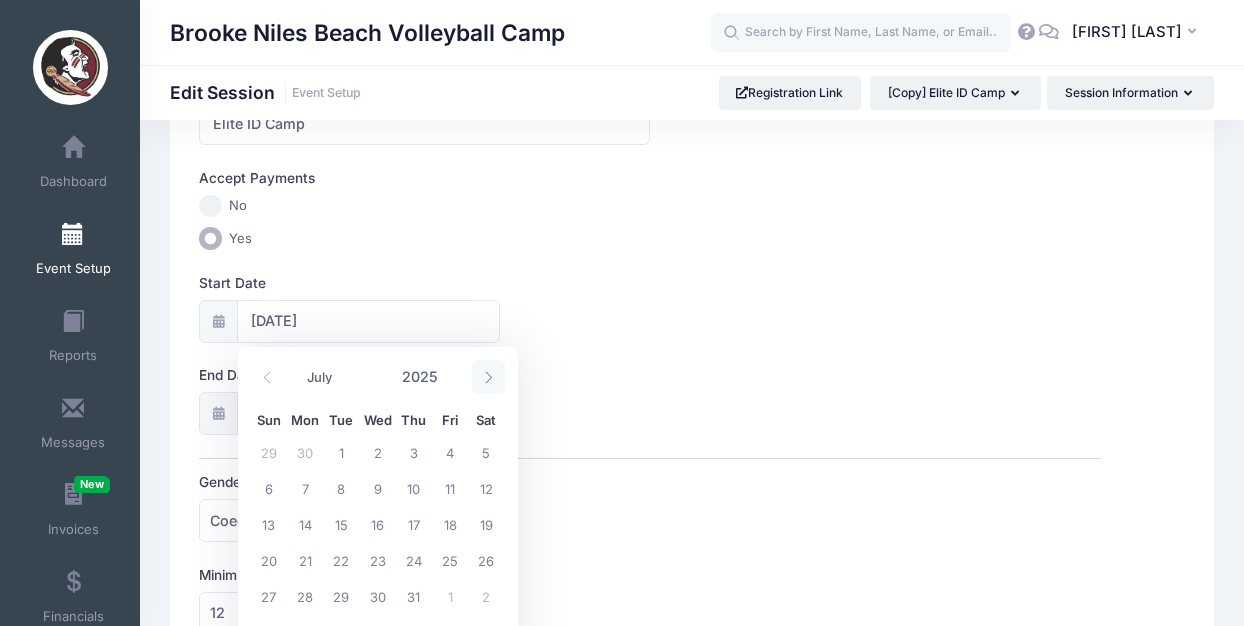 click at bounding box center [488, 377] 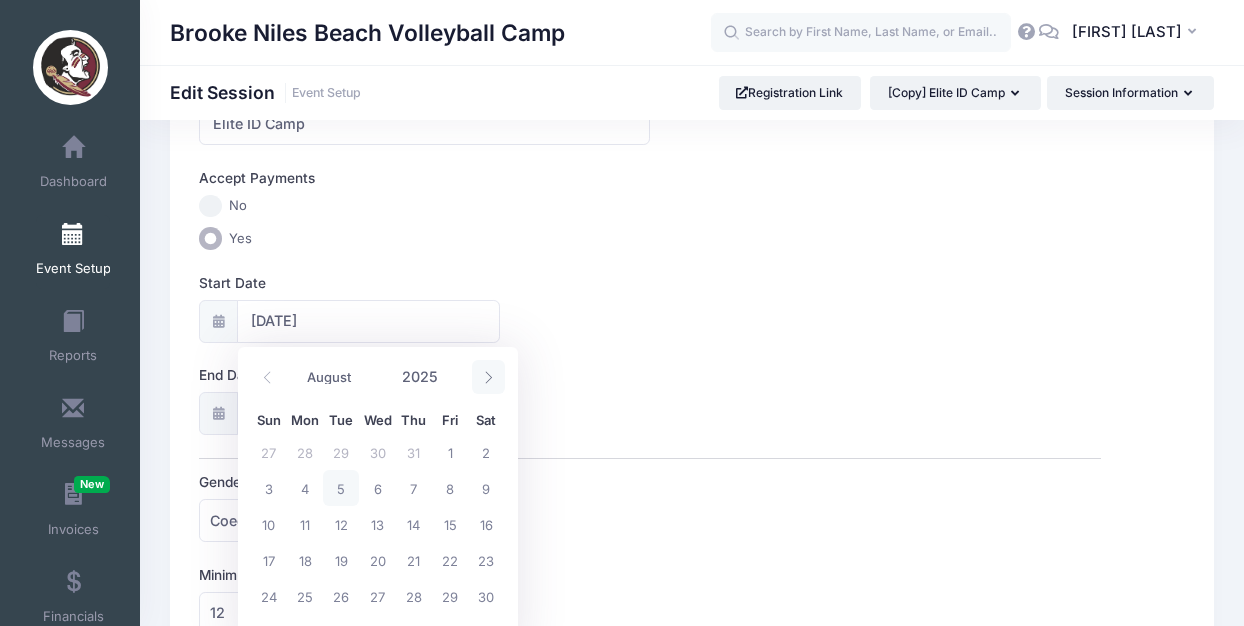 click at bounding box center (488, 377) 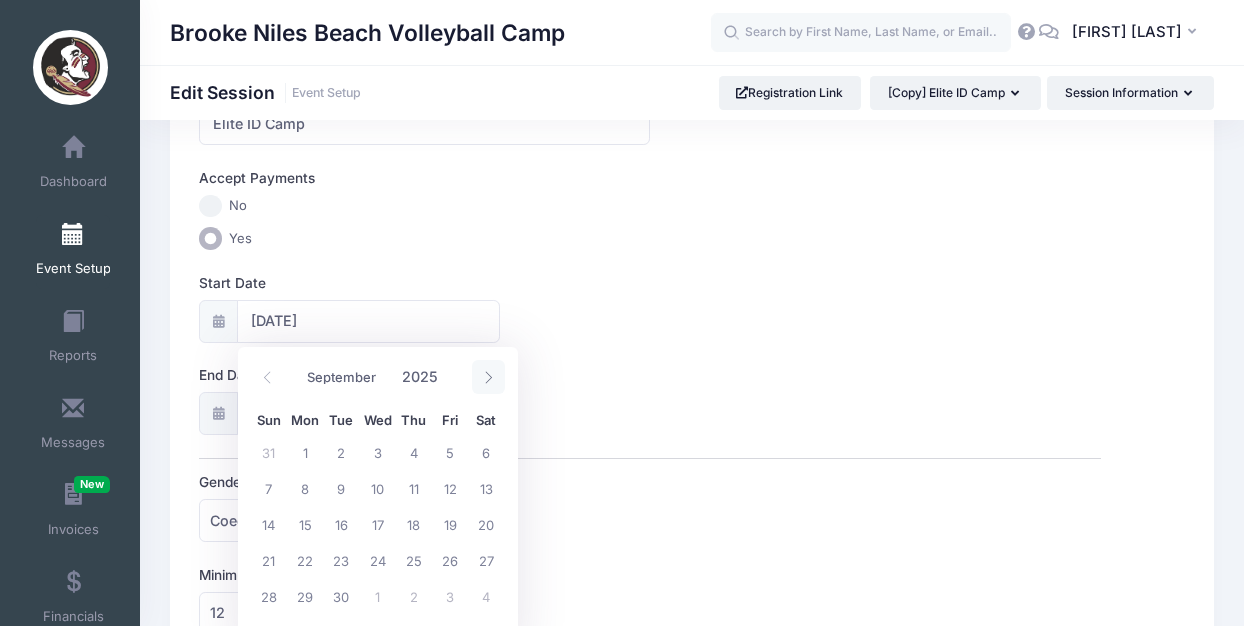 click at bounding box center (488, 377) 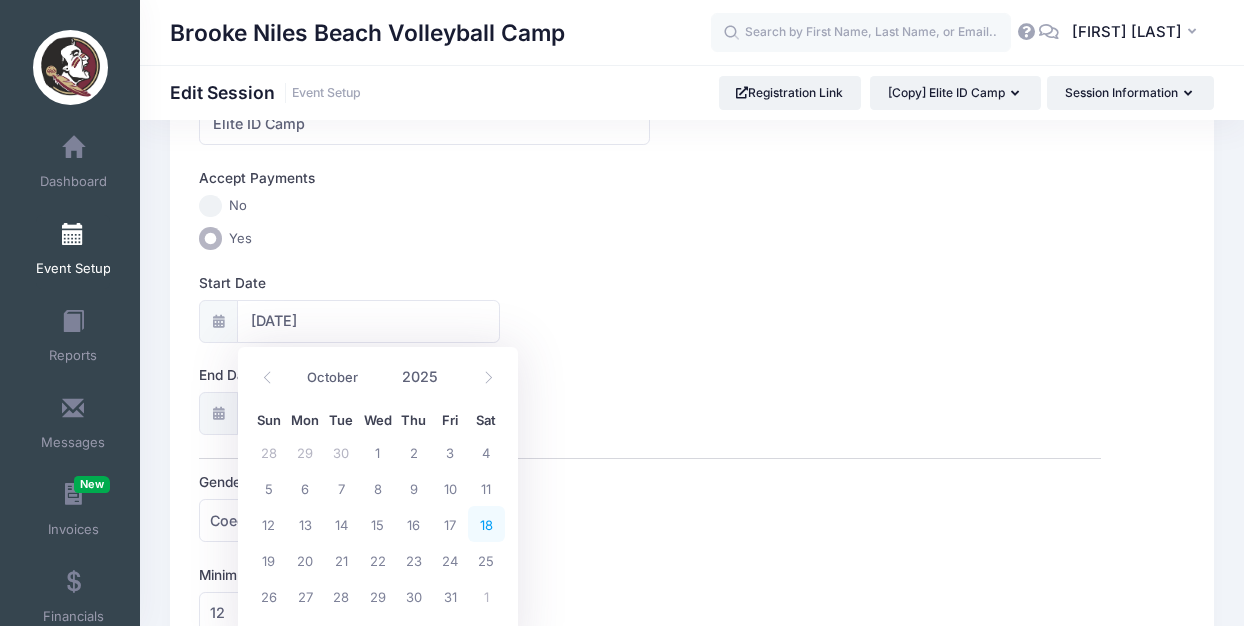 click on "18" at bounding box center [486, 524] 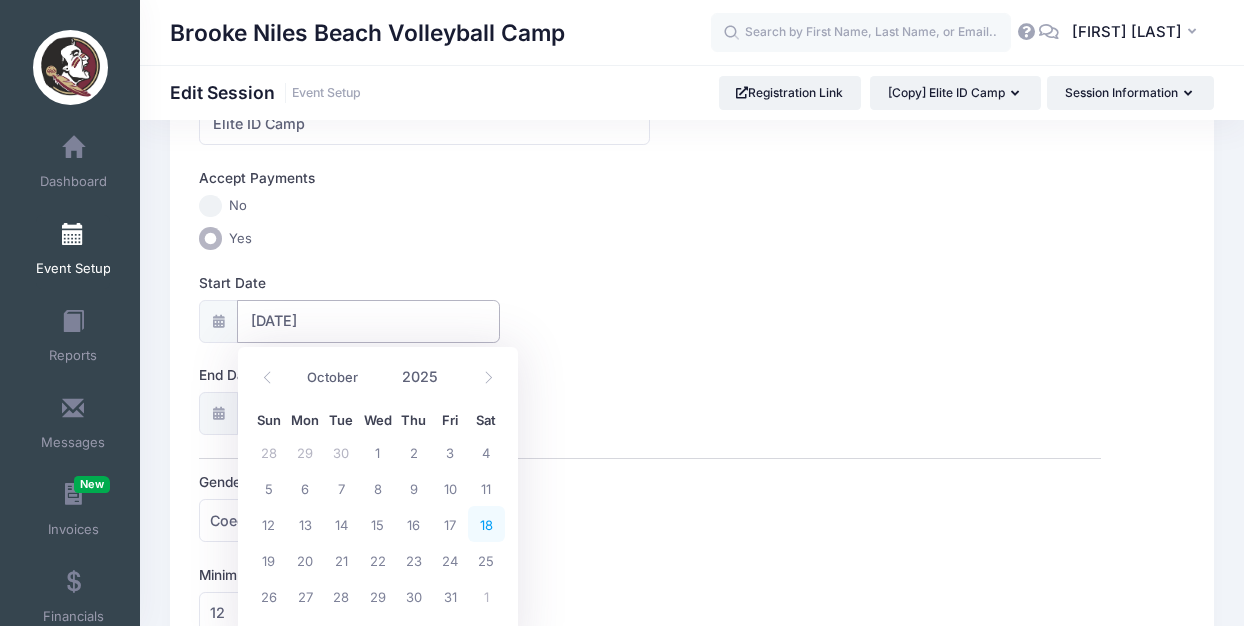 type on "10/18/2025" 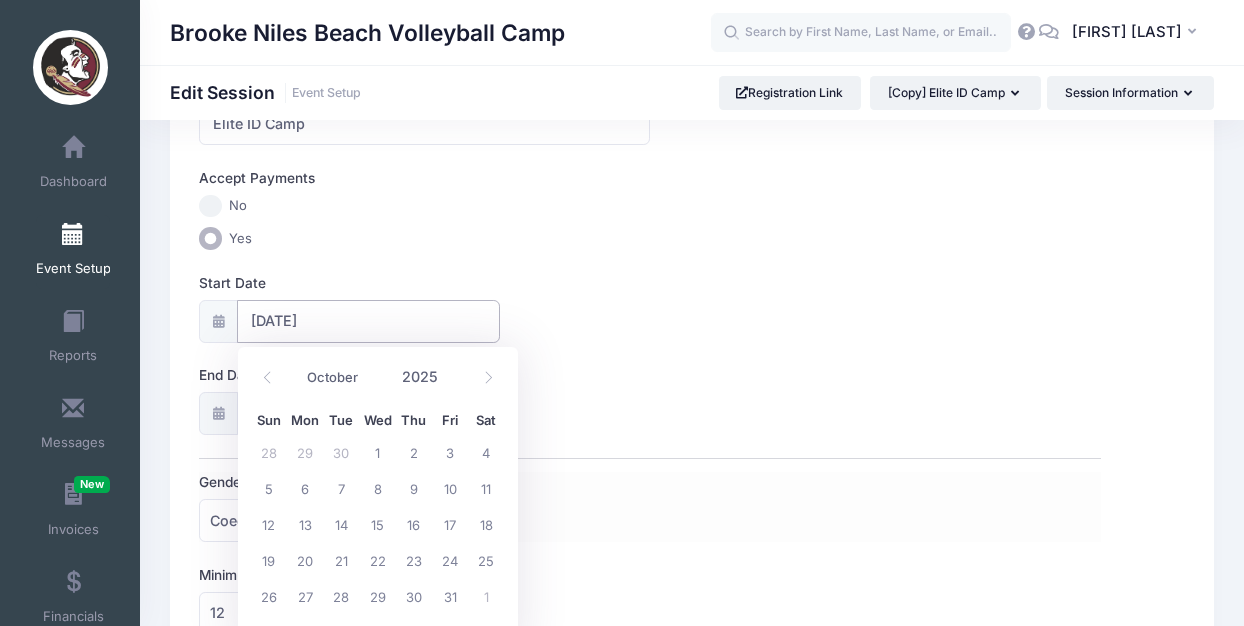 select on "9" 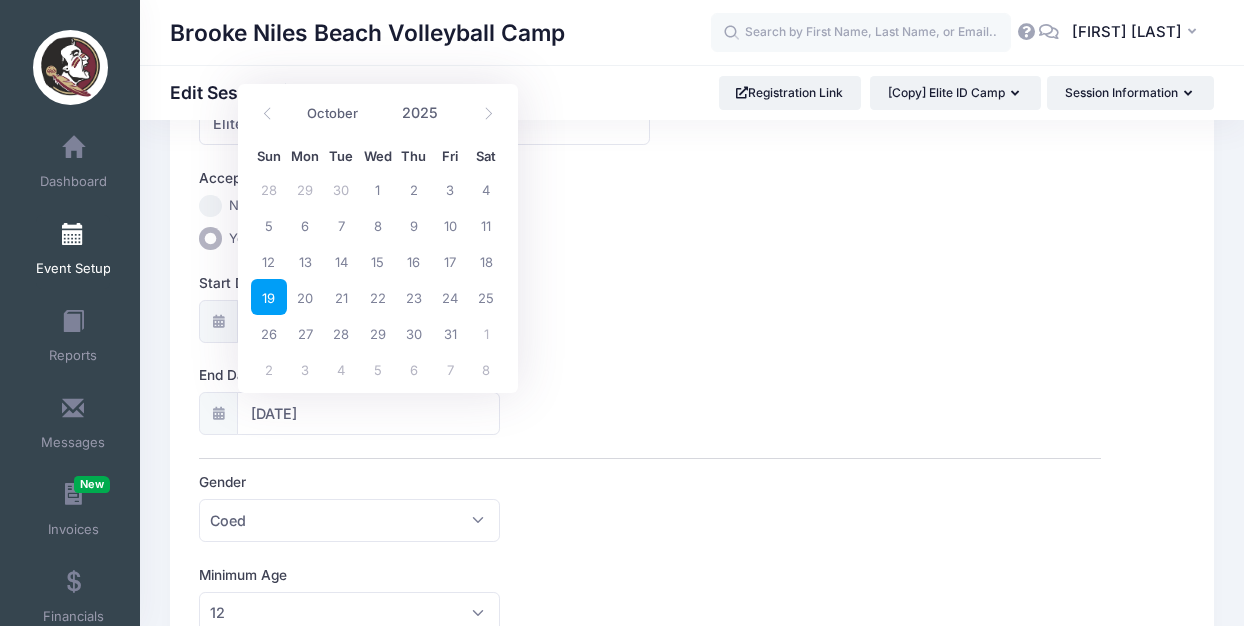 click on "19" at bounding box center (269, 297) 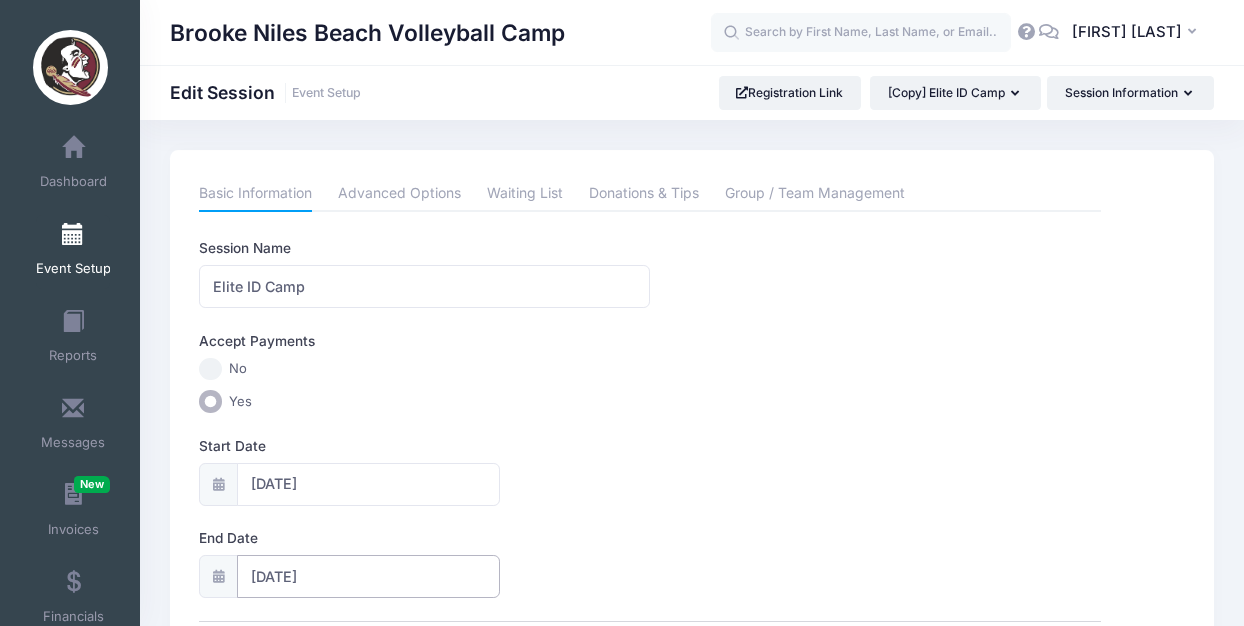 scroll, scrollTop: 0, scrollLeft: 0, axis: both 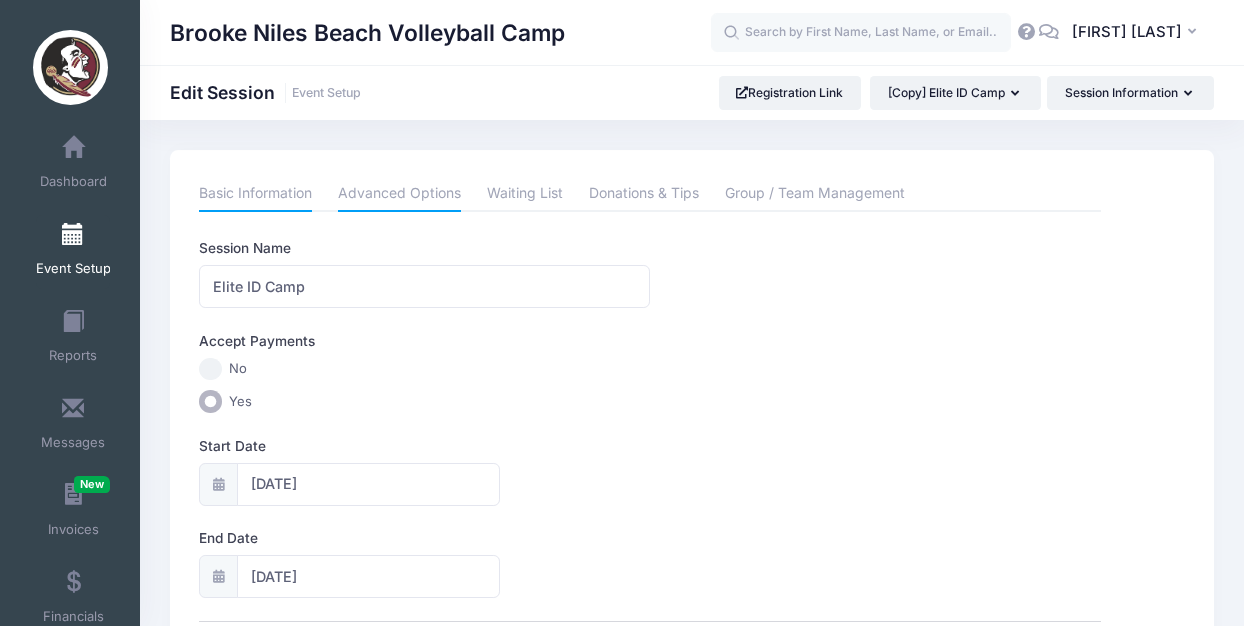 click on "Advanced Options" at bounding box center [399, 194] 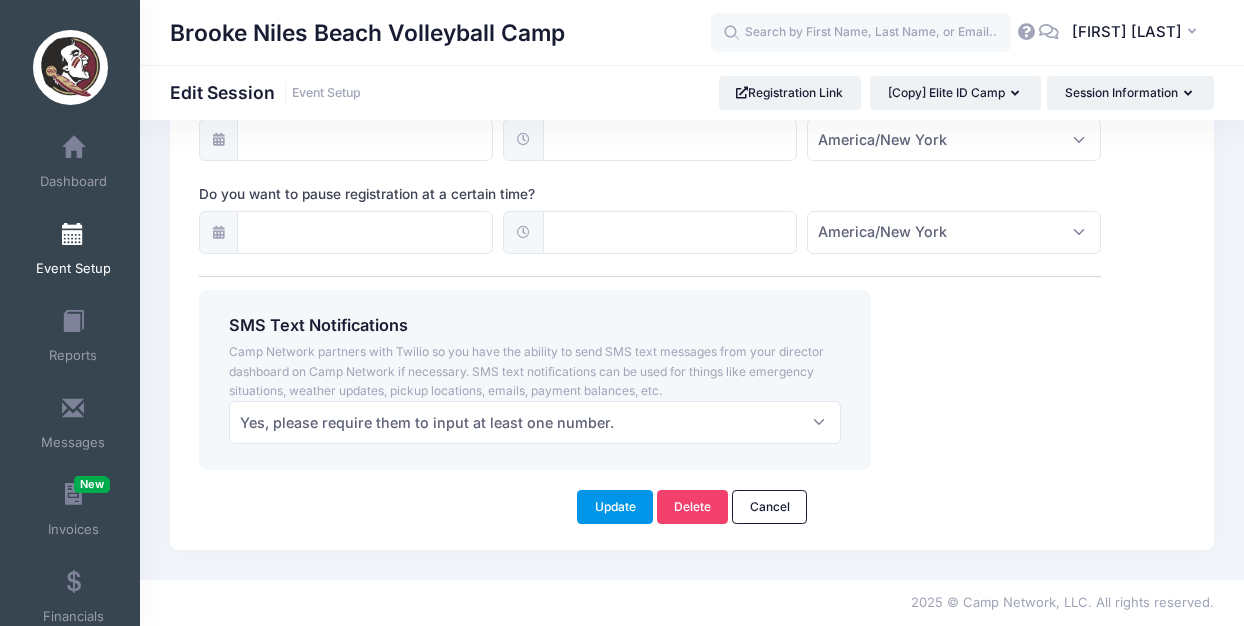 scroll, scrollTop: 1636, scrollLeft: 0, axis: vertical 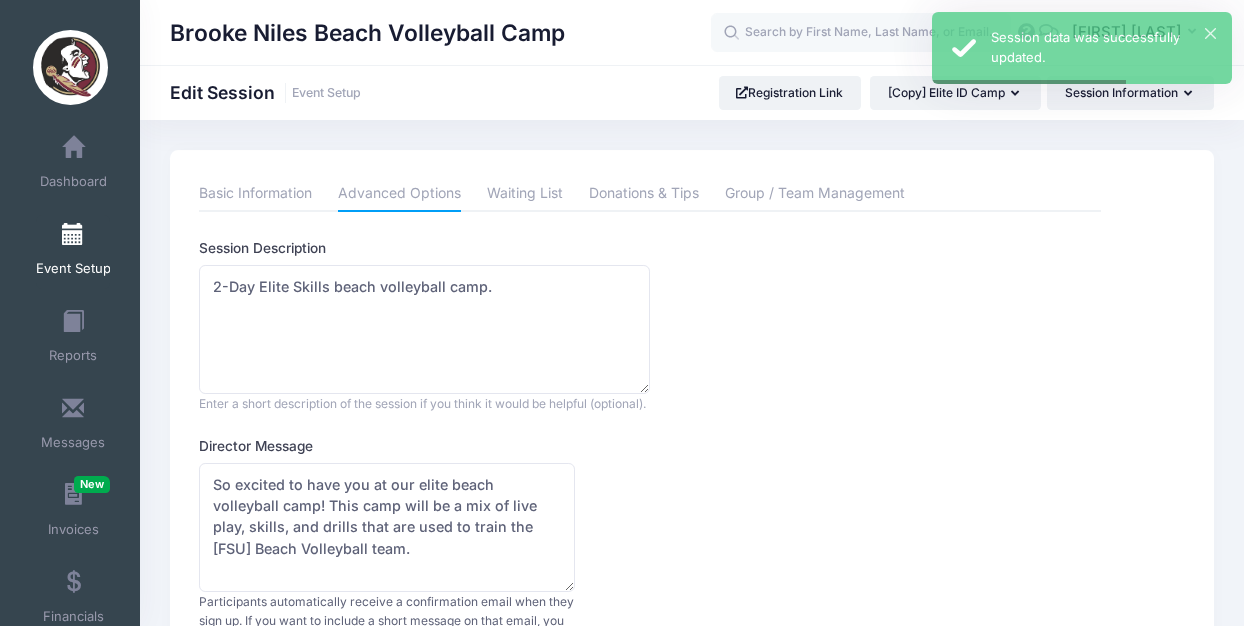 click on "Event Setup" at bounding box center [73, 252] 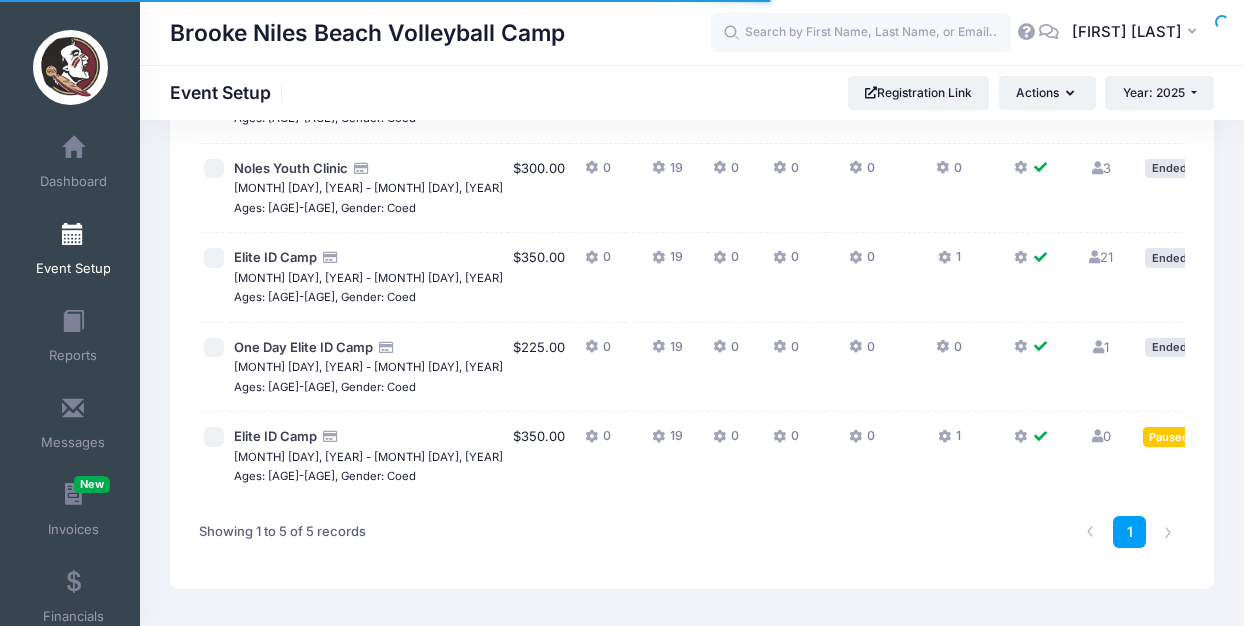 scroll, scrollTop: 224, scrollLeft: 0, axis: vertical 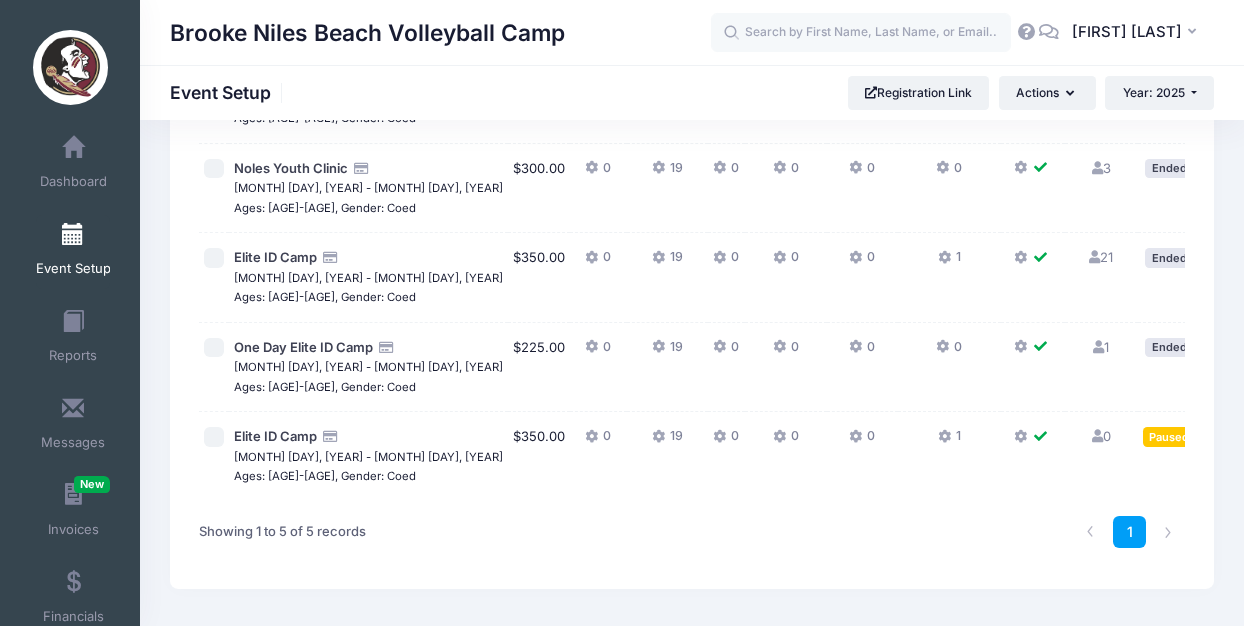 click on "1" at bounding box center (949, 441) 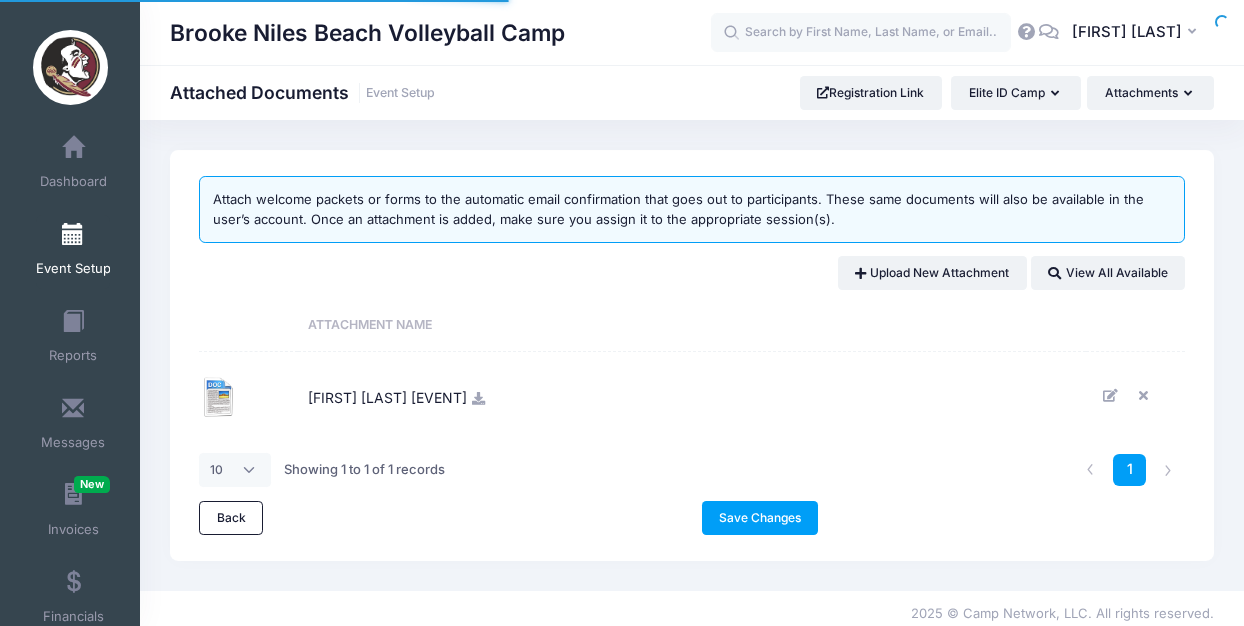 scroll, scrollTop: 8, scrollLeft: 0, axis: vertical 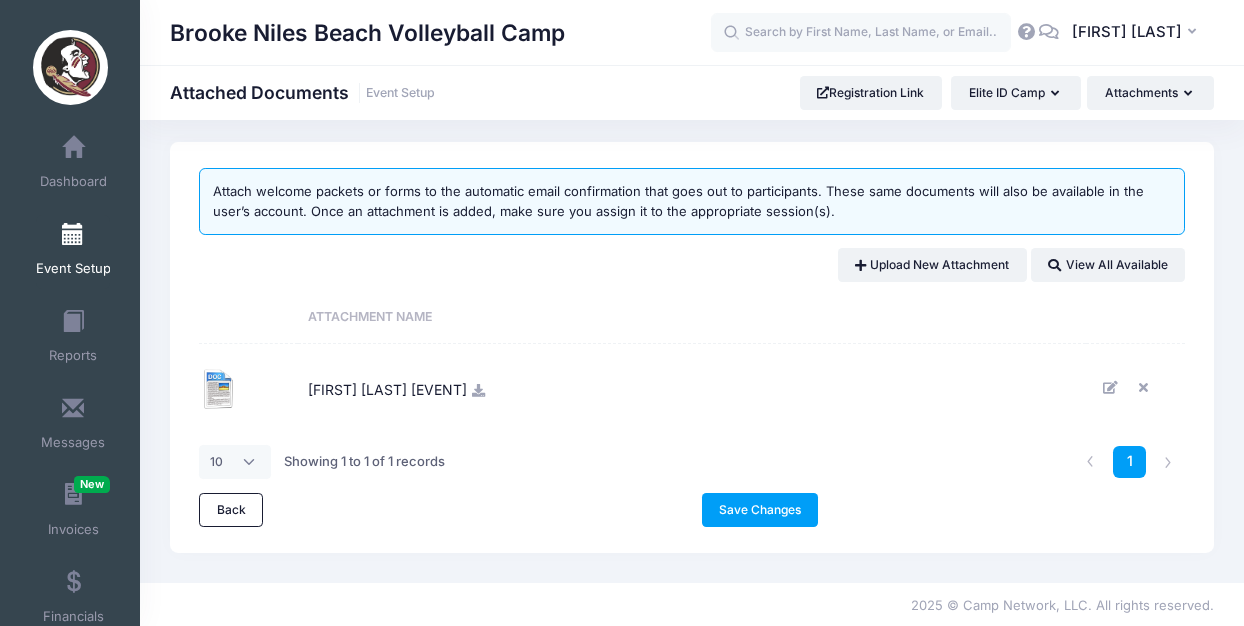 click at bounding box center [479, 390] 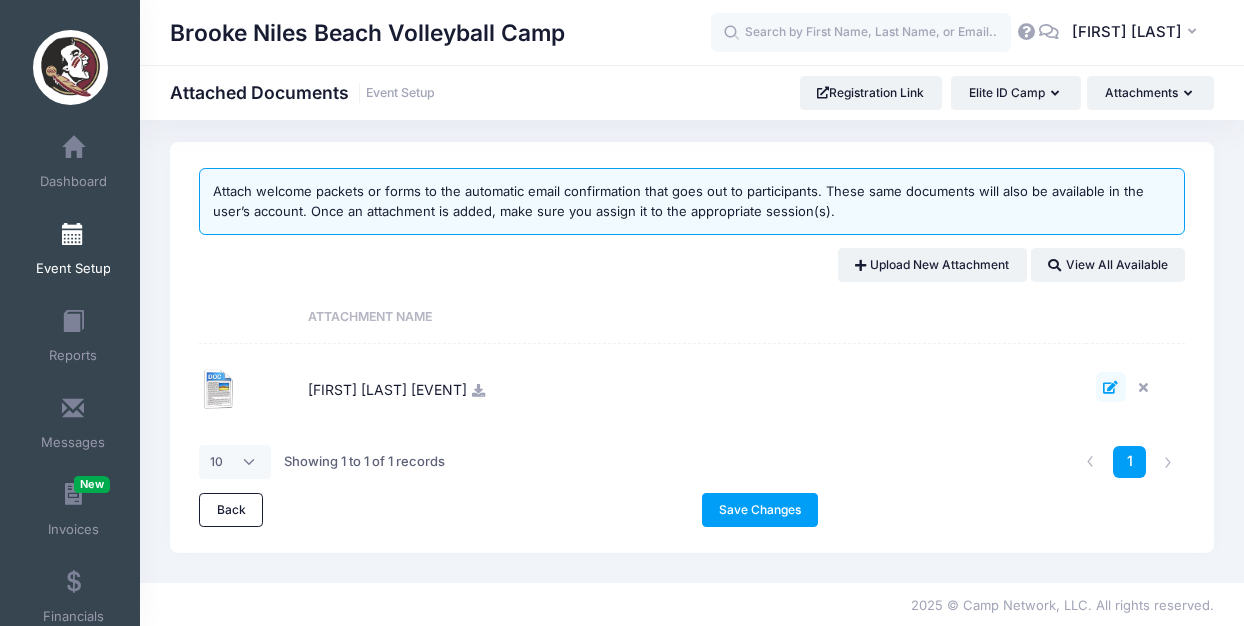 click at bounding box center [1110, 387] 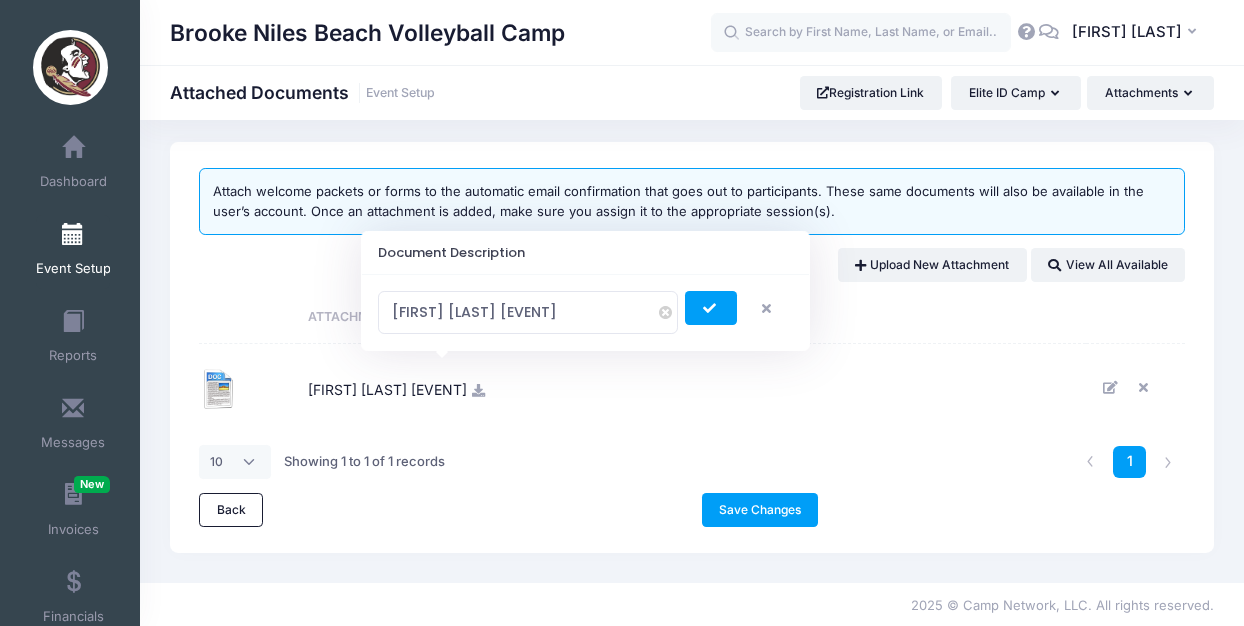 click at bounding box center (769, 309) 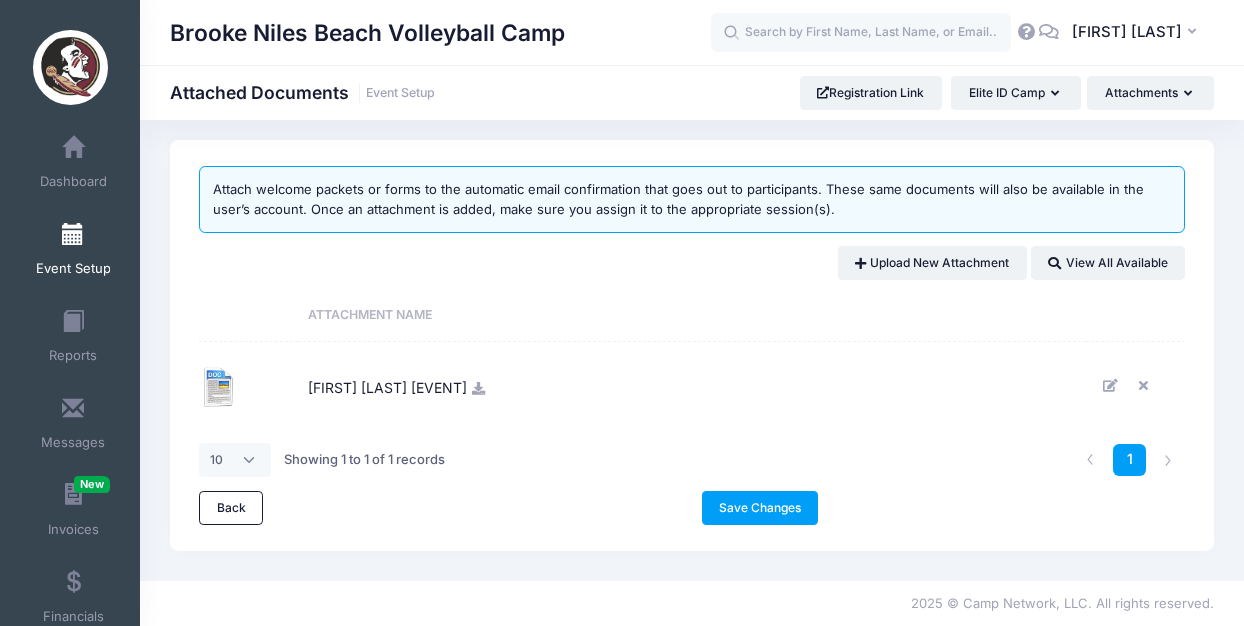 scroll, scrollTop: 8, scrollLeft: 0, axis: vertical 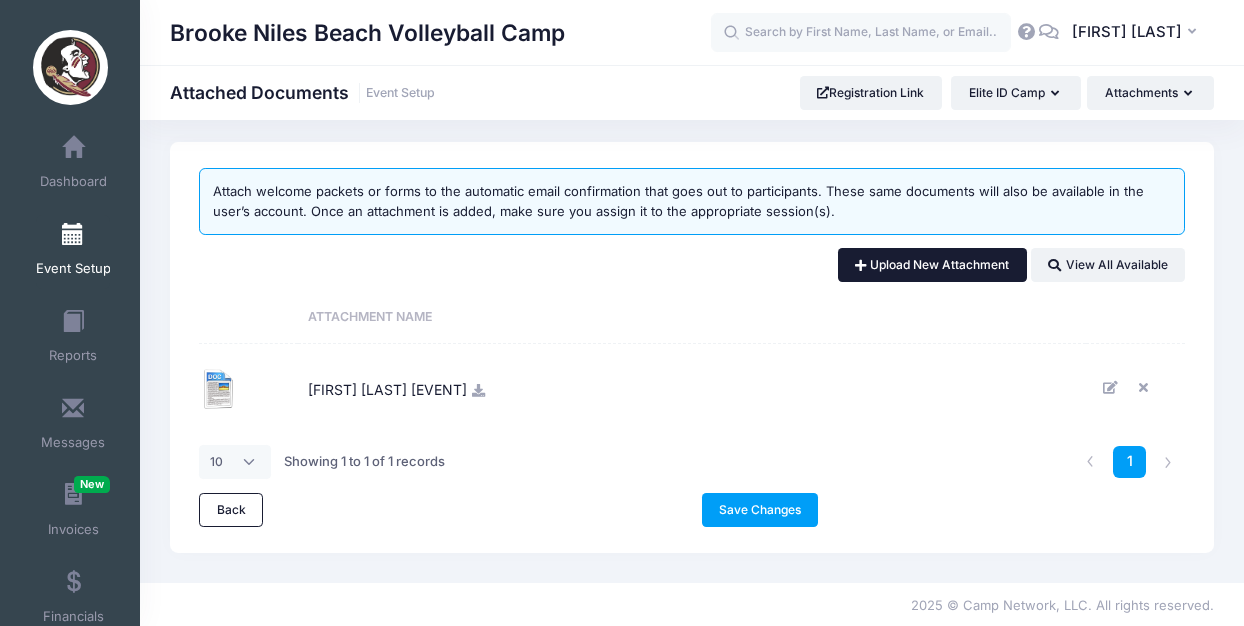 click on "Upload New Attachment" at bounding box center [932, 265] 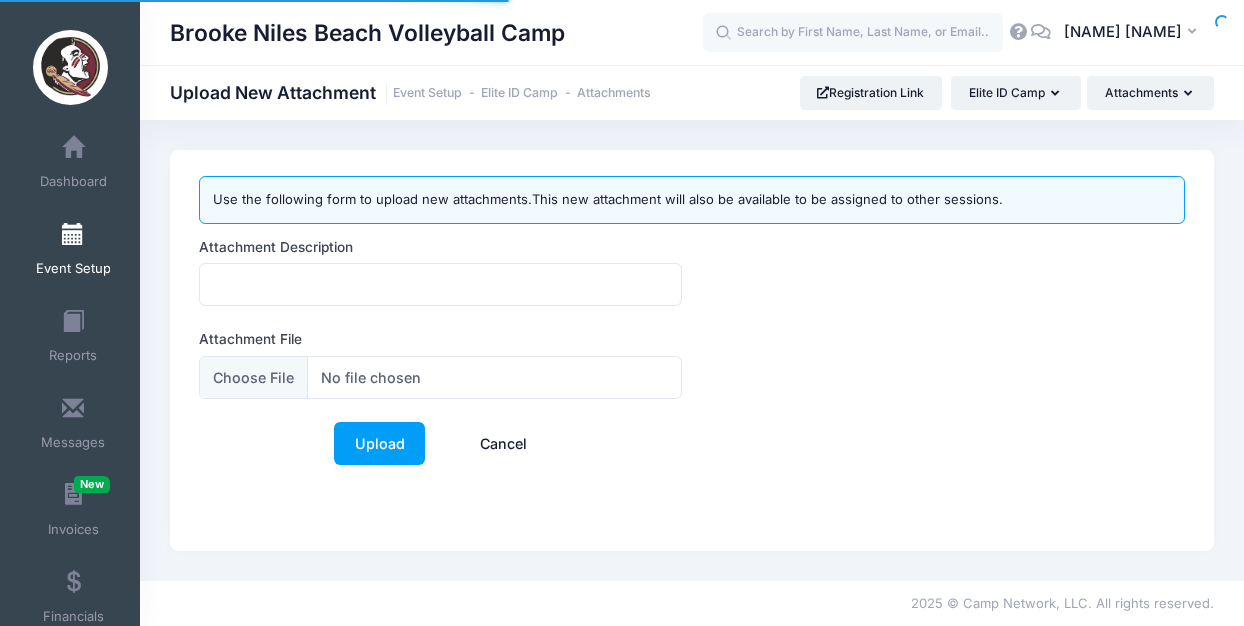 scroll, scrollTop: 0, scrollLeft: 0, axis: both 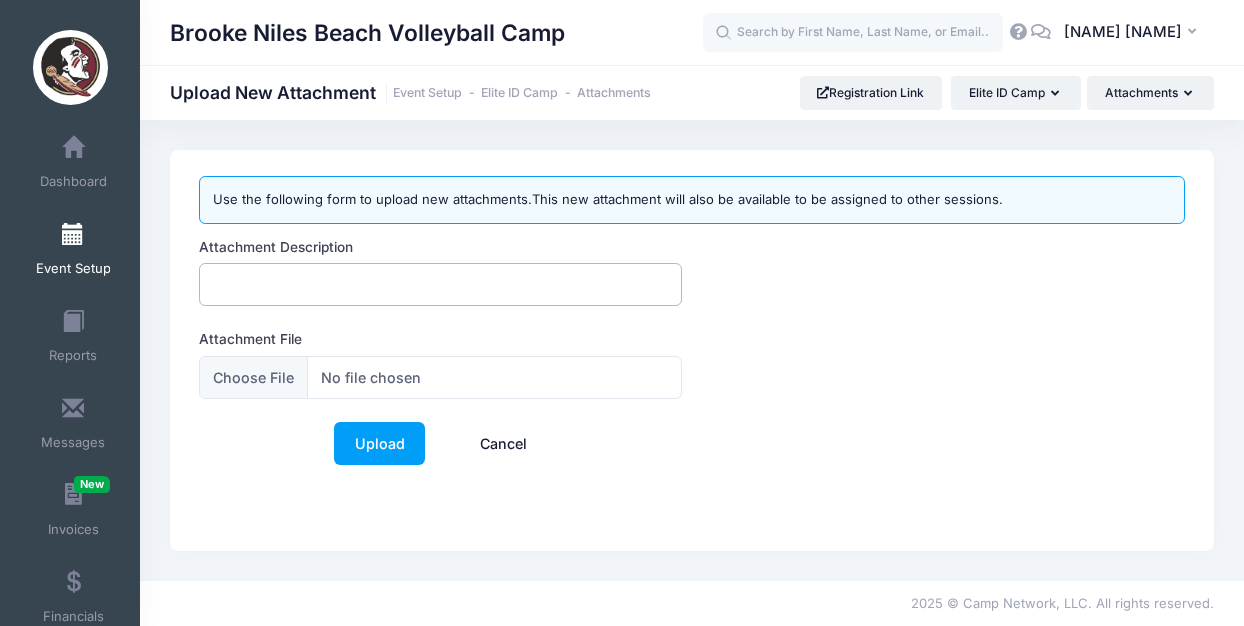click on "Attachment Description" at bounding box center (440, 284) 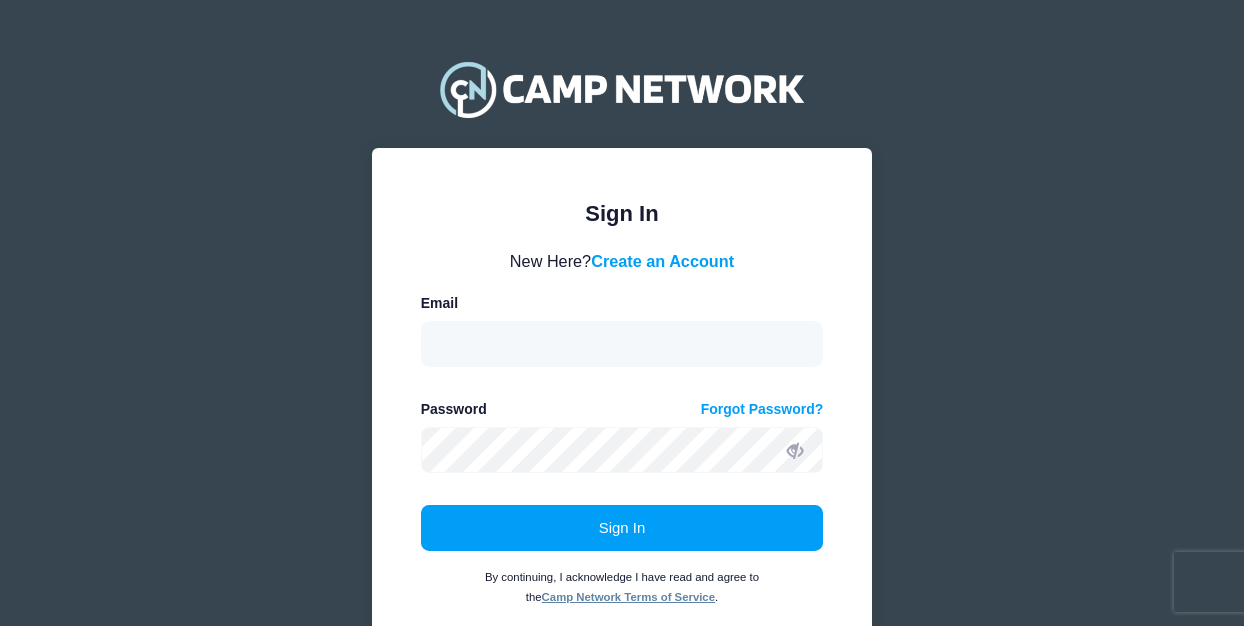 scroll, scrollTop: 0, scrollLeft: 0, axis: both 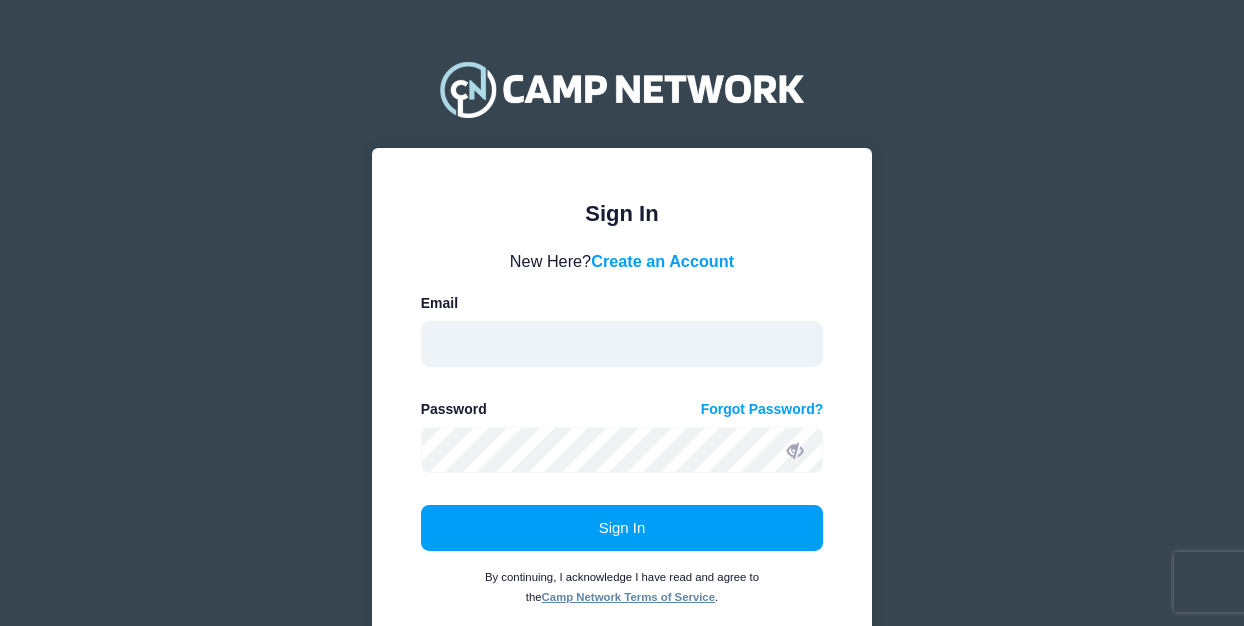 type on "[EMAIL]" 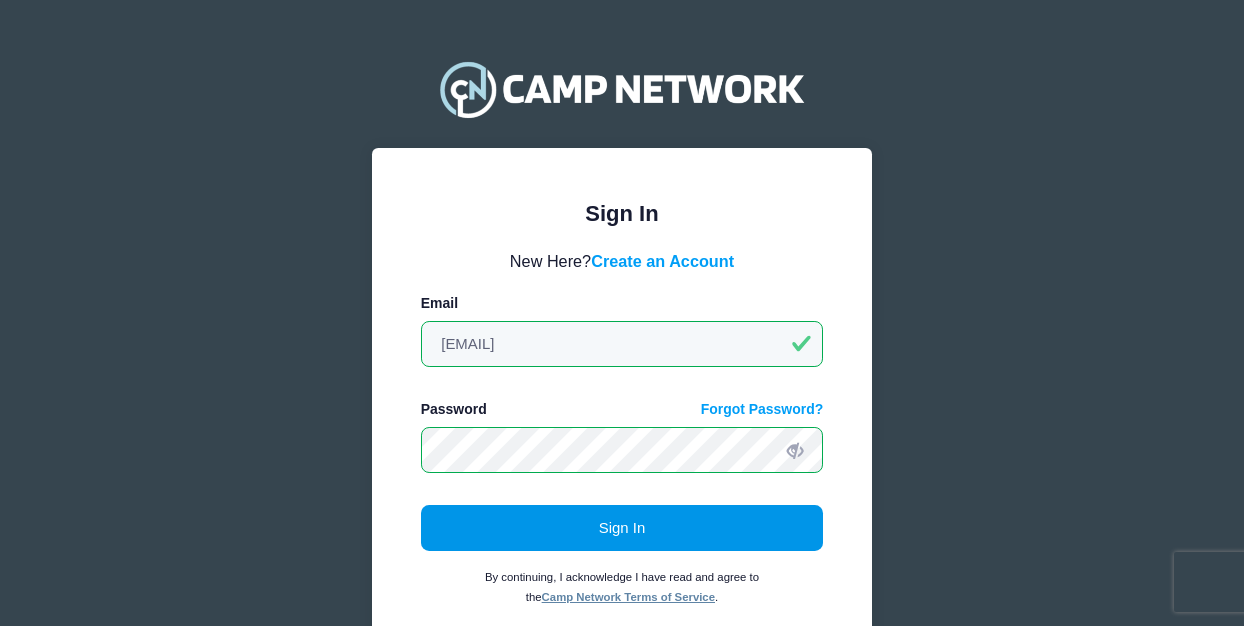 scroll, scrollTop: 0, scrollLeft: 0, axis: both 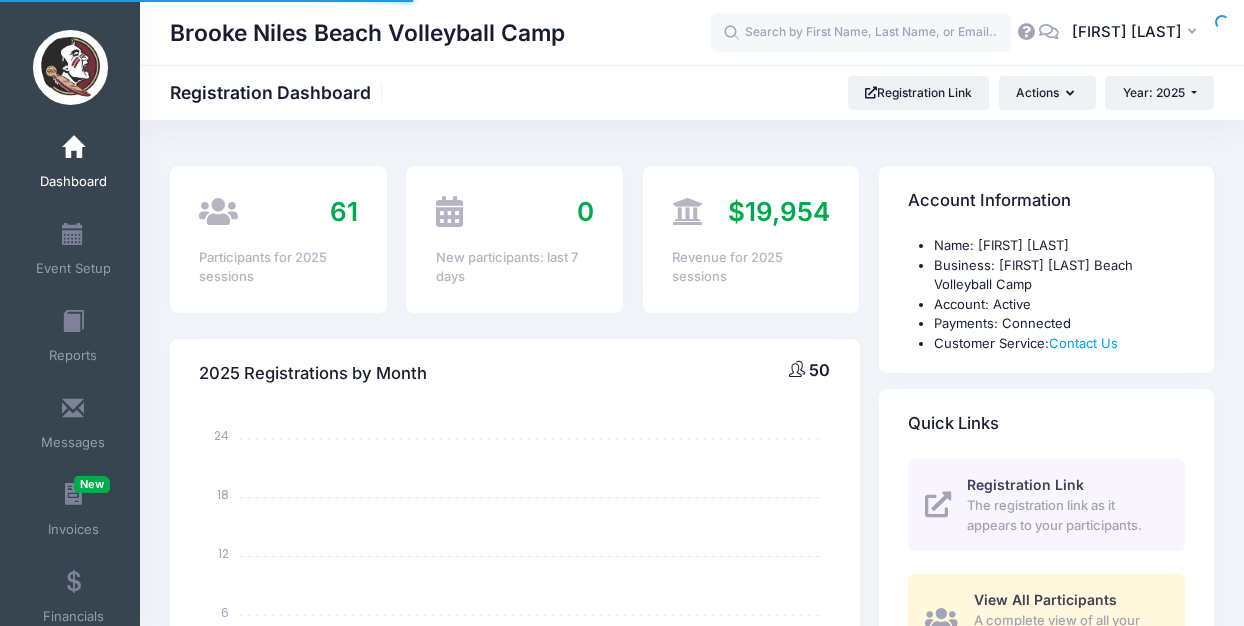 select 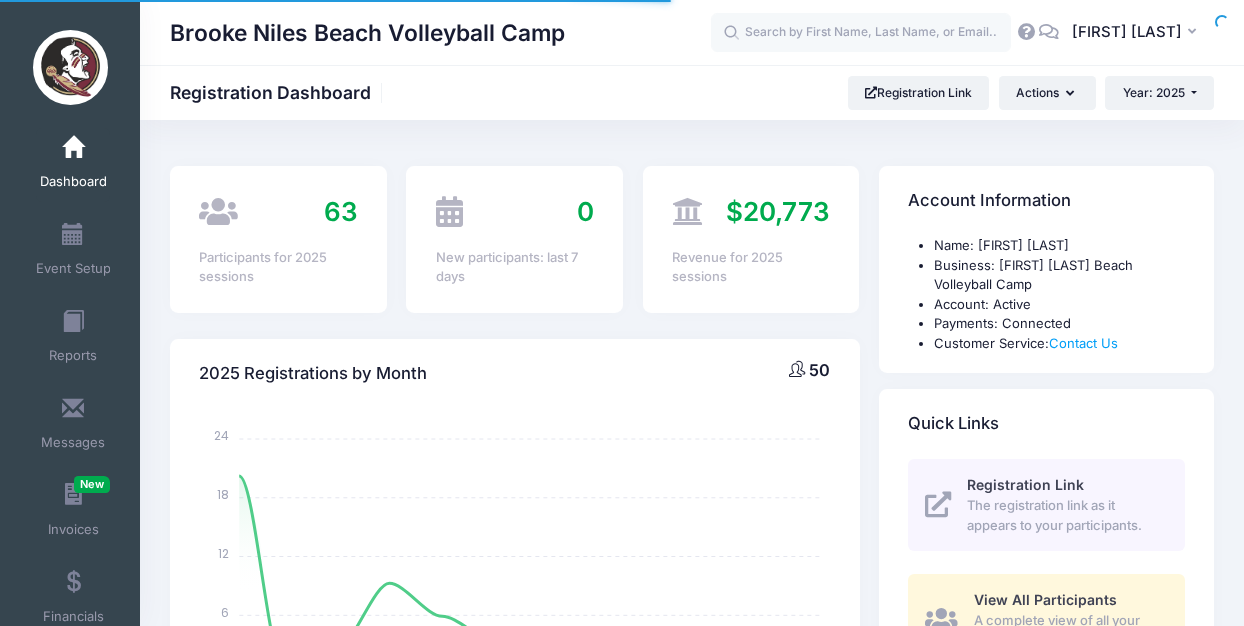 scroll, scrollTop: 0, scrollLeft: 0, axis: both 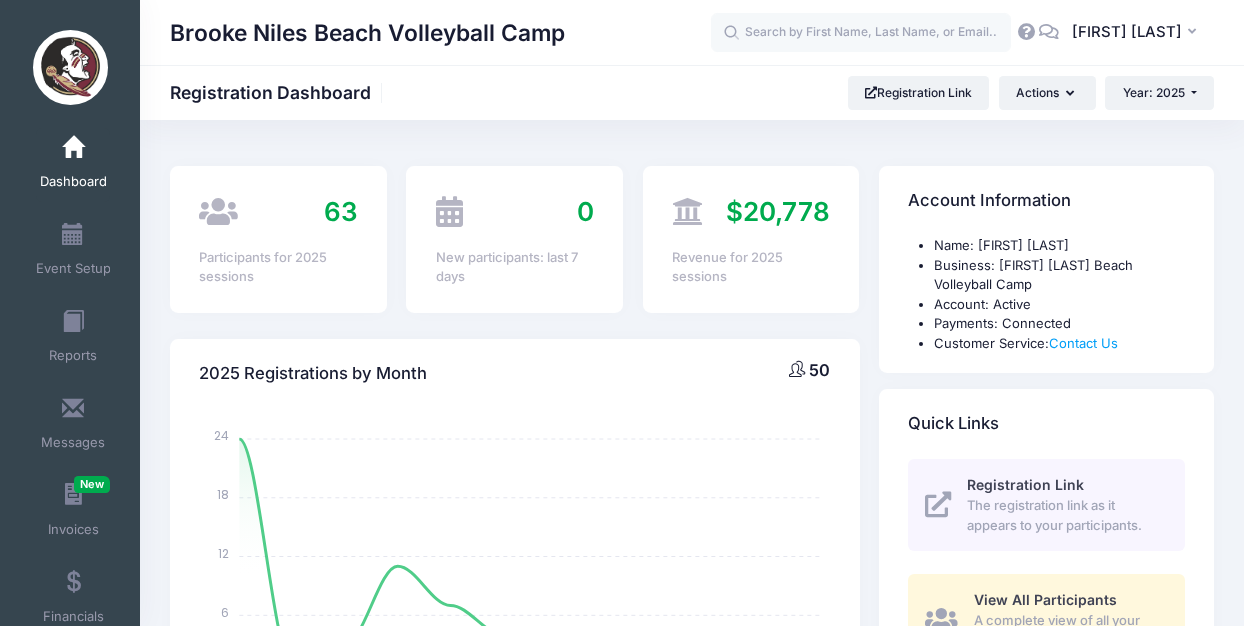 click on "Event Setup" at bounding box center [74, 251] 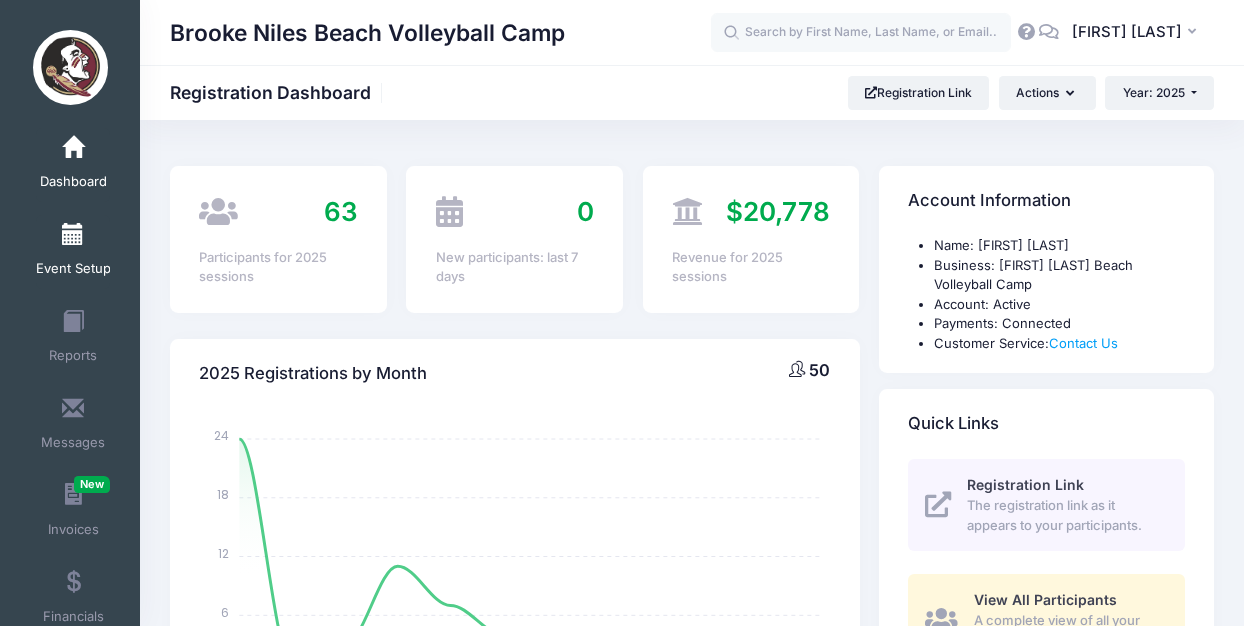 click on "Event Setup" at bounding box center [73, 269] 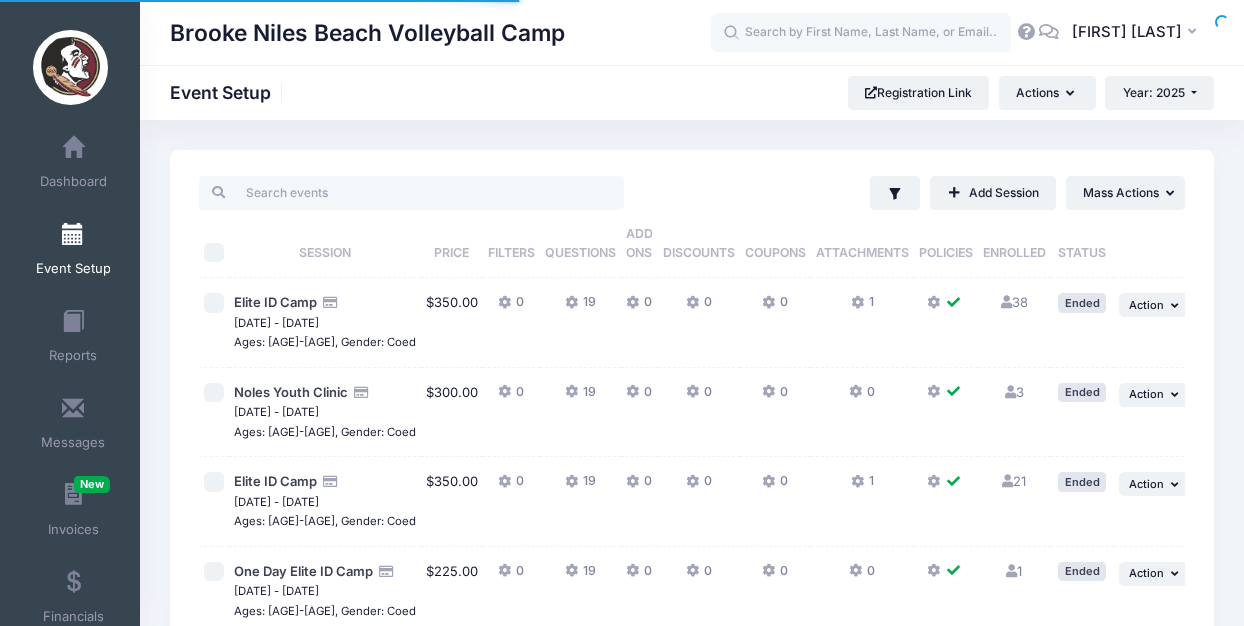 scroll, scrollTop: 0, scrollLeft: 0, axis: both 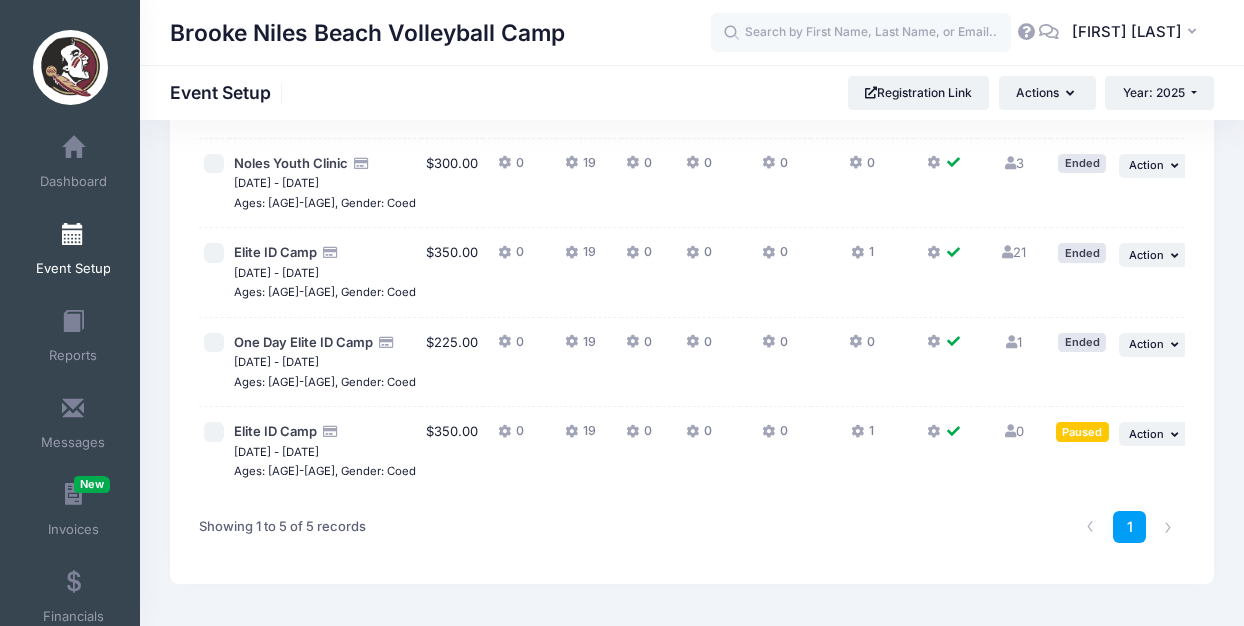 click at bounding box center (860, 432) 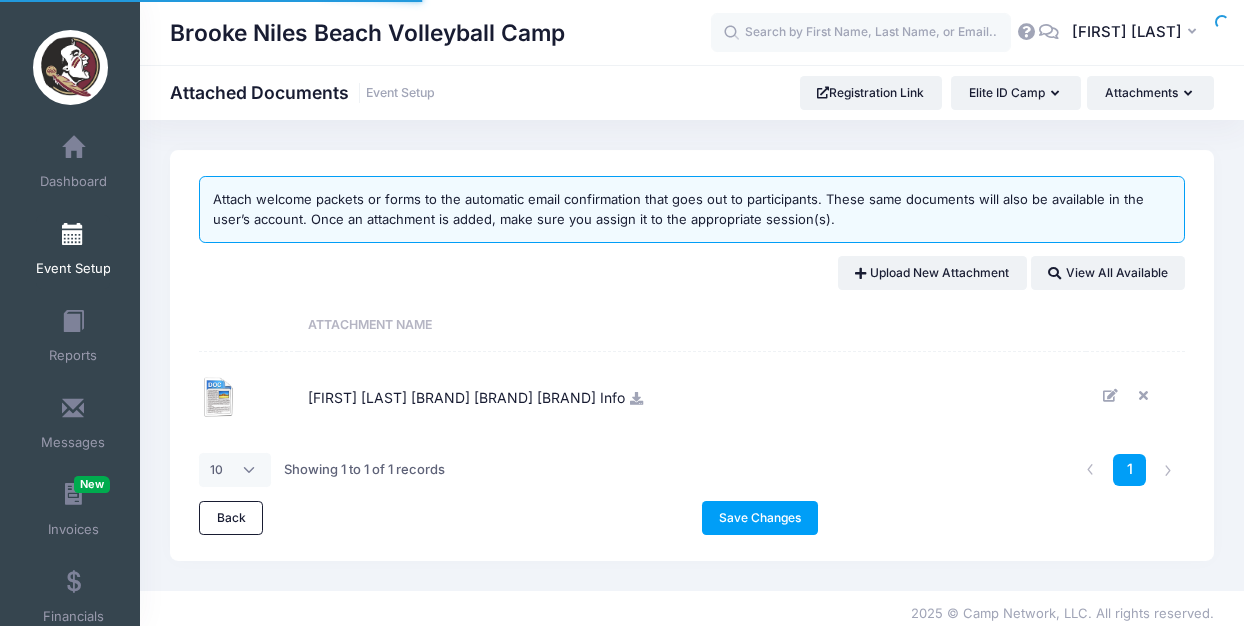 scroll, scrollTop: 0, scrollLeft: 0, axis: both 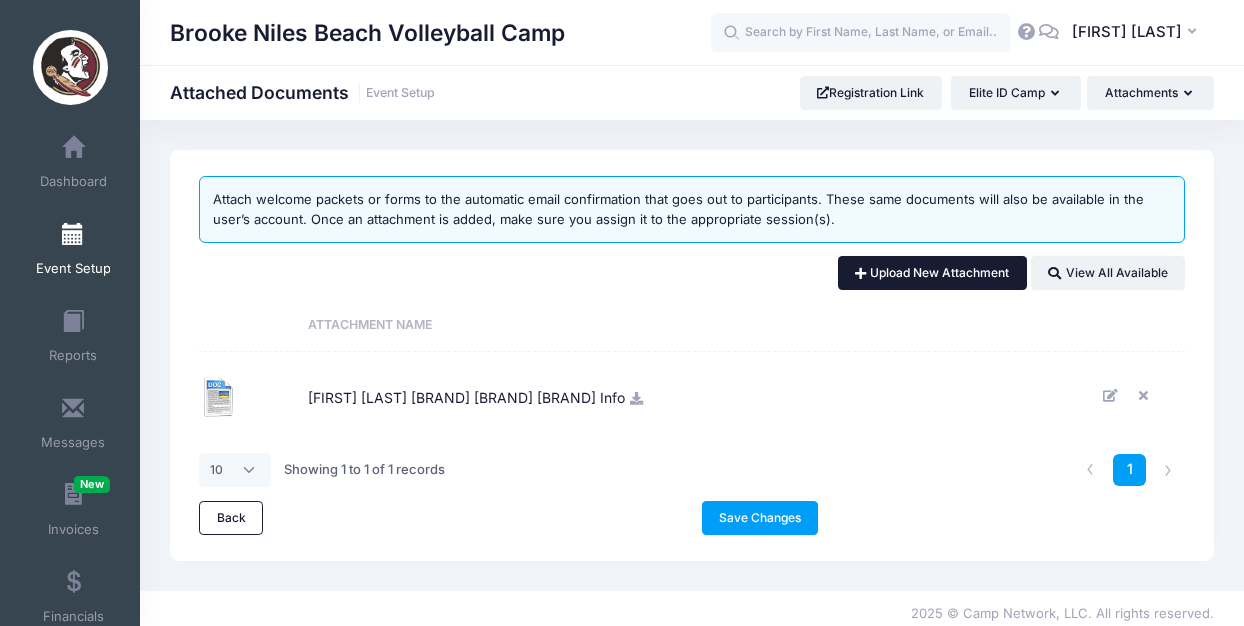 click on "Upload New Attachment" at bounding box center (932, 273) 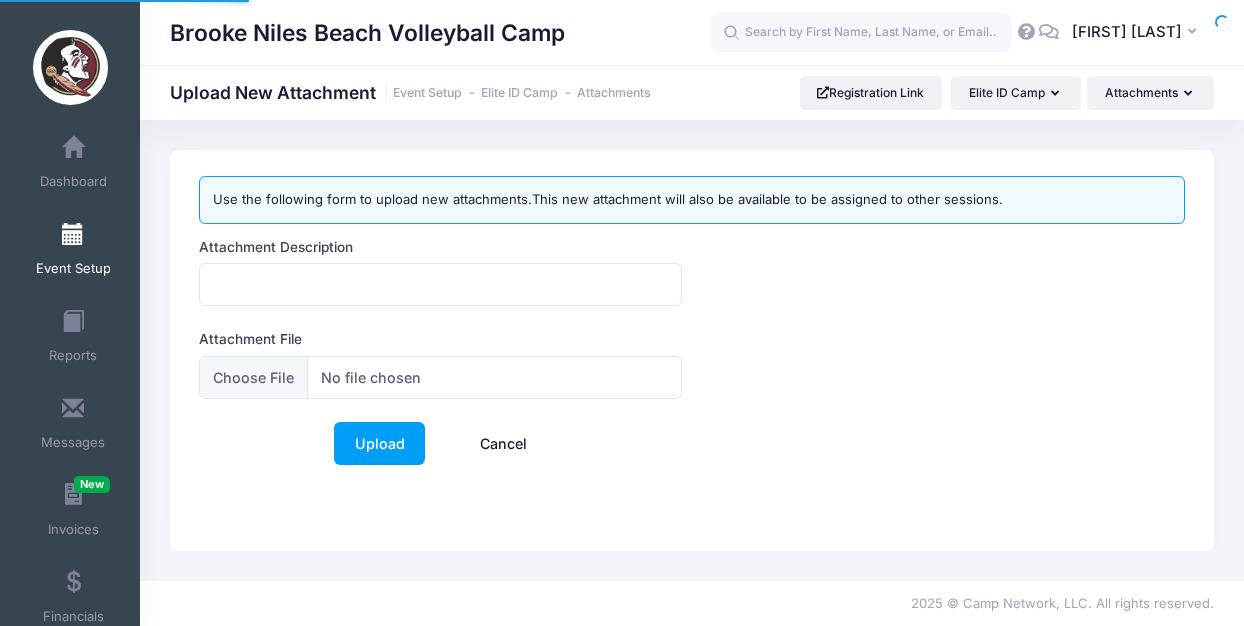 scroll, scrollTop: 0, scrollLeft: 0, axis: both 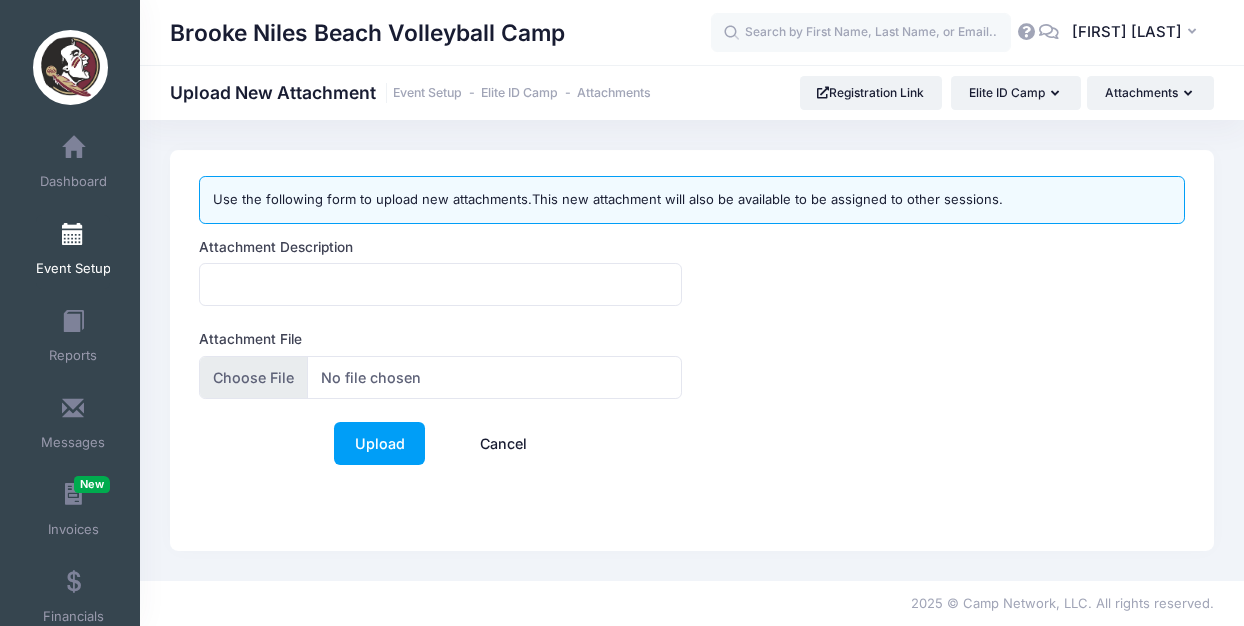 click on "Attachment File" at bounding box center [440, 377] 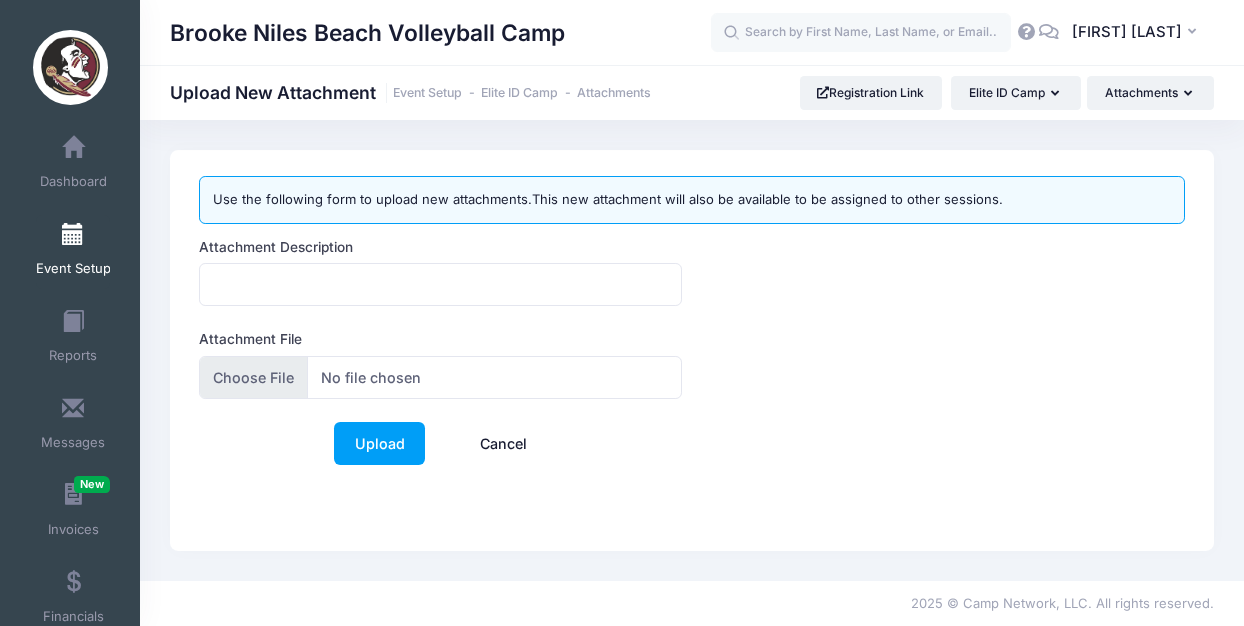 type on "C:\fakepath\Camp.pdf" 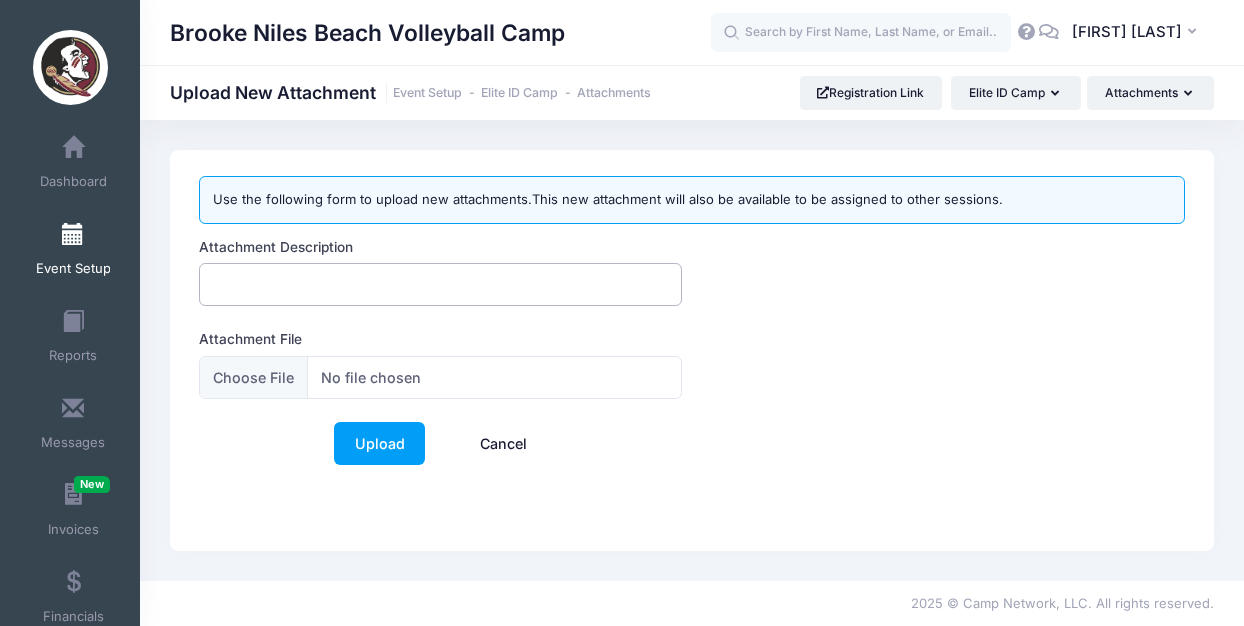 click on "Attachment Description" at bounding box center [440, 284] 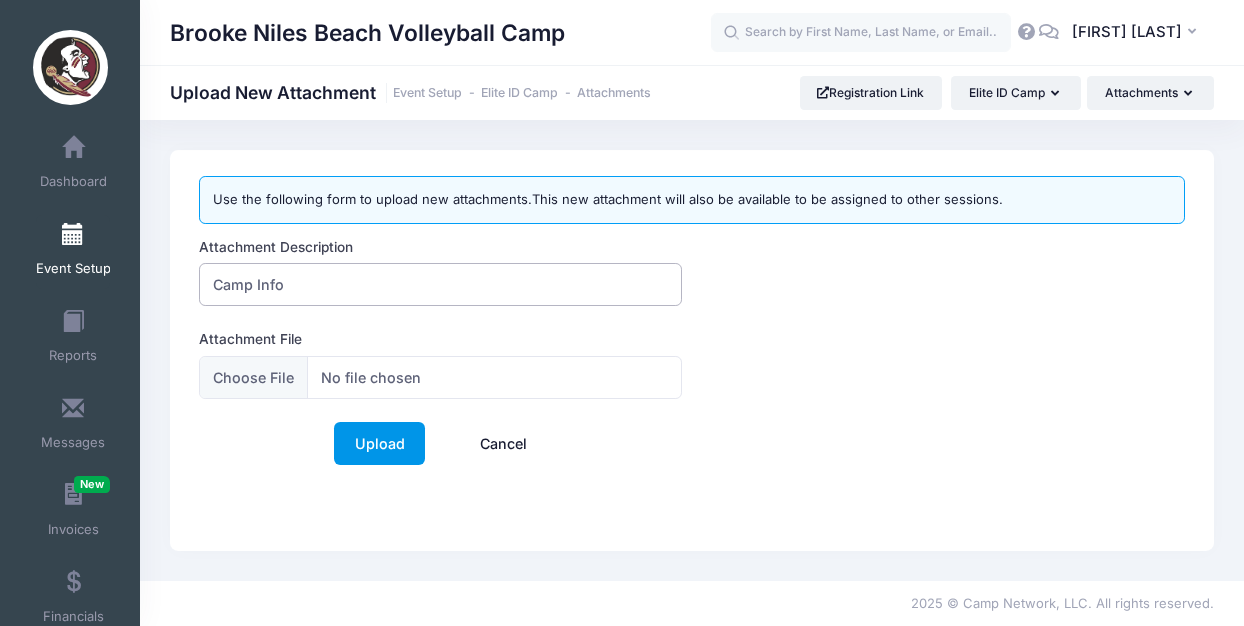 type on "Camp Info" 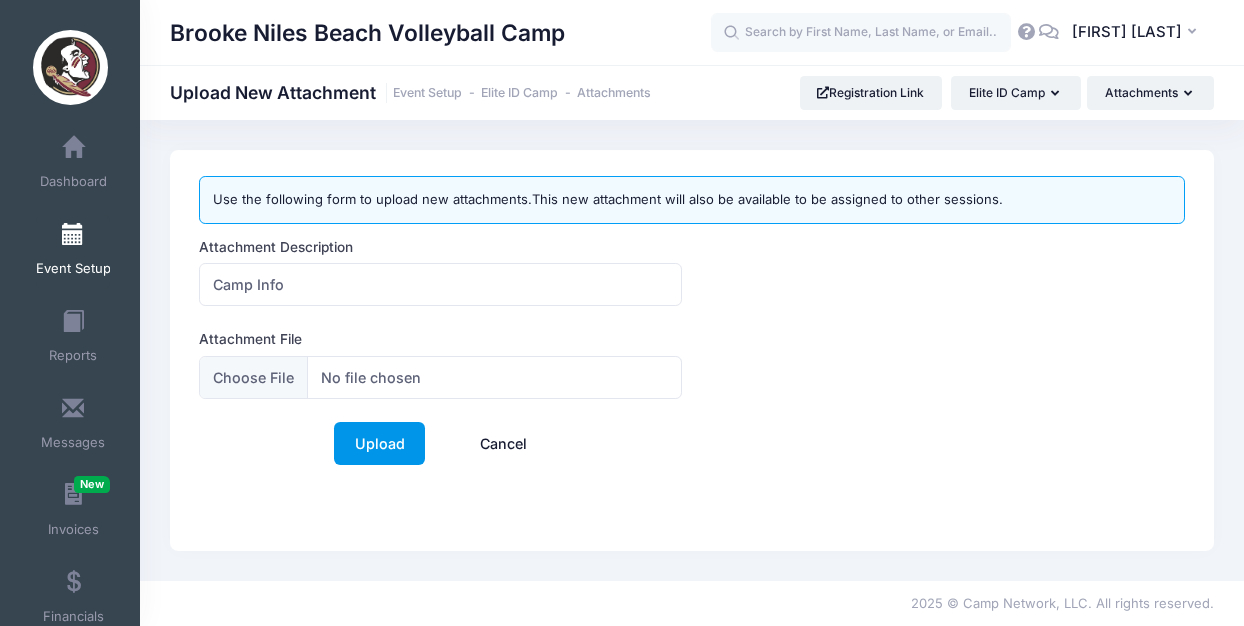 click on "Upload" at bounding box center [379, 443] 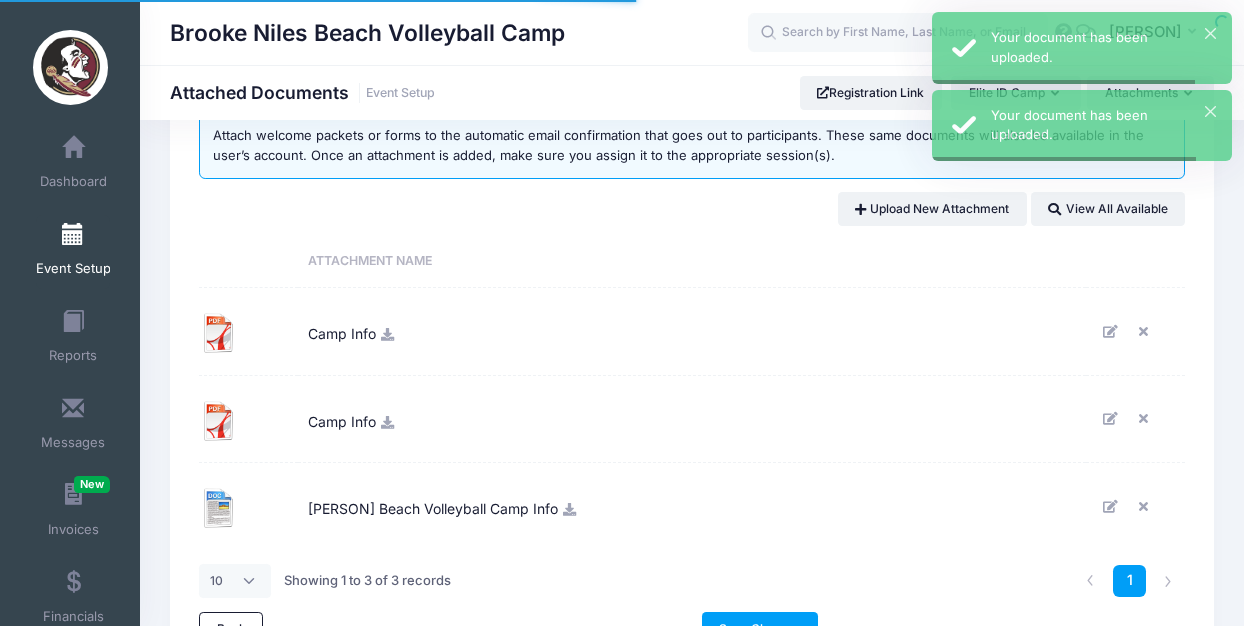 scroll, scrollTop: 70, scrollLeft: 0, axis: vertical 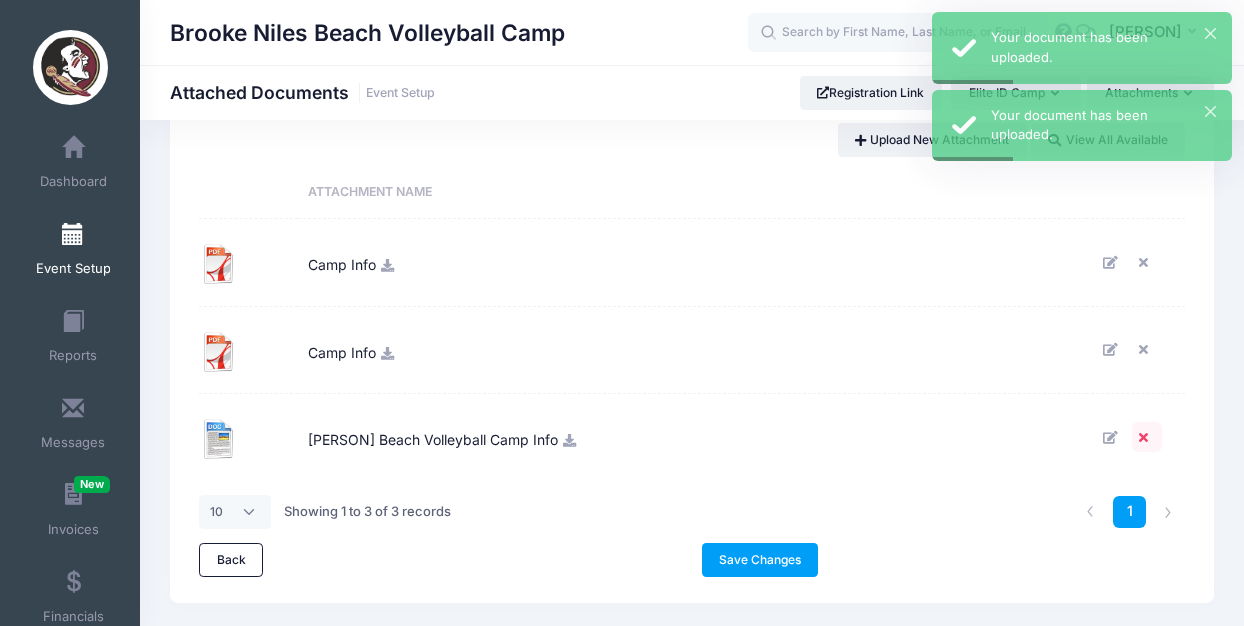 click at bounding box center [1147, 437] 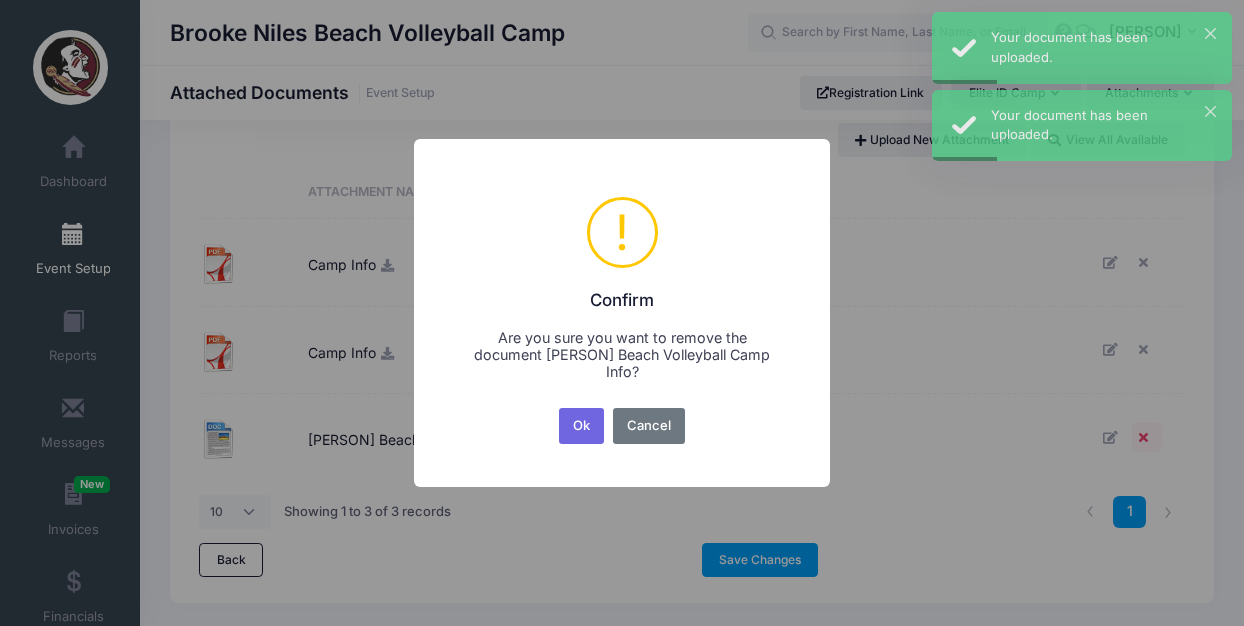 scroll, scrollTop: 0, scrollLeft: 0, axis: both 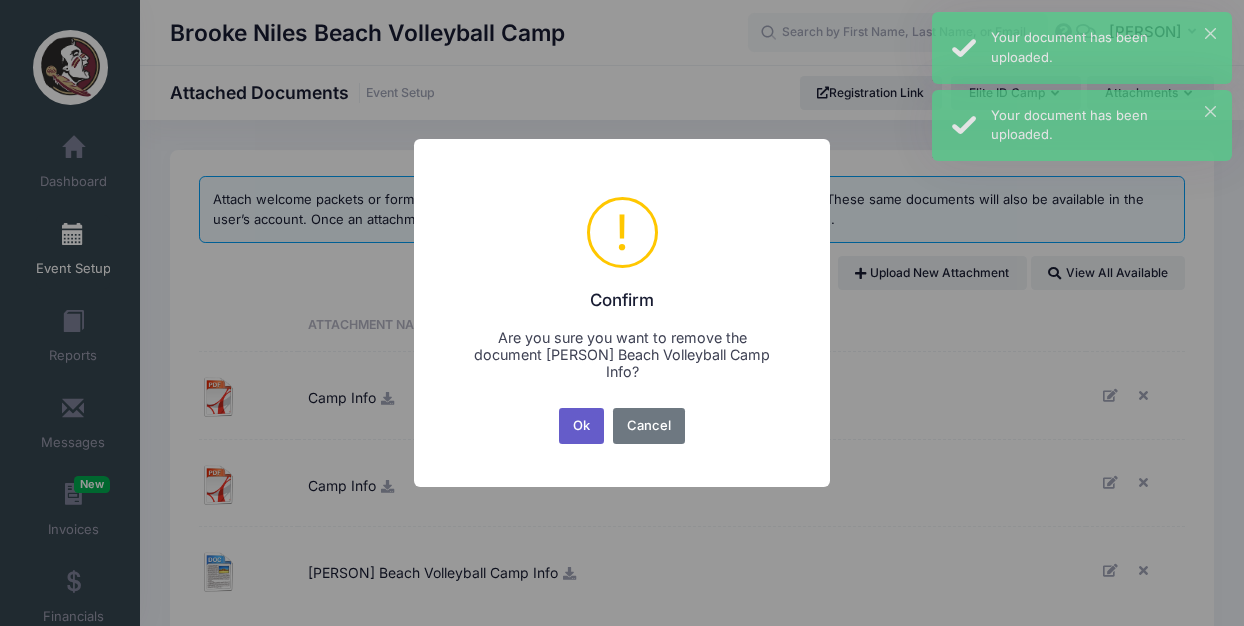 click on "Ok" at bounding box center [582, 426] 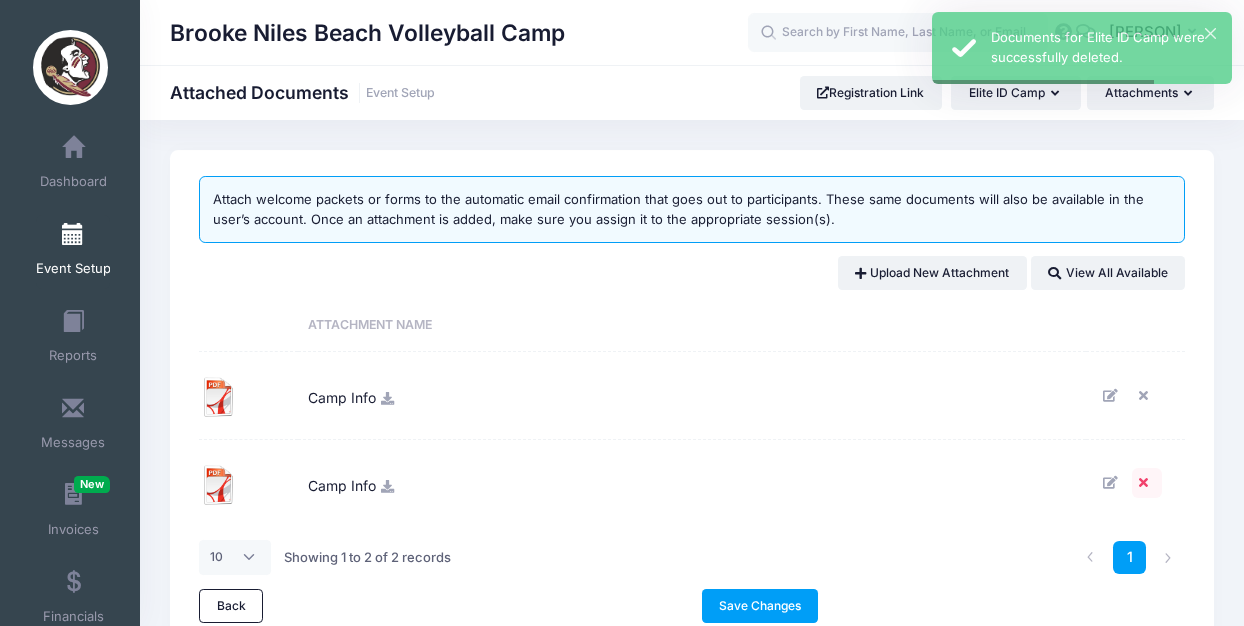 click at bounding box center [1147, 483] 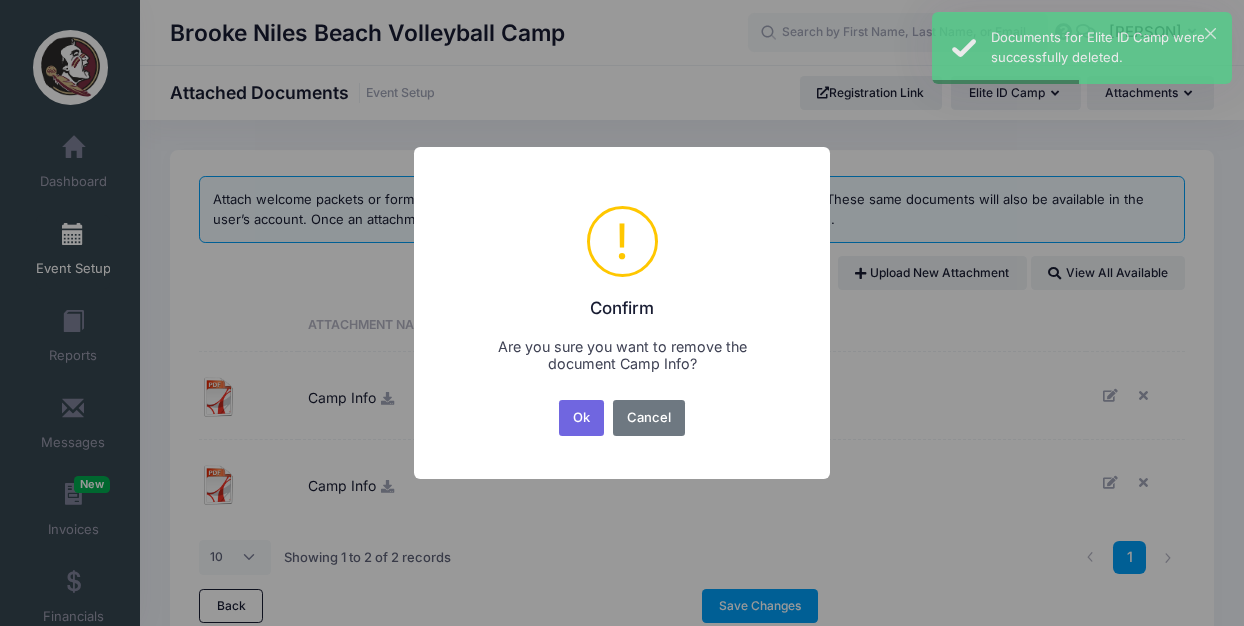 click on "Ok" at bounding box center (582, 418) 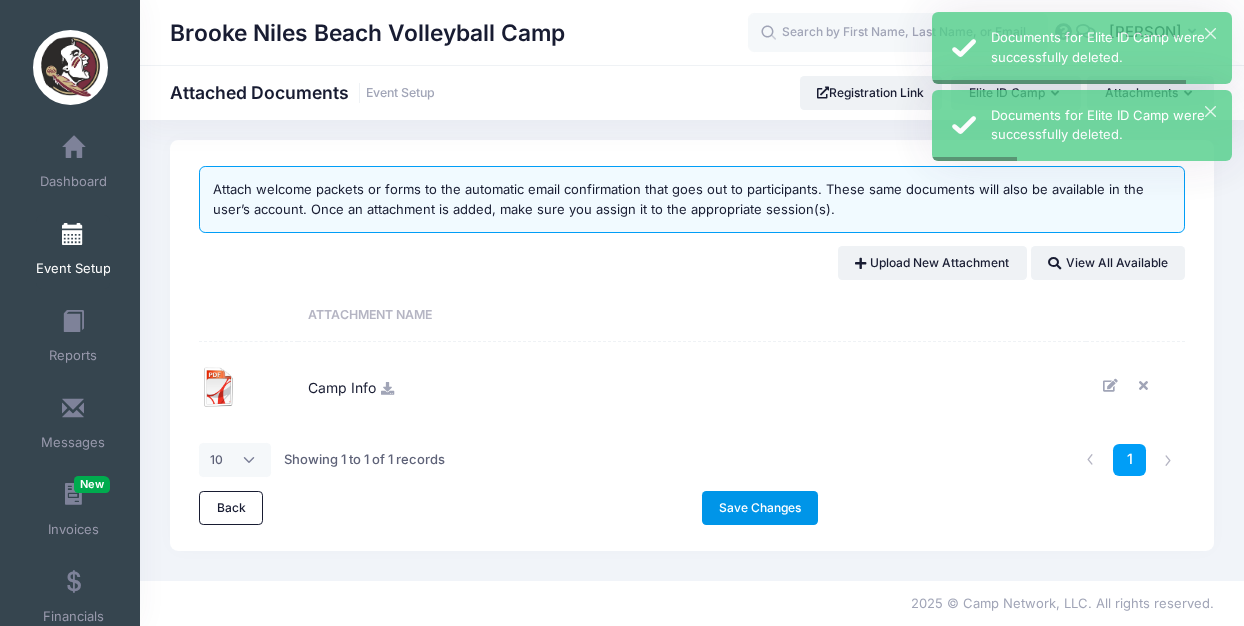 scroll, scrollTop: 8, scrollLeft: 0, axis: vertical 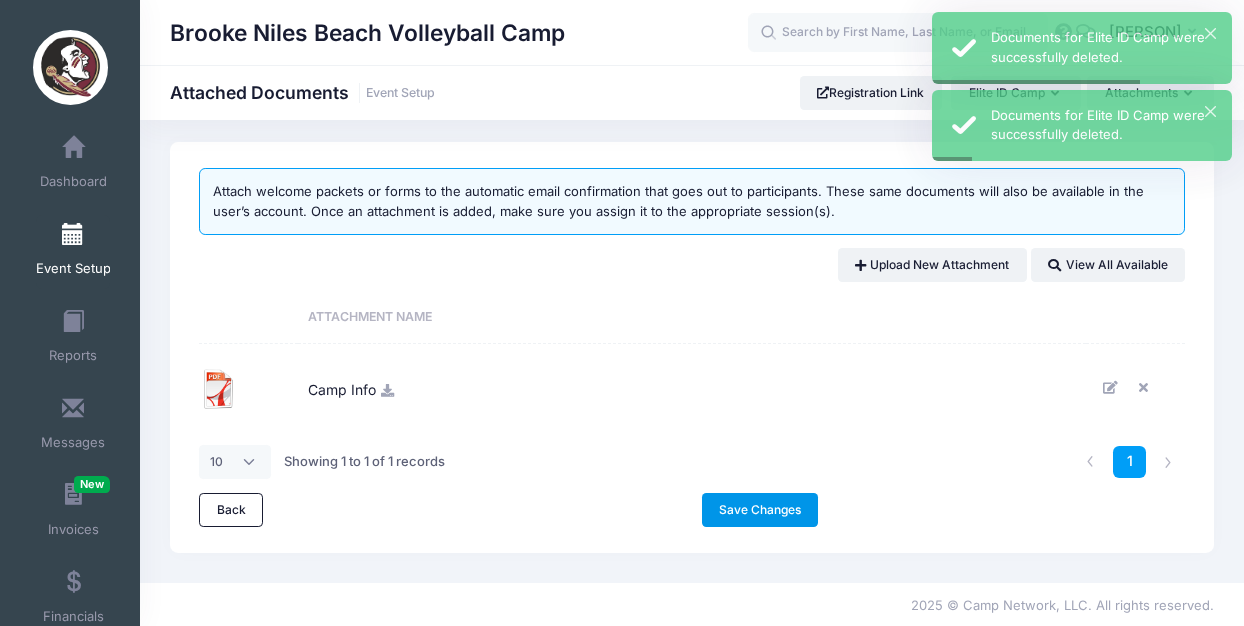 click on "Save Changes" at bounding box center (760, 510) 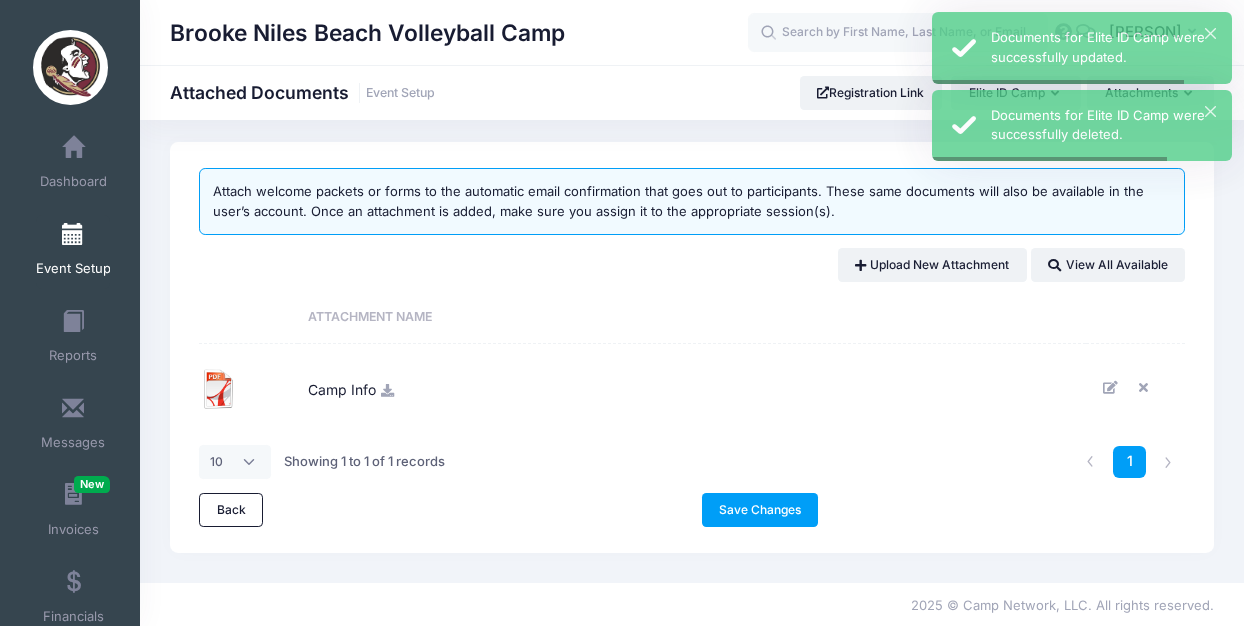 click at bounding box center (73, 235) 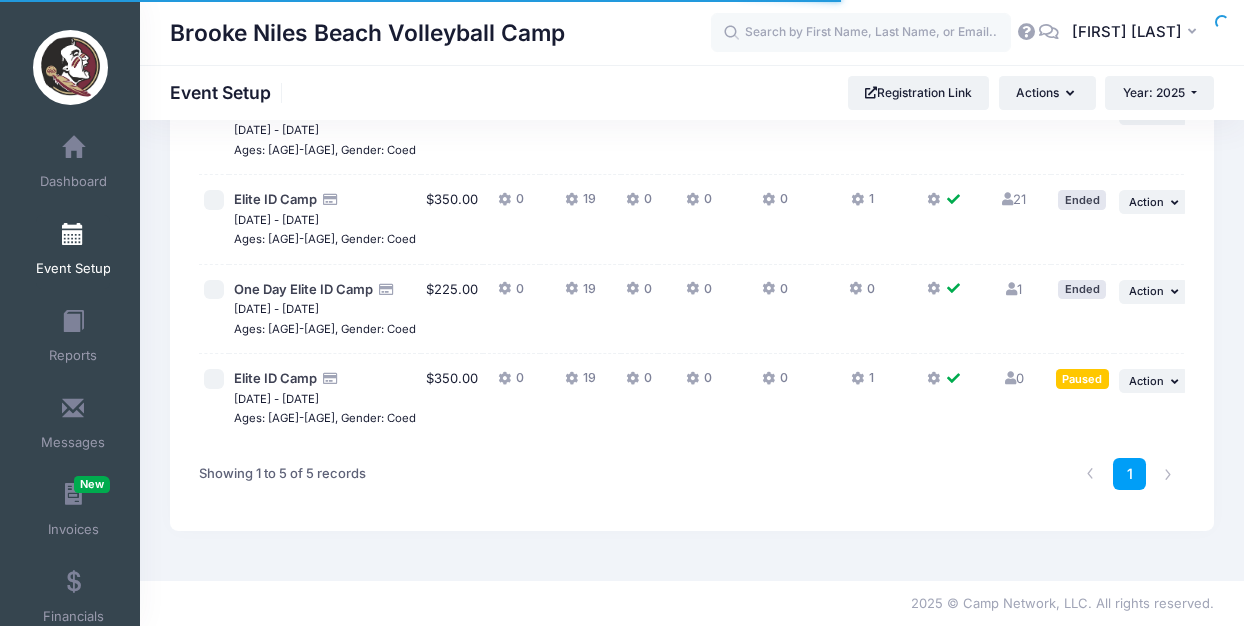 scroll, scrollTop: 294, scrollLeft: 0, axis: vertical 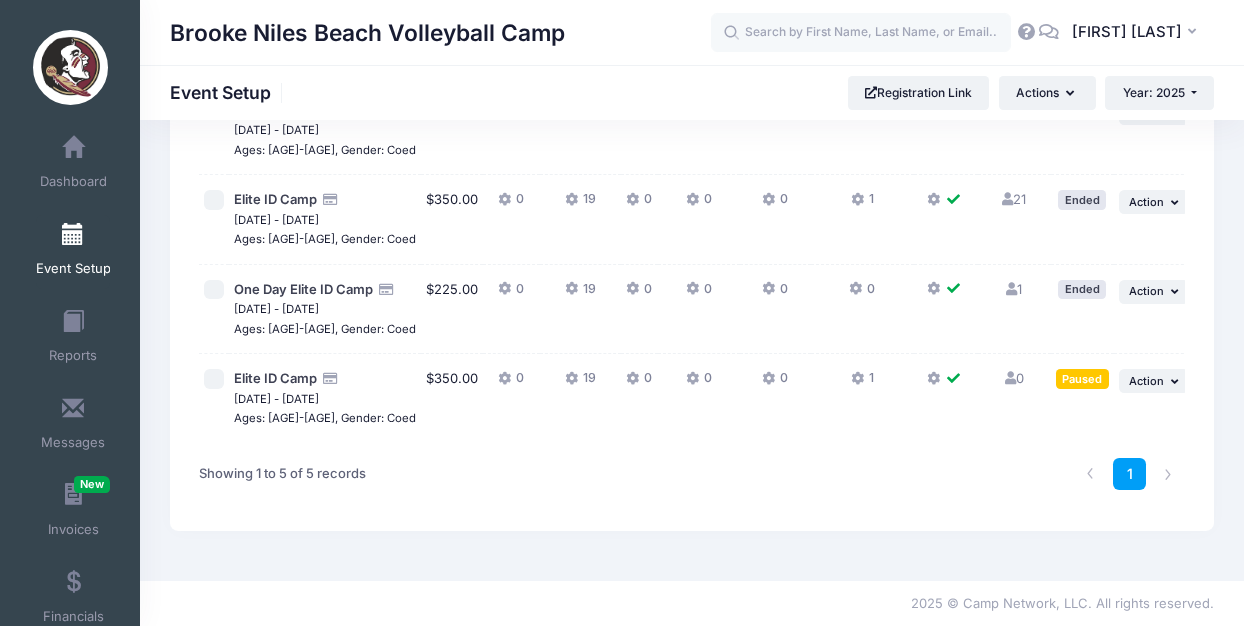 click on "1" at bounding box center (862, 383) 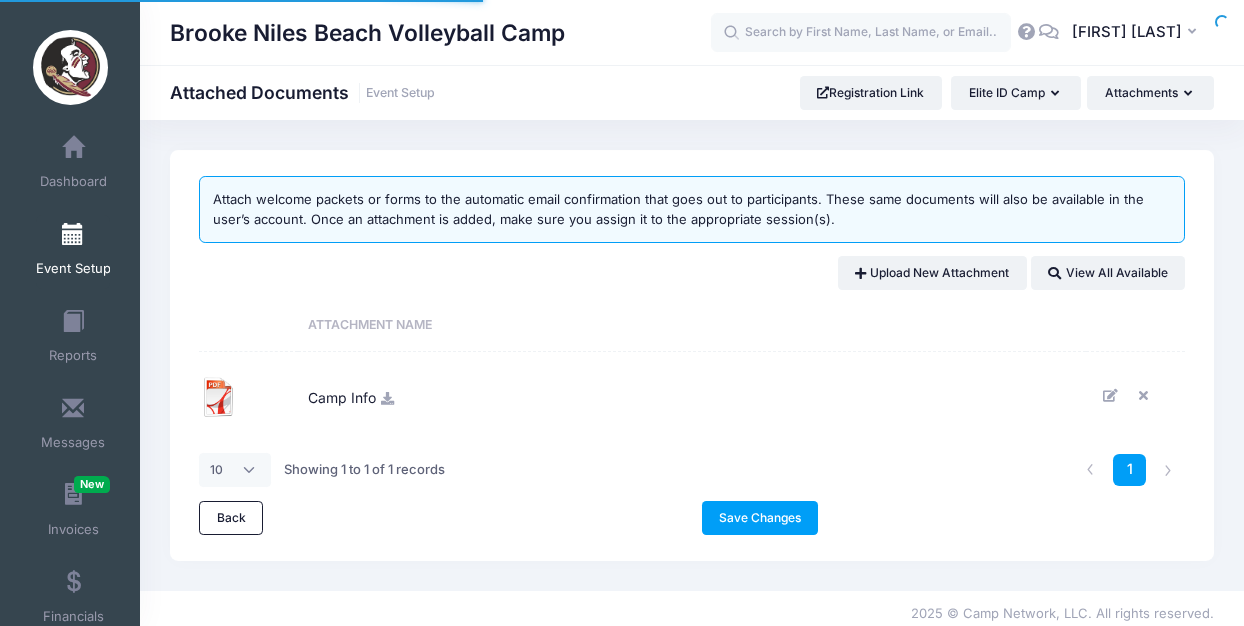 scroll, scrollTop: 0, scrollLeft: 0, axis: both 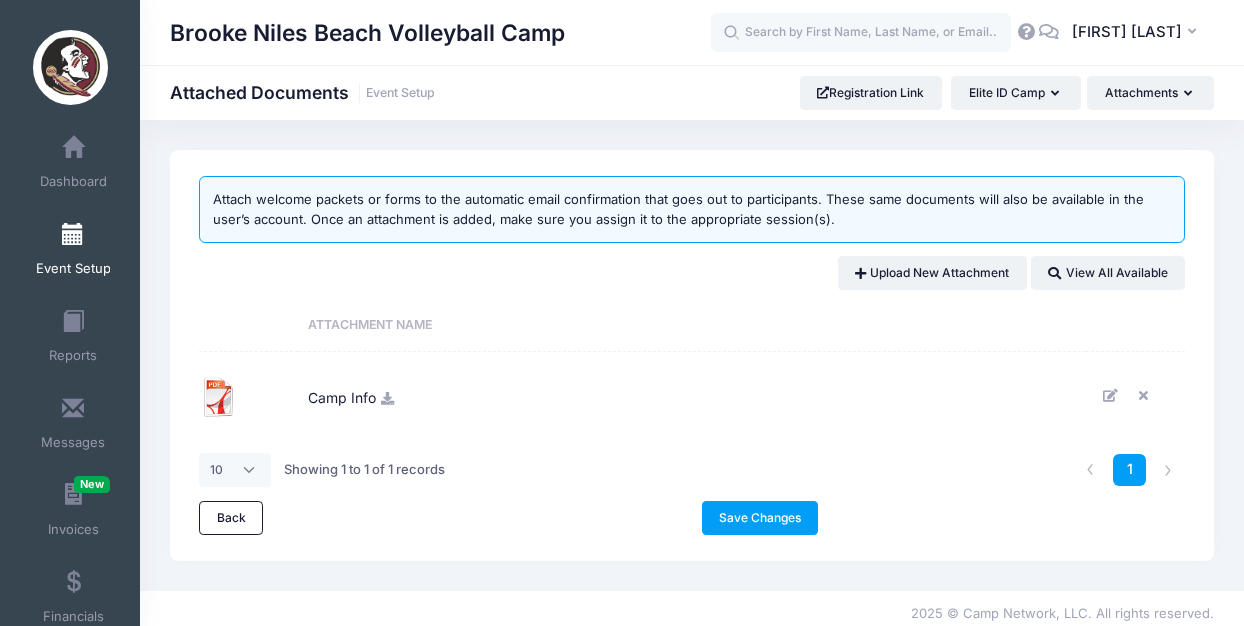 click at bounding box center [388, 398] 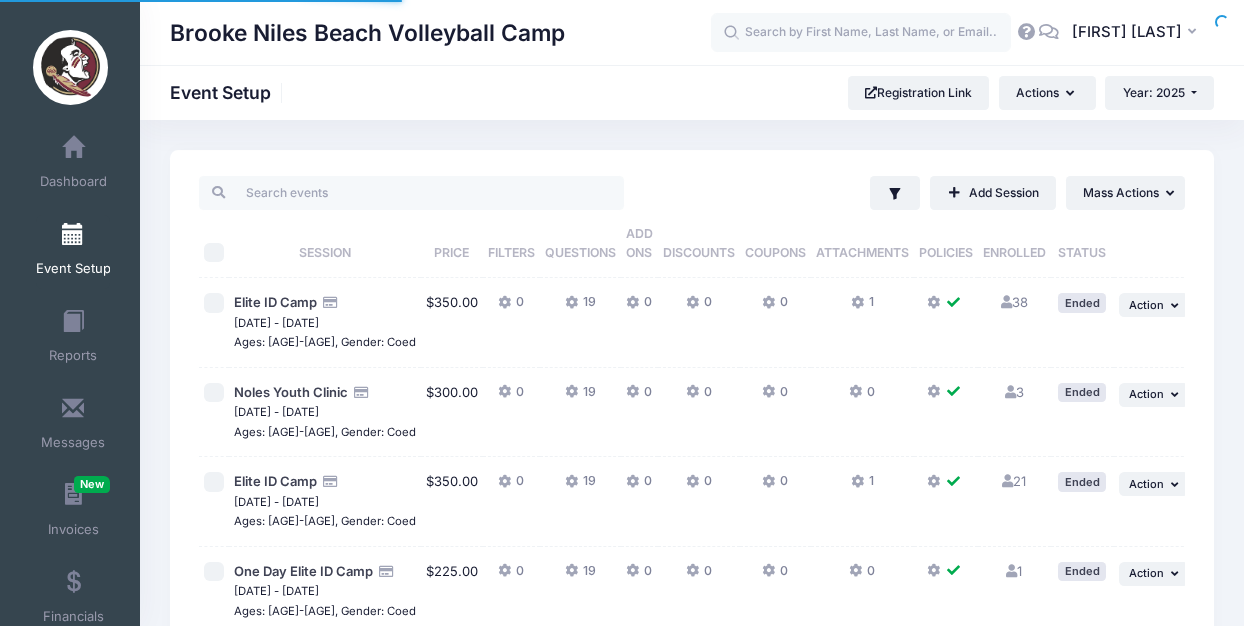 scroll, scrollTop: 146, scrollLeft: 0, axis: vertical 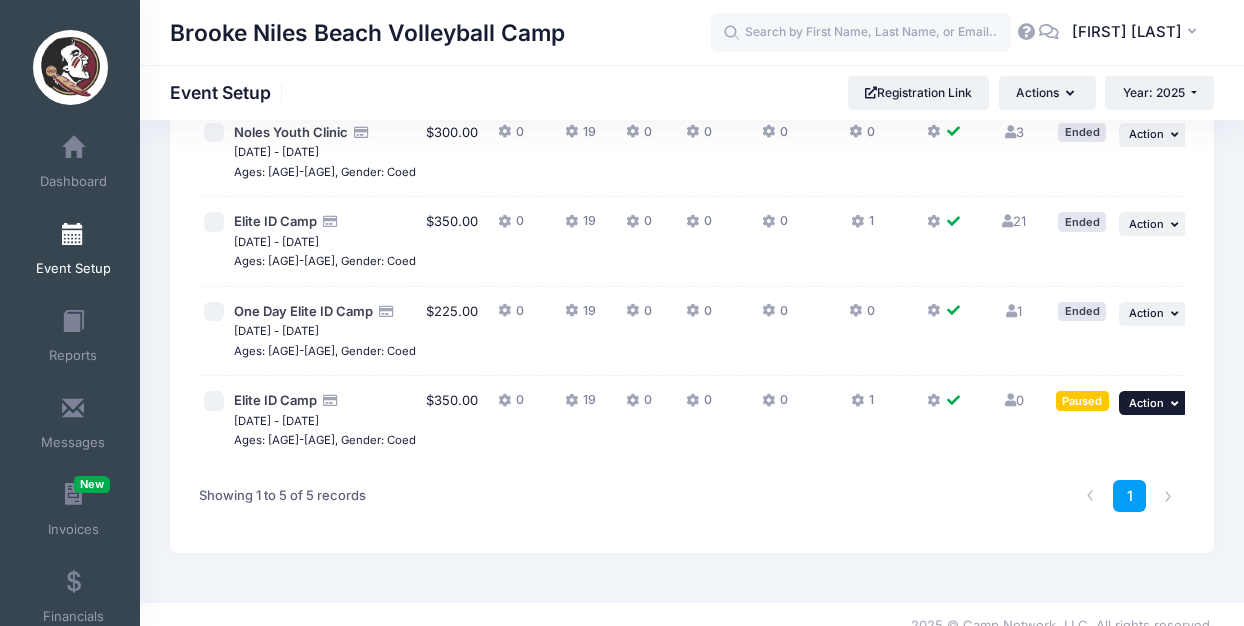 click on "Action" at bounding box center [1146, 403] 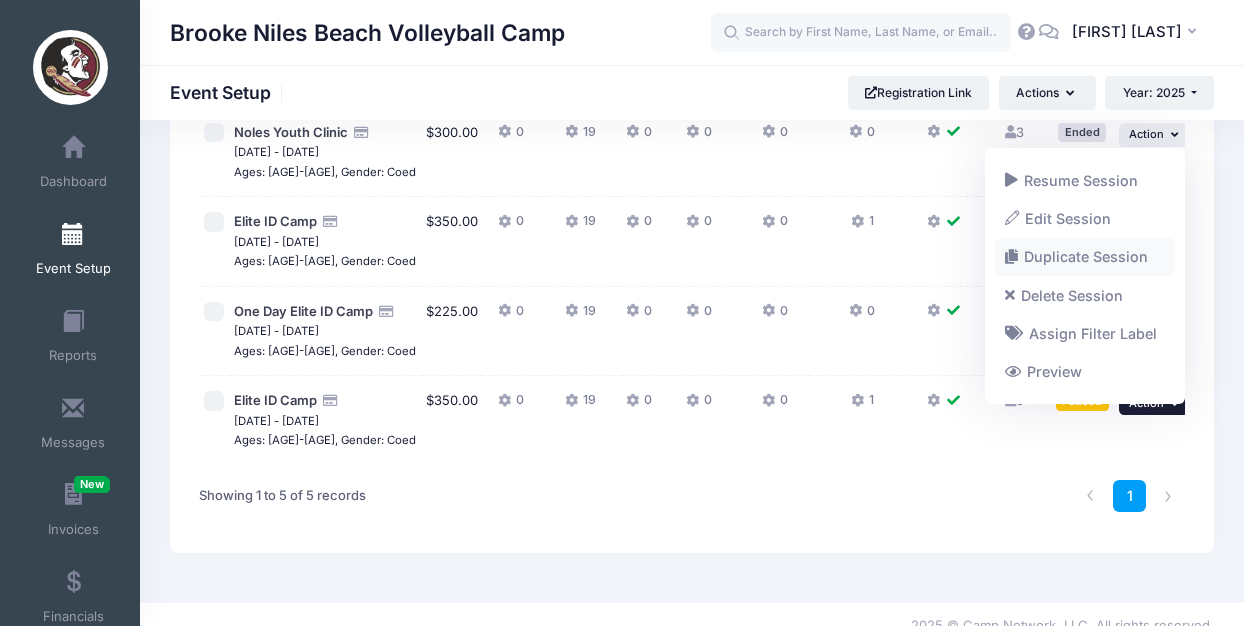 click on "Duplicate Session" at bounding box center [1085, 257] 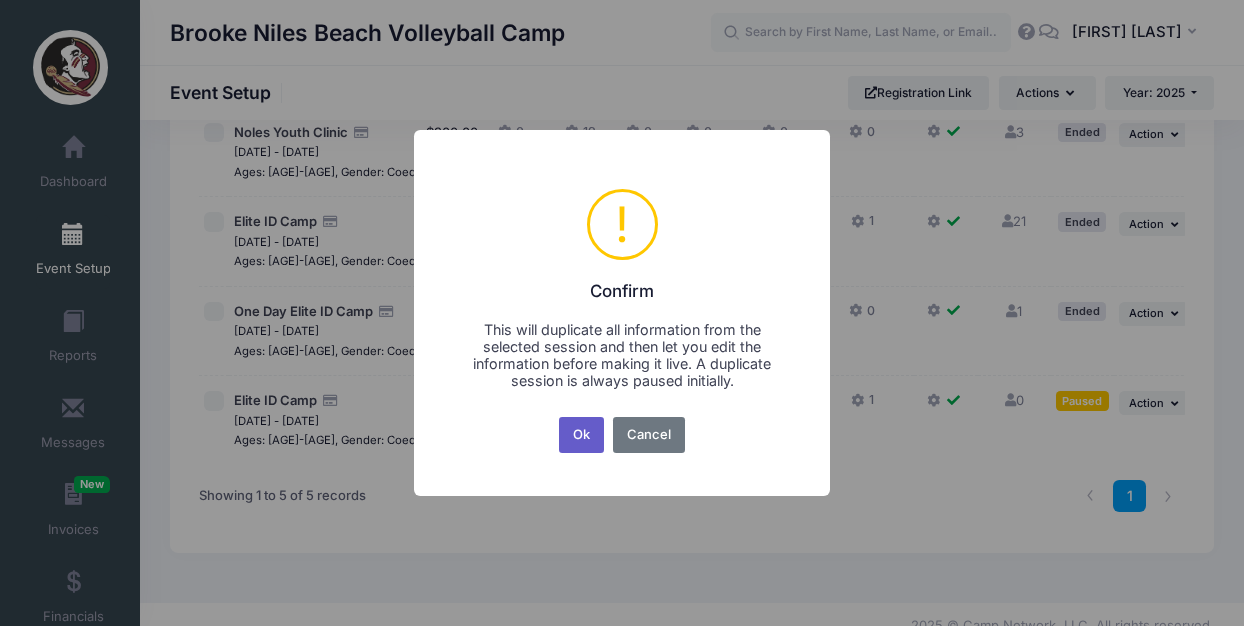 click on "Ok" at bounding box center [582, 435] 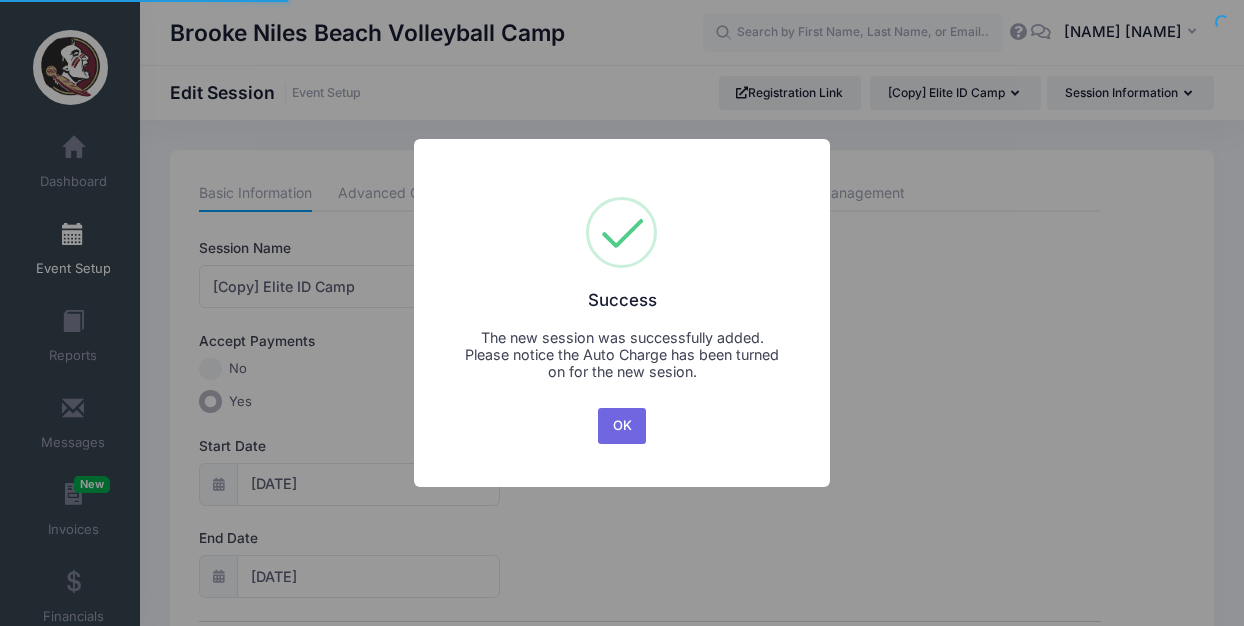 scroll, scrollTop: 0, scrollLeft: 0, axis: both 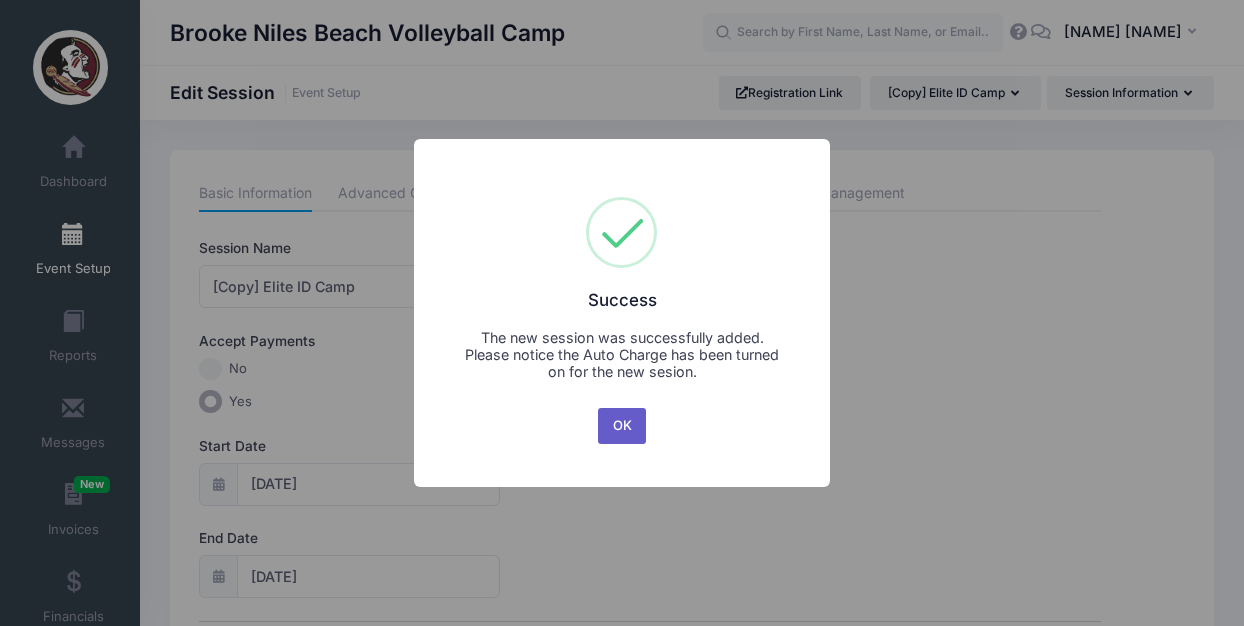 click on "OK" at bounding box center [622, 426] 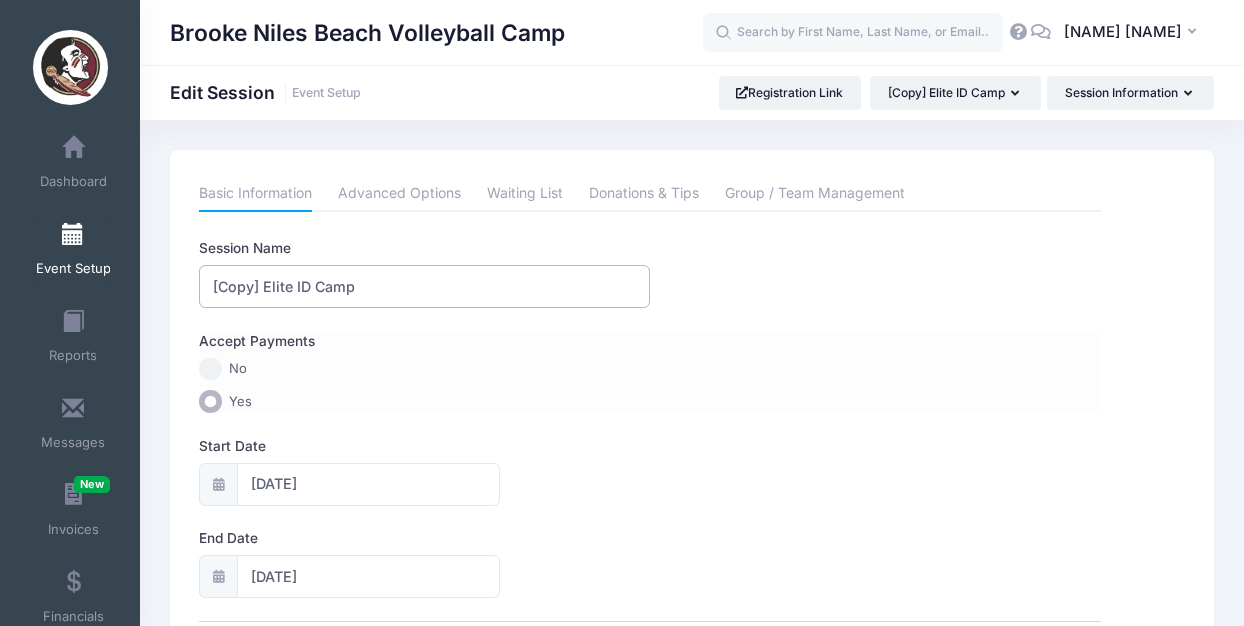 drag, startPoint x: 262, startPoint y: 286, endPoint x: 262, endPoint y: 335, distance: 49 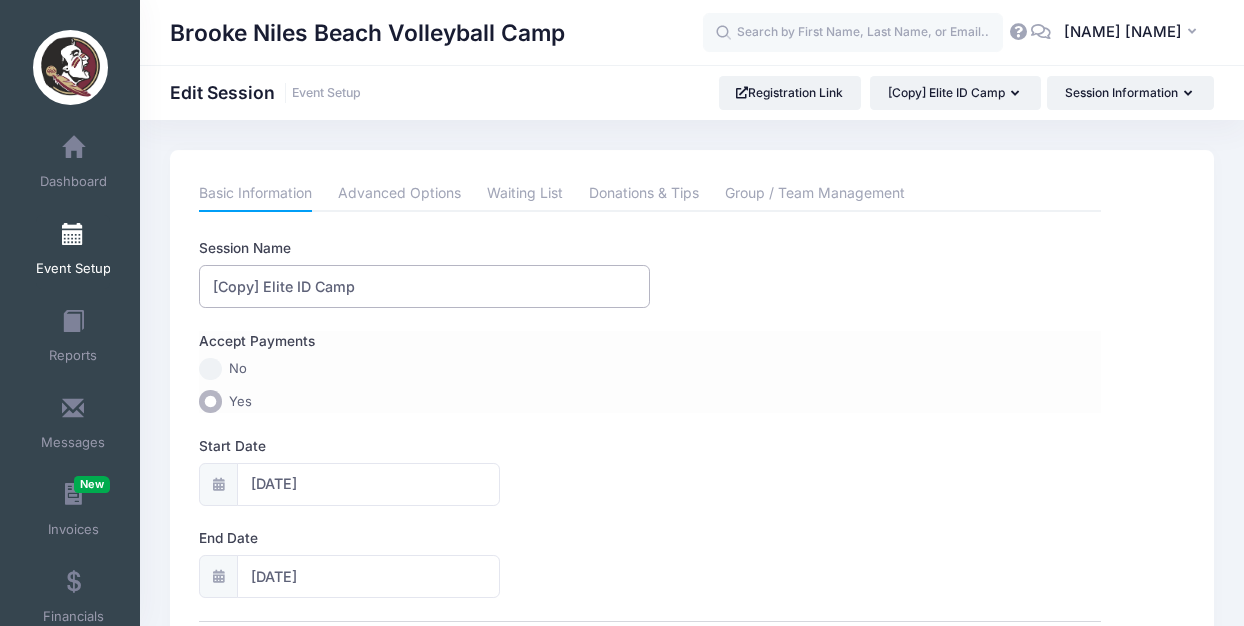 click on "[Copy] Elite ID Camp" at bounding box center (424, 286) 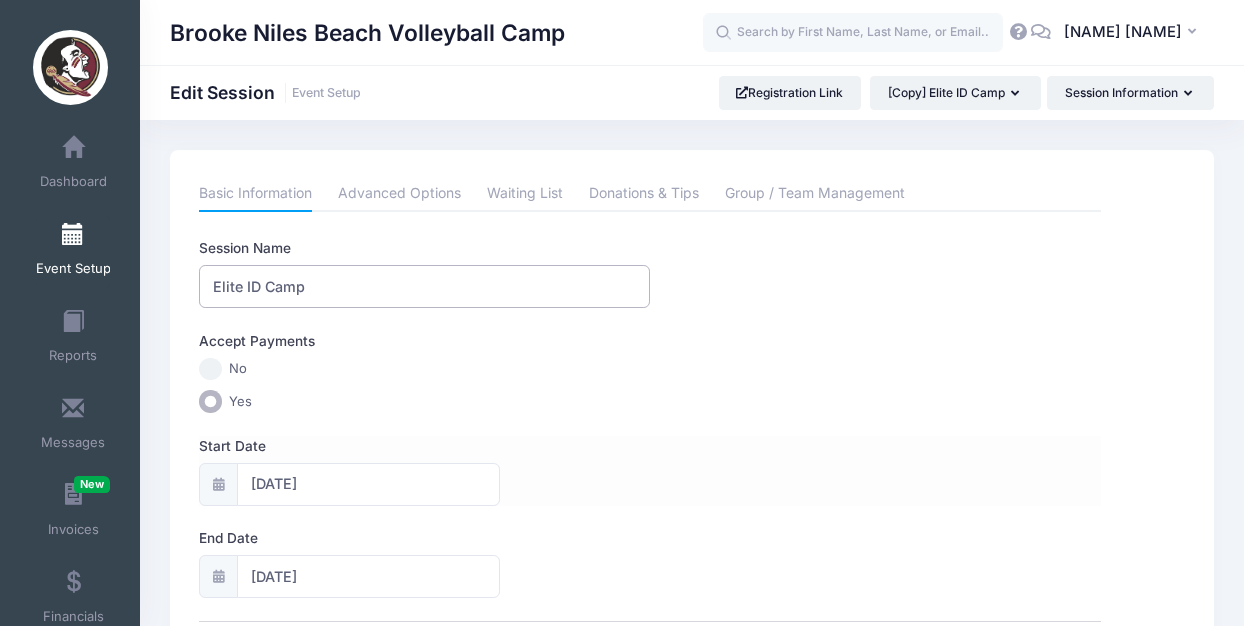 type on "Elite ID Camp" 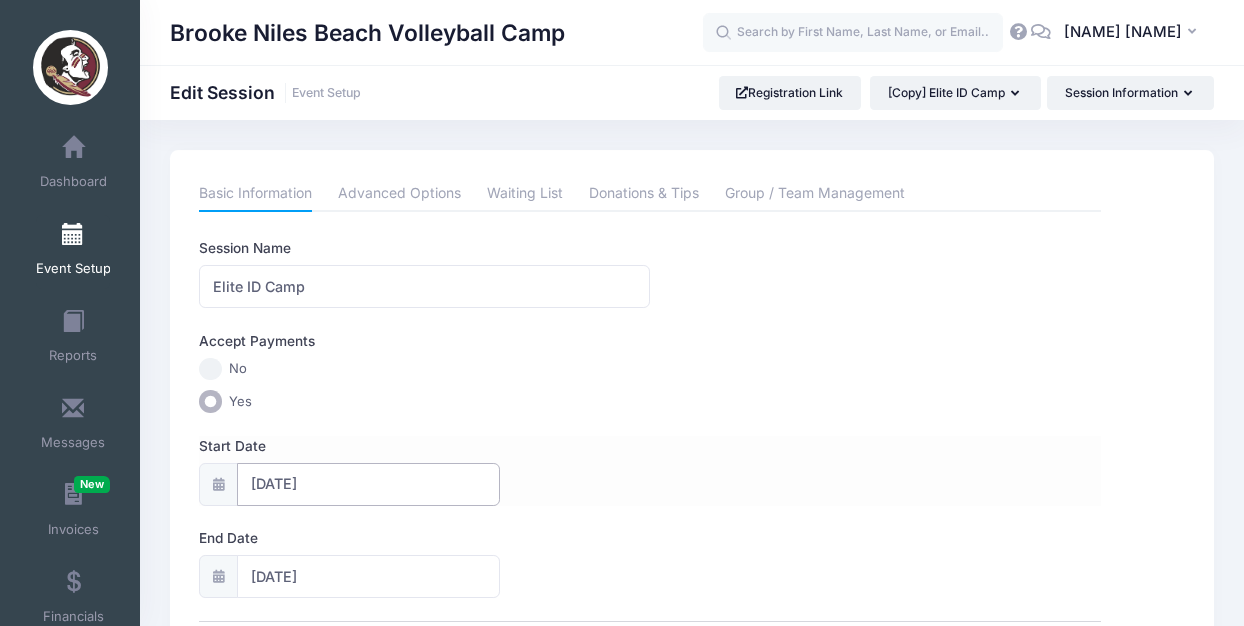click on "10/18/2025" at bounding box center (368, 484) 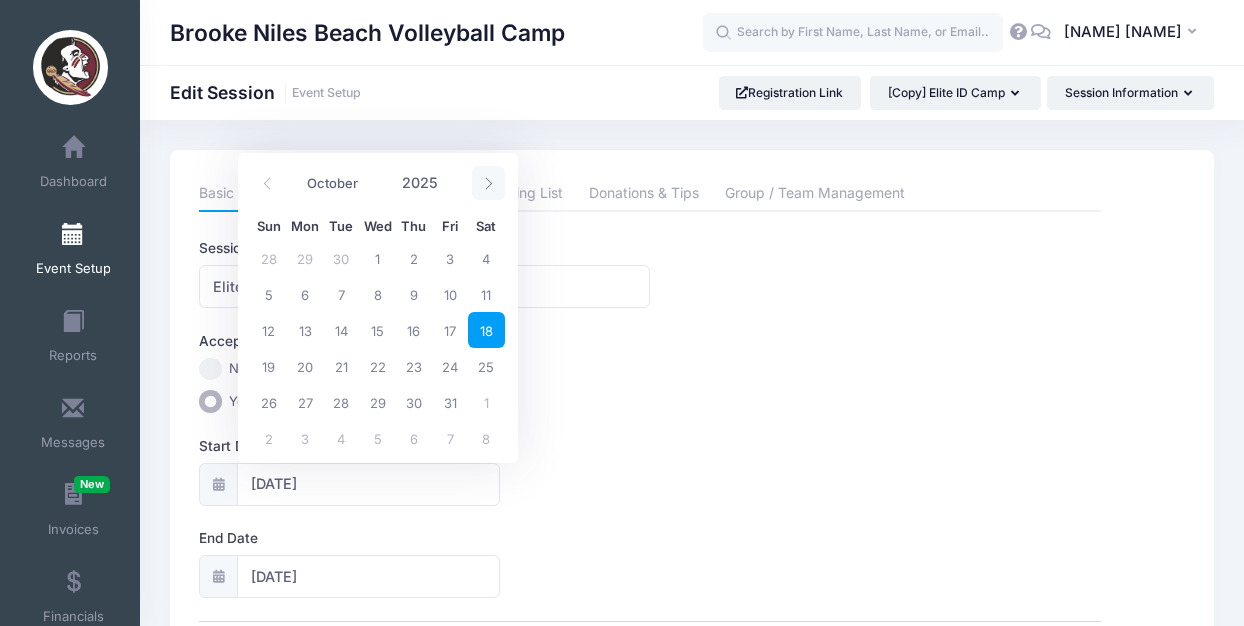 click 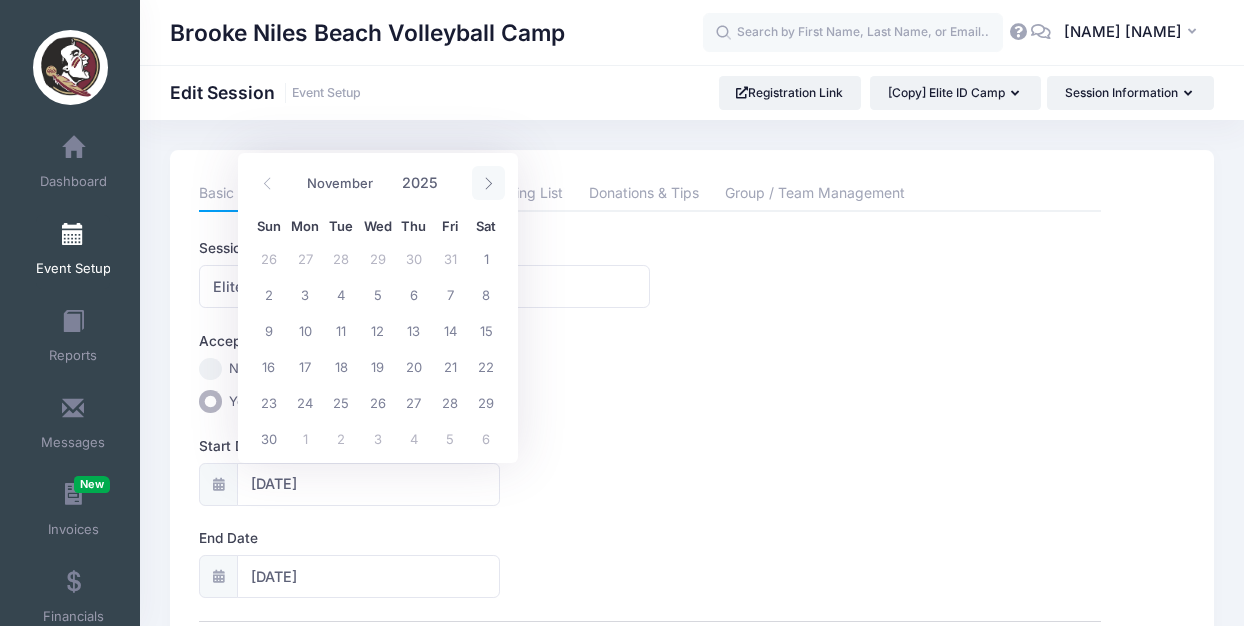 click 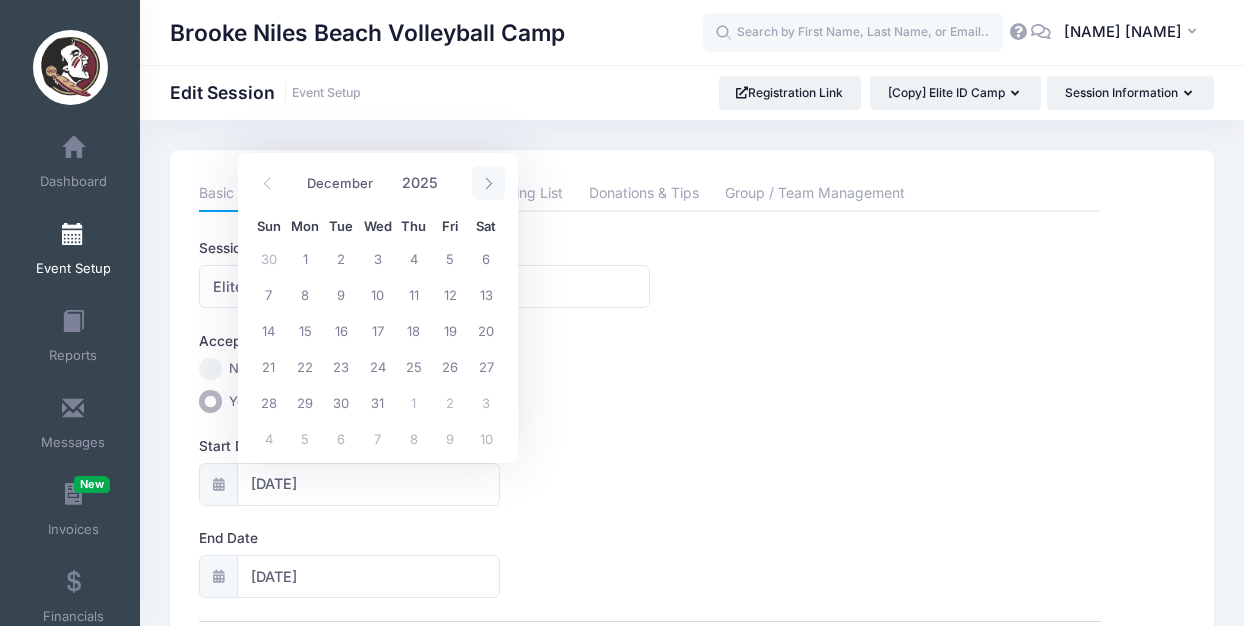 click 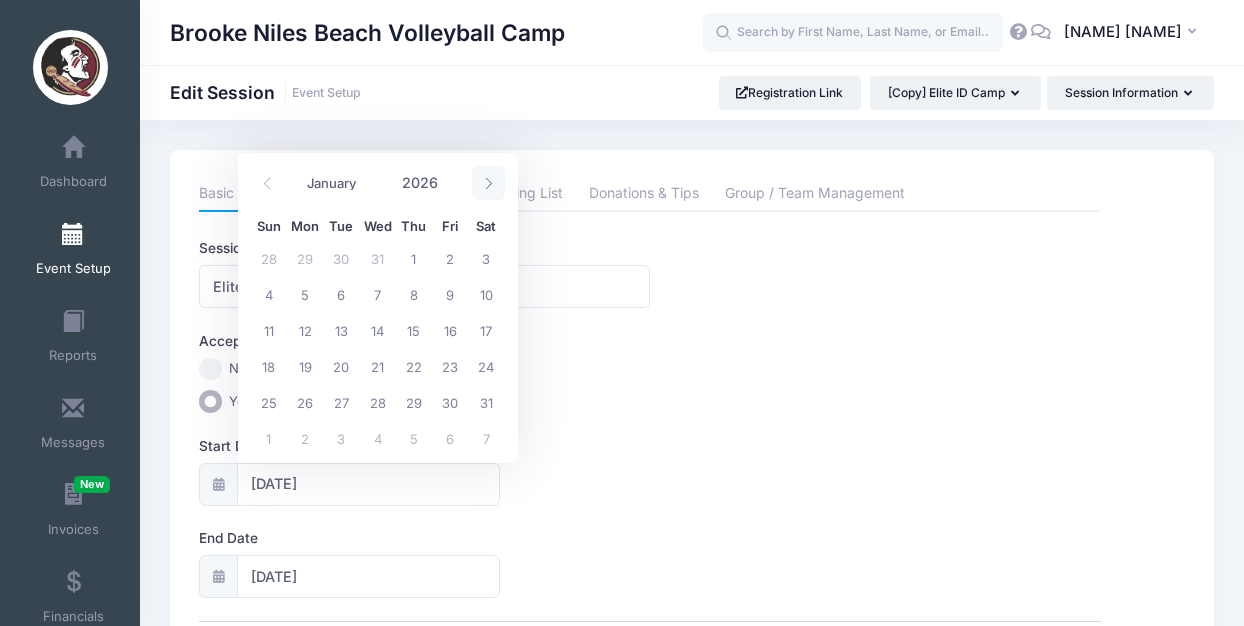 click 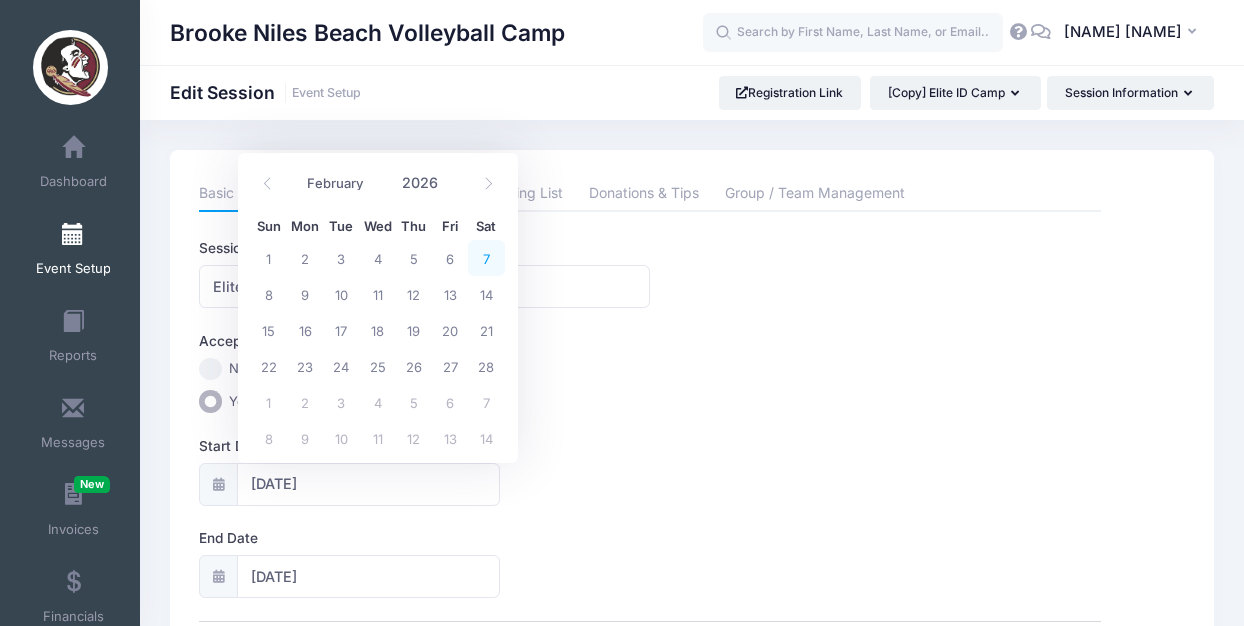 click on "7" at bounding box center (486, 258) 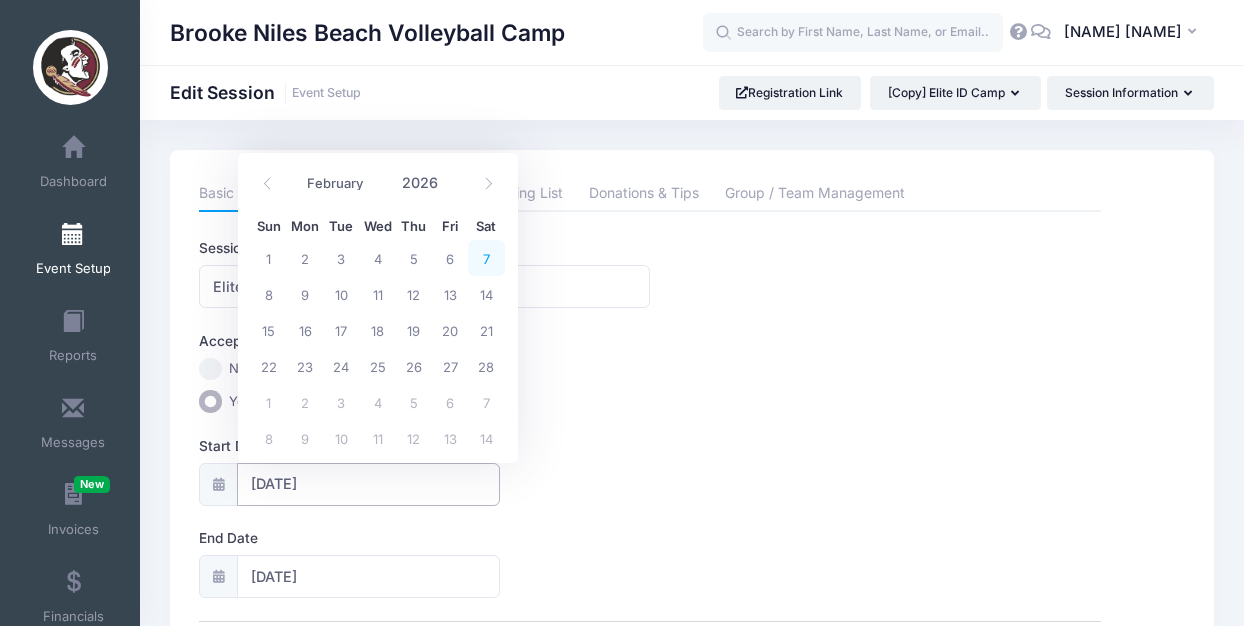 type on "02/07/2026" 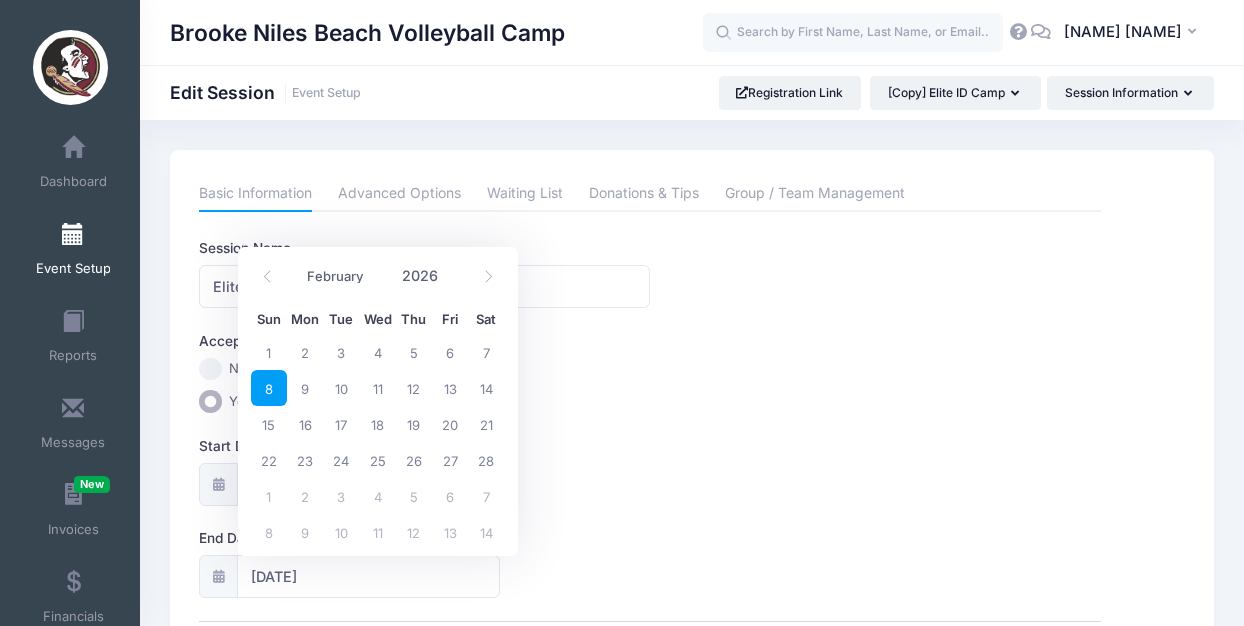 click on "8" at bounding box center [269, 388] 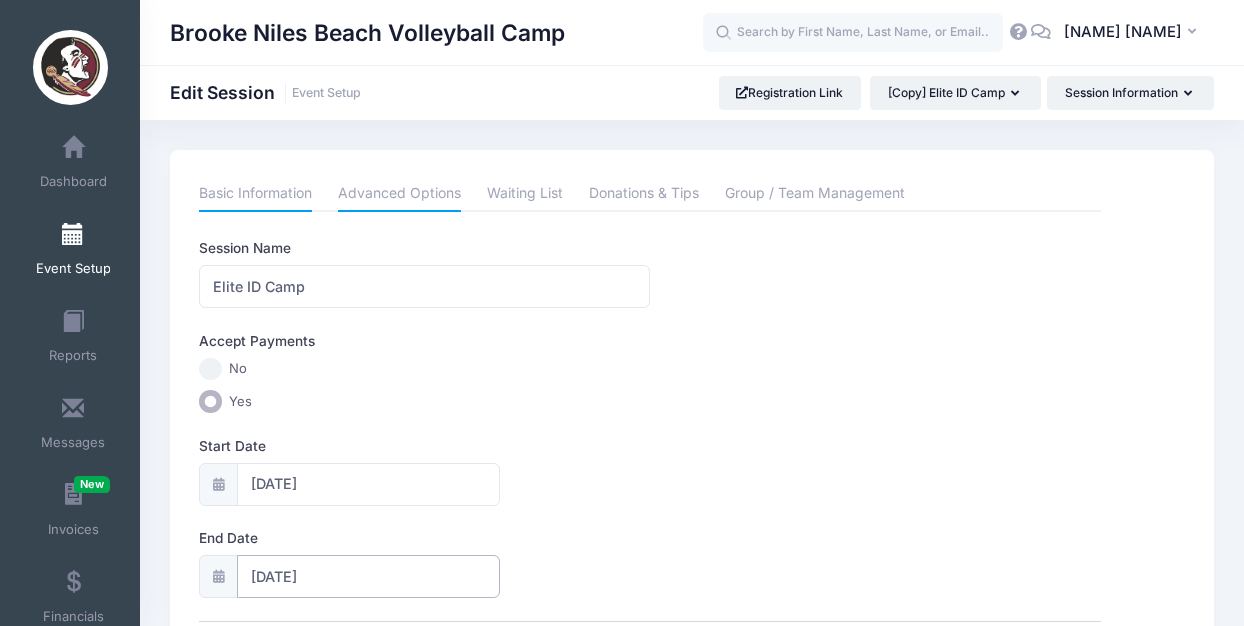 scroll, scrollTop: -1, scrollLeft: 0, axis: vertical 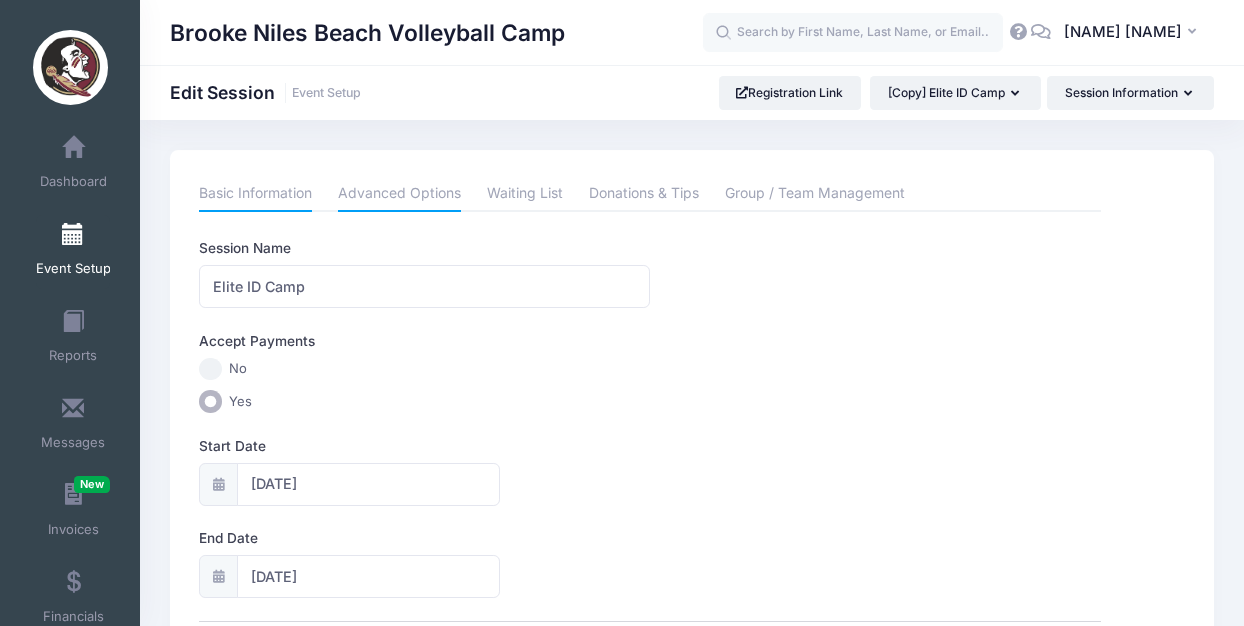 click on "Advanced Options" at bounding box center [399, 194] 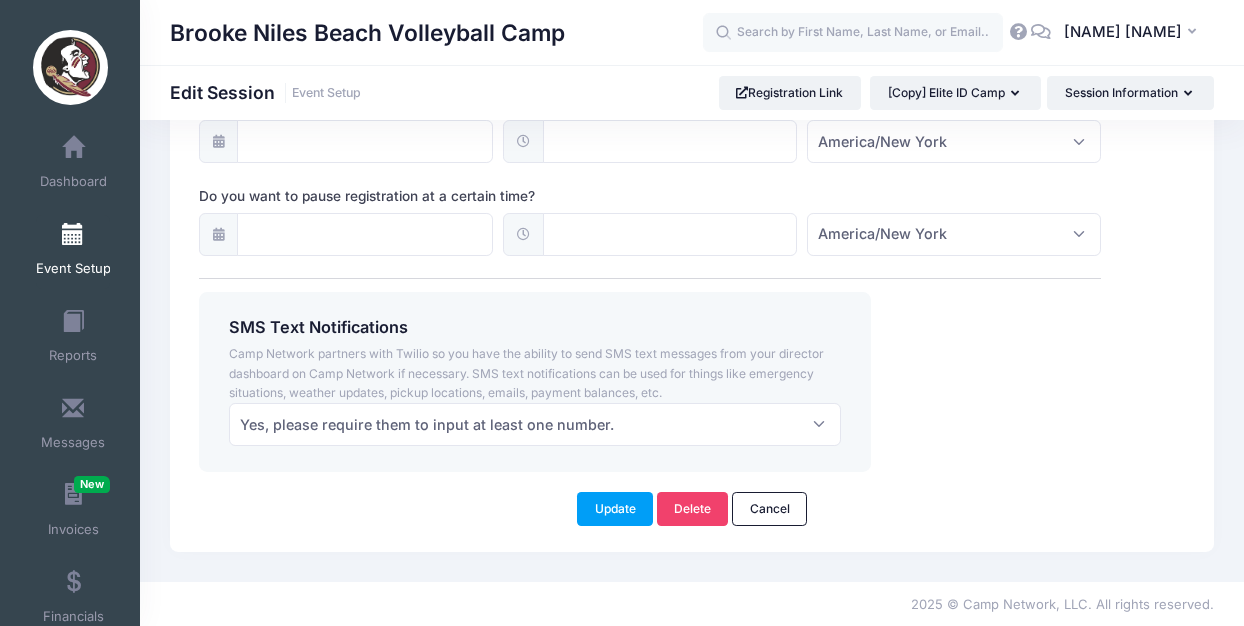 scroll, scrollTop: 1629, scrollLeft: 0, axis: vertical 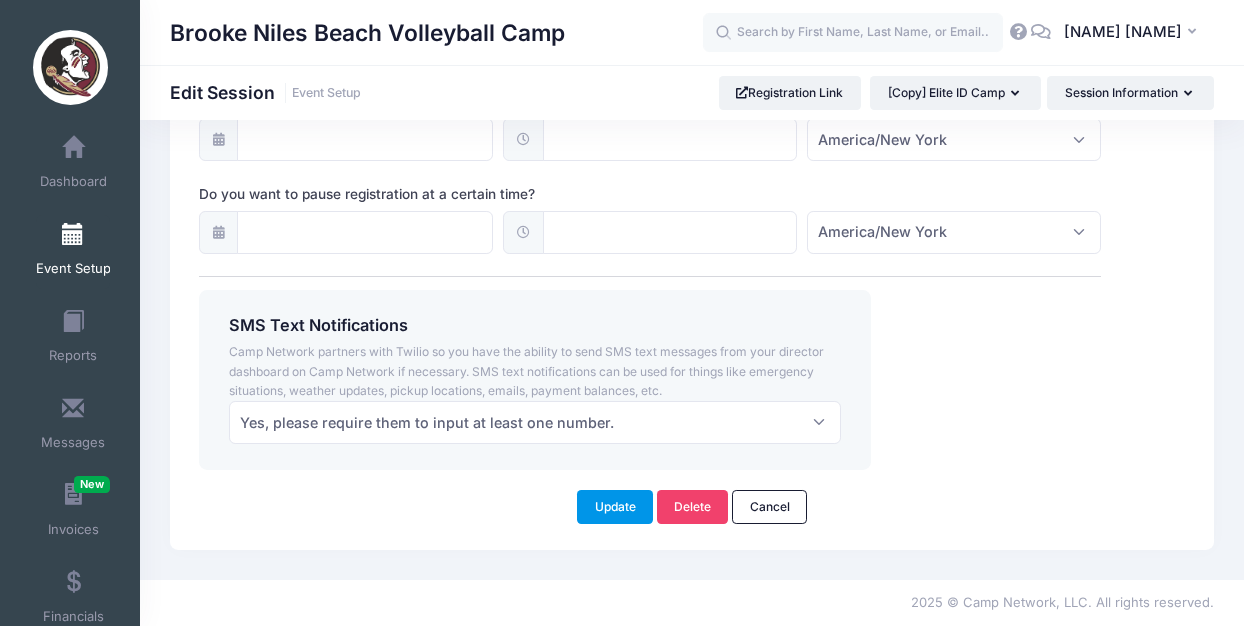 click on "Update" at bounding box center (615, 507) 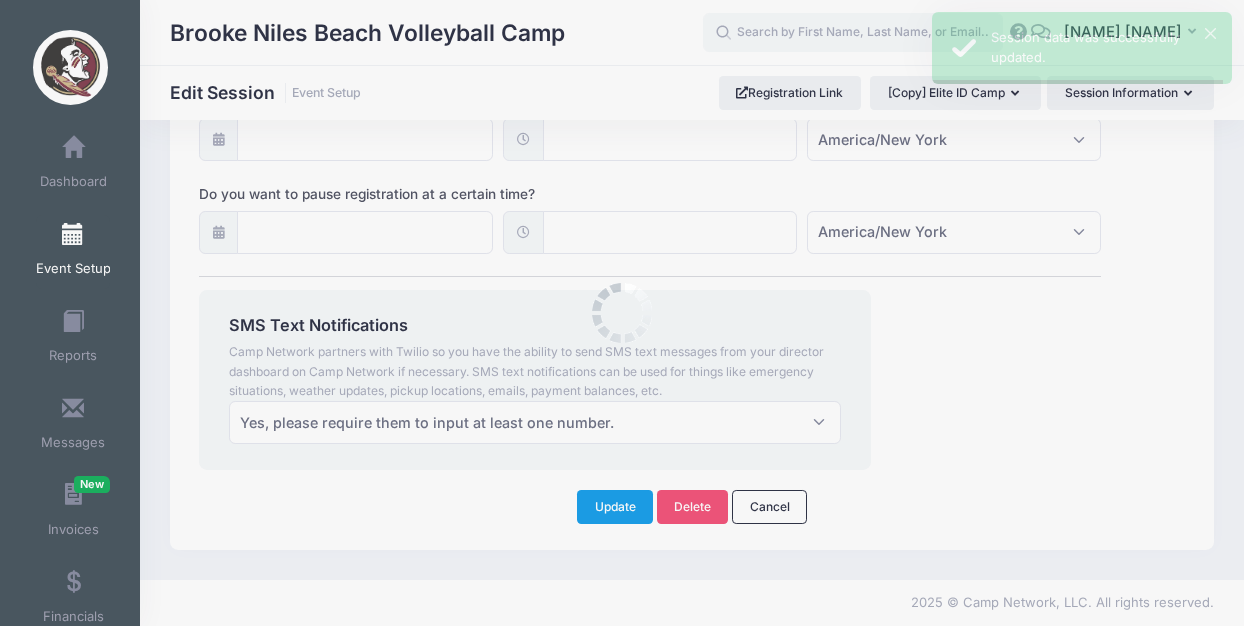 scroll, scrollTop: 0, scrollLeft: 0, axis: both 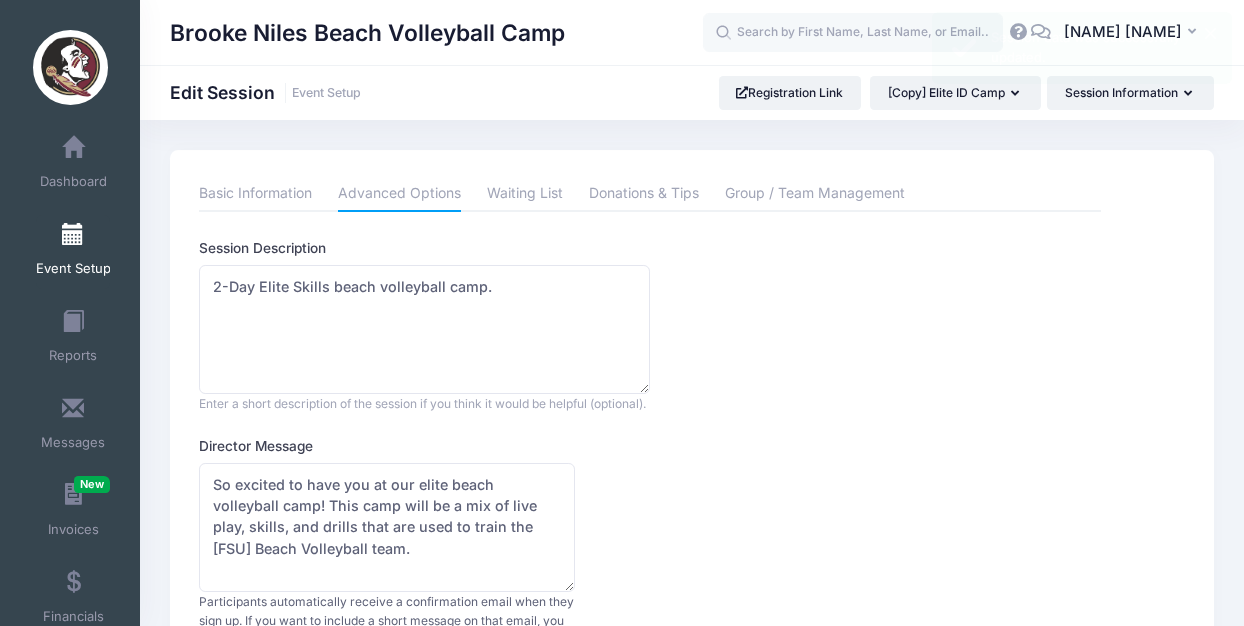click at bounding box center (73, 235) 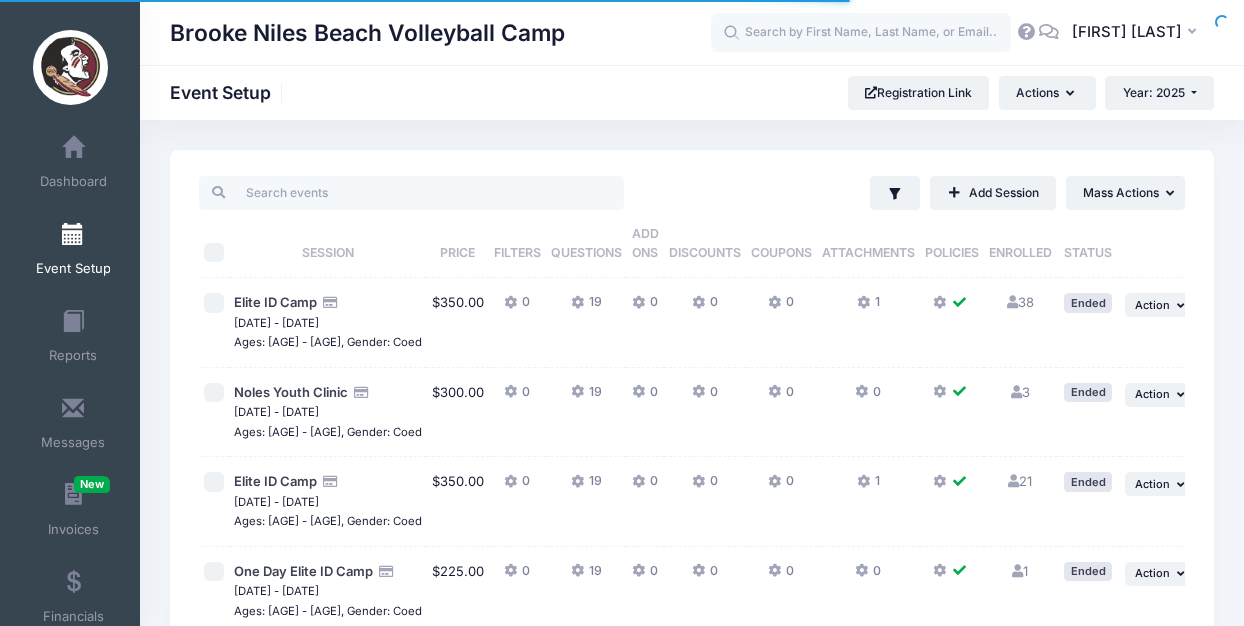 scroll, scrollTop: 0, scrollLeft: 0, axis: both 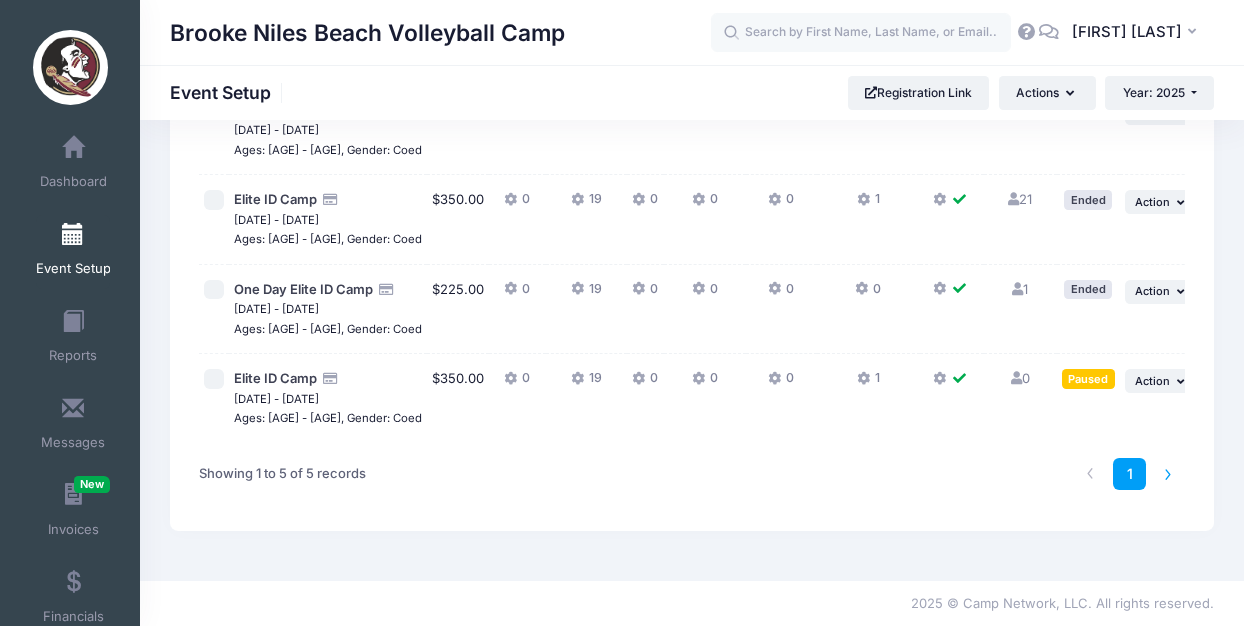 click at bounding box center (1168, 474) 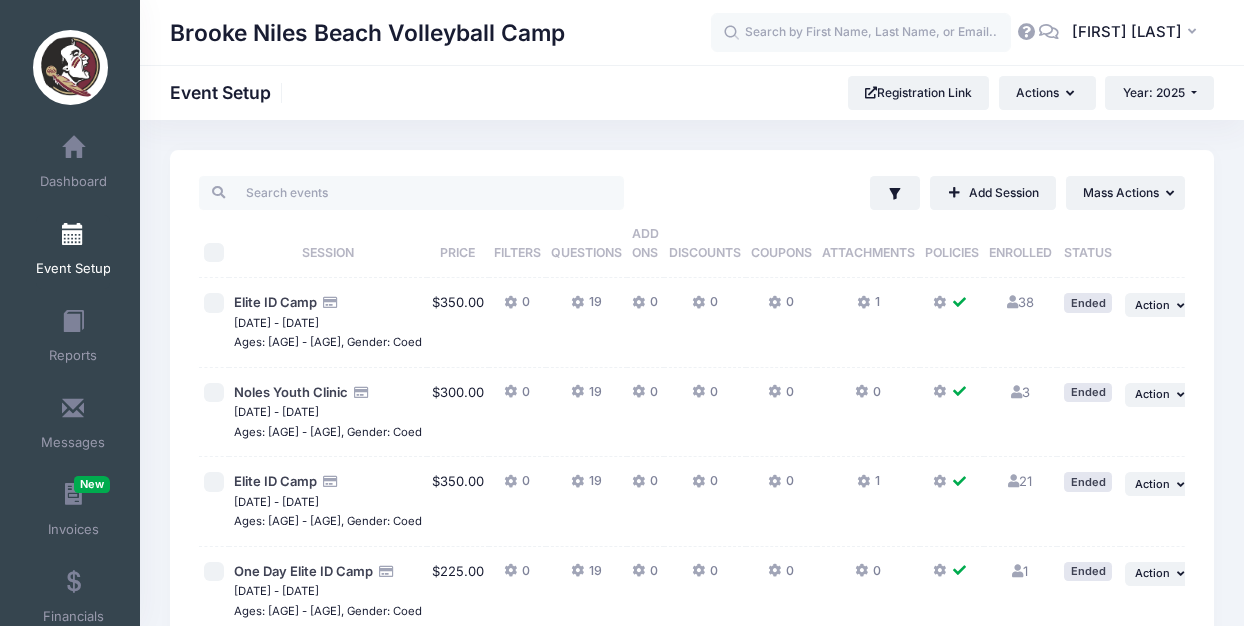 scroll, scrollTop: 0, scrollLeft: 0, axis: both 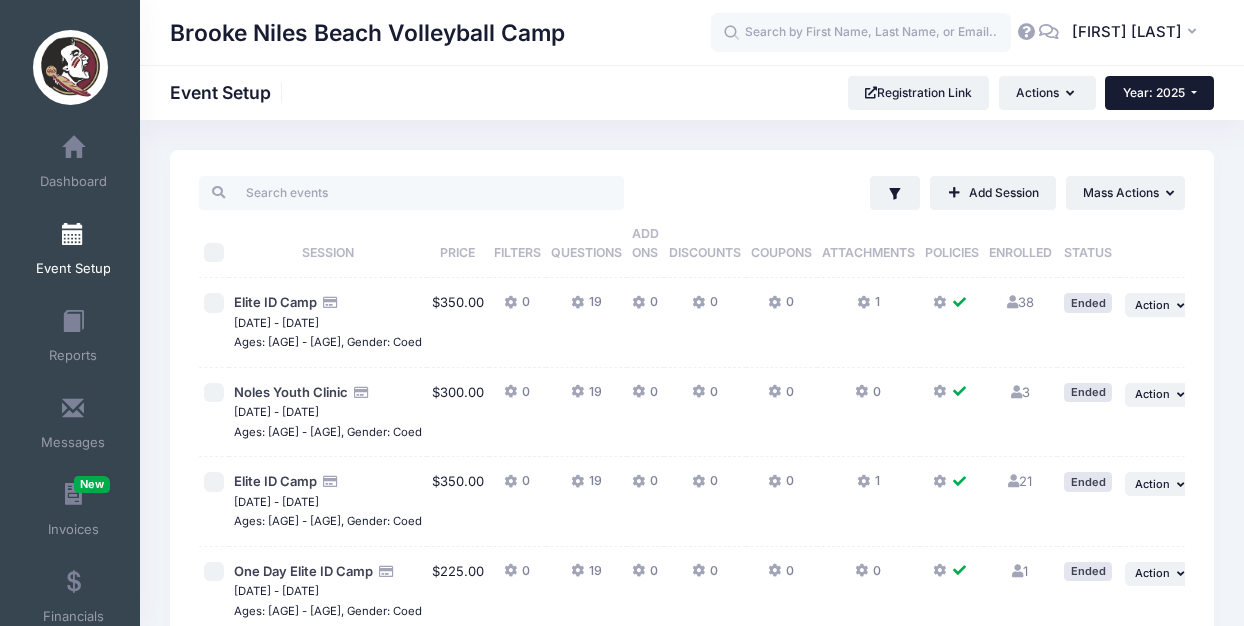click on "Year: 2025" at bounding box center [1159, 93] 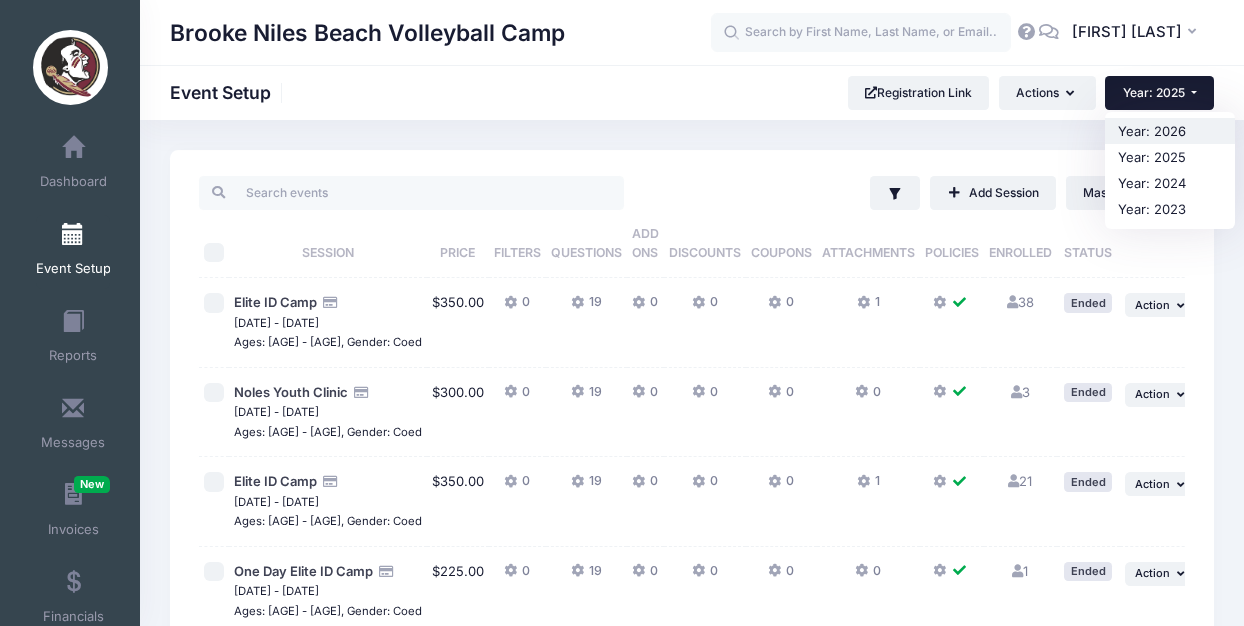 click on "Year: 2026" at bounding box center (1170, 131) 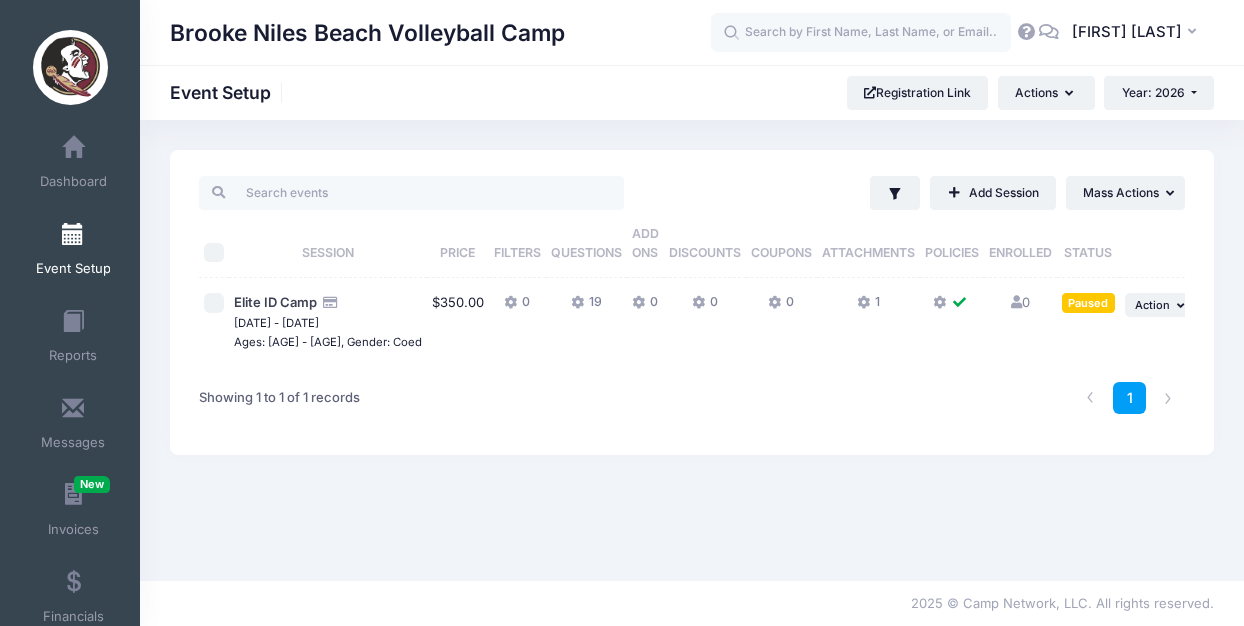 click on "1" at bounding box center (868, 307) 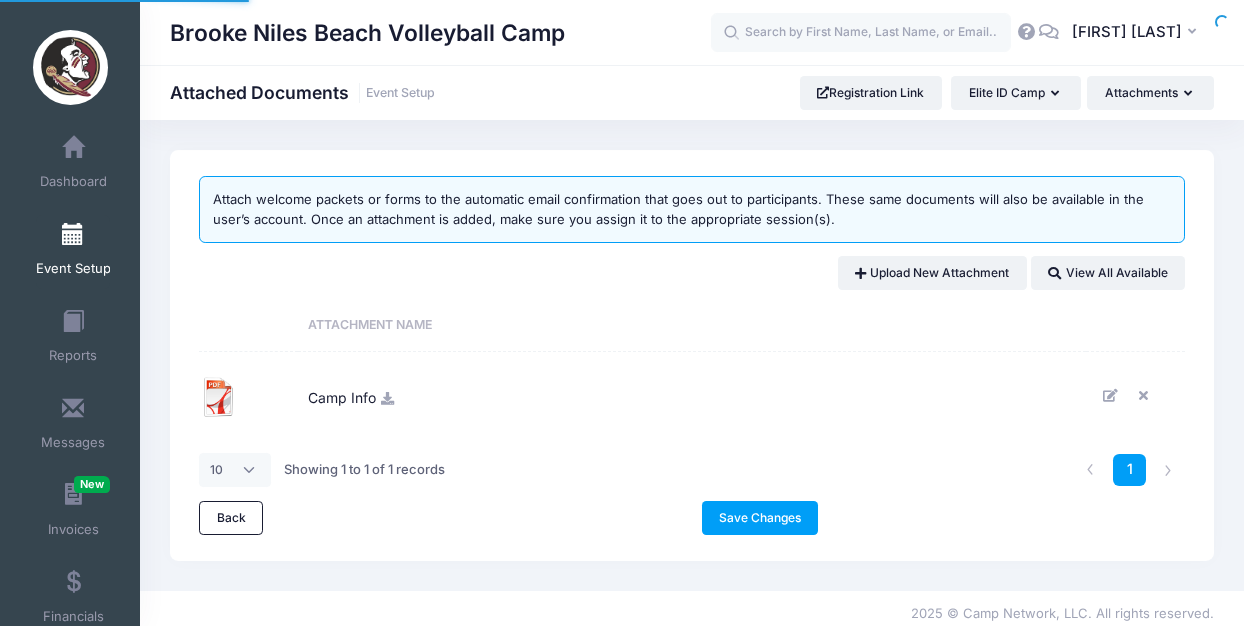 scroll, scrollTop: 0, scrollLeft: 0, axis: both 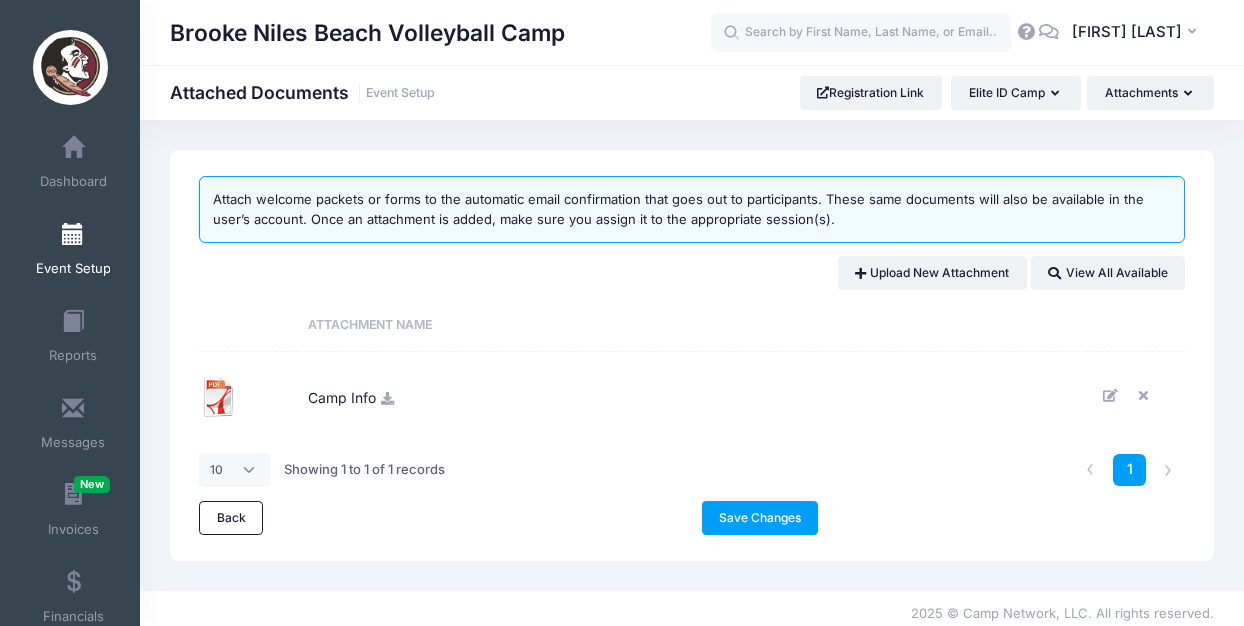 click at bounding box center [388, 398] 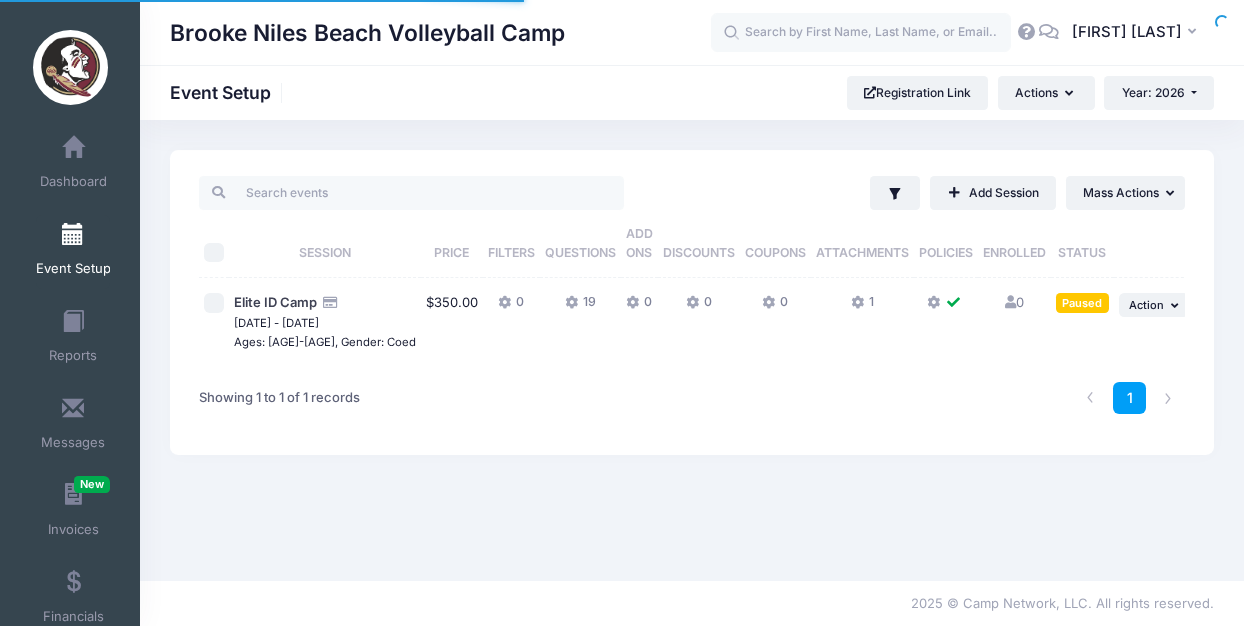 scroll, scrollTop: 0, scrollLeft: 0, axis: both 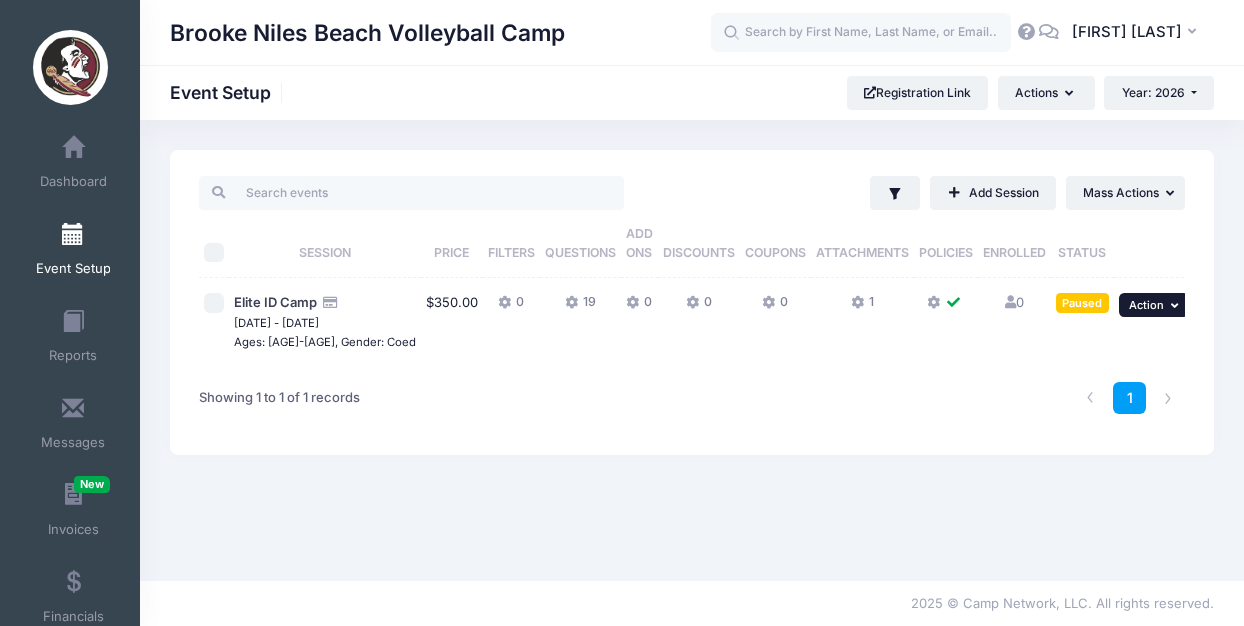 click on "Action" at bounding box center (1146, 305) 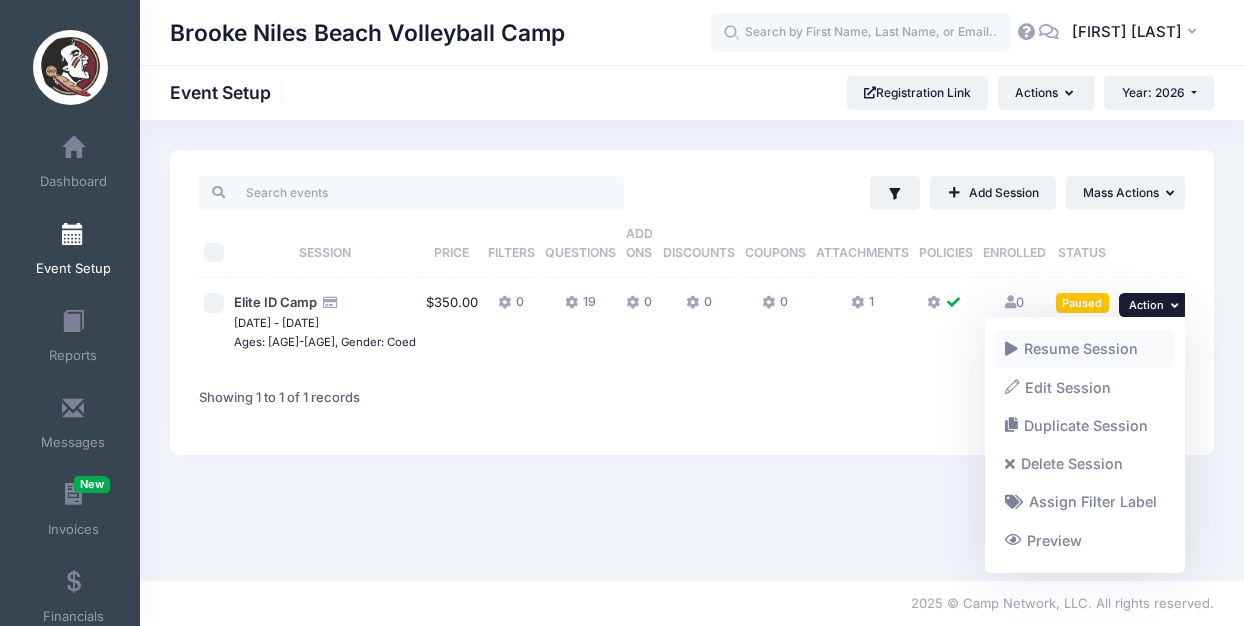 click on "Resume Session" at bounding box center (1085, 349) 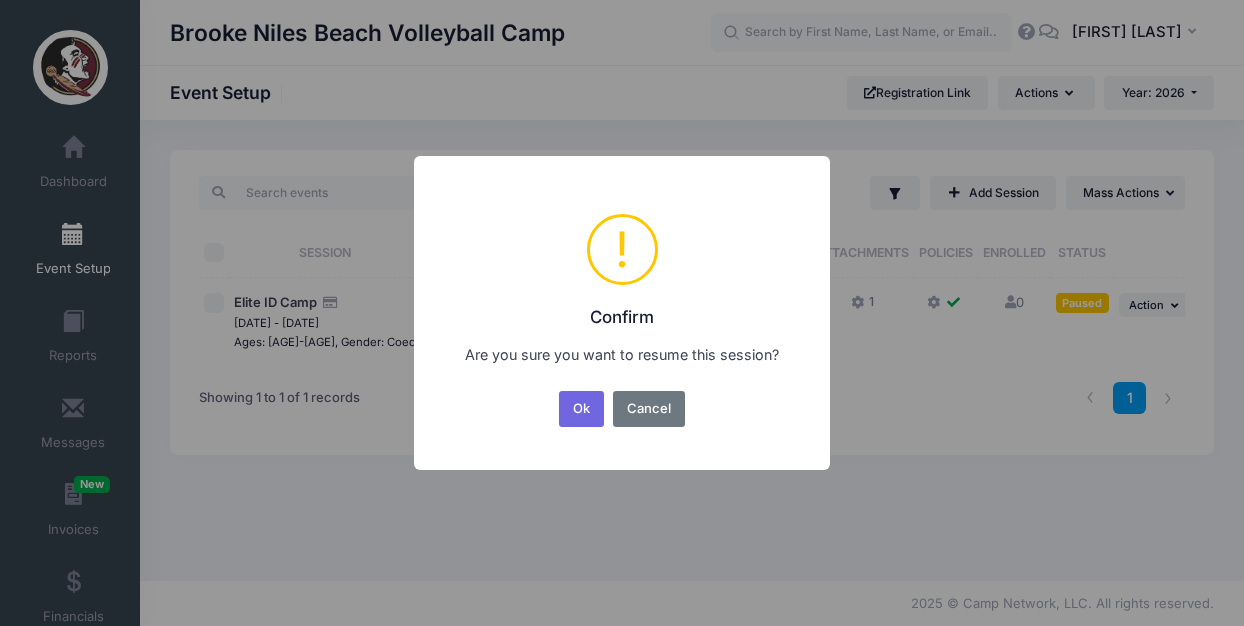 click on "Ok" at bounding box center [582, 409] 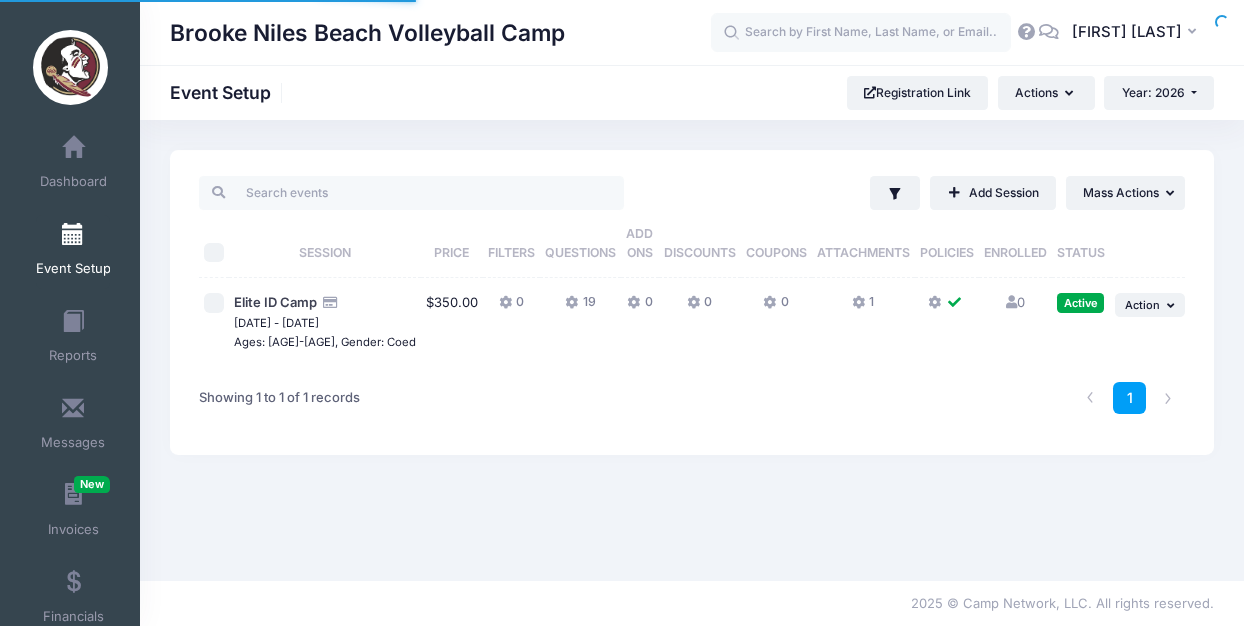 scroll, scrollTop: 0, scrollLeft: 0, axis: both 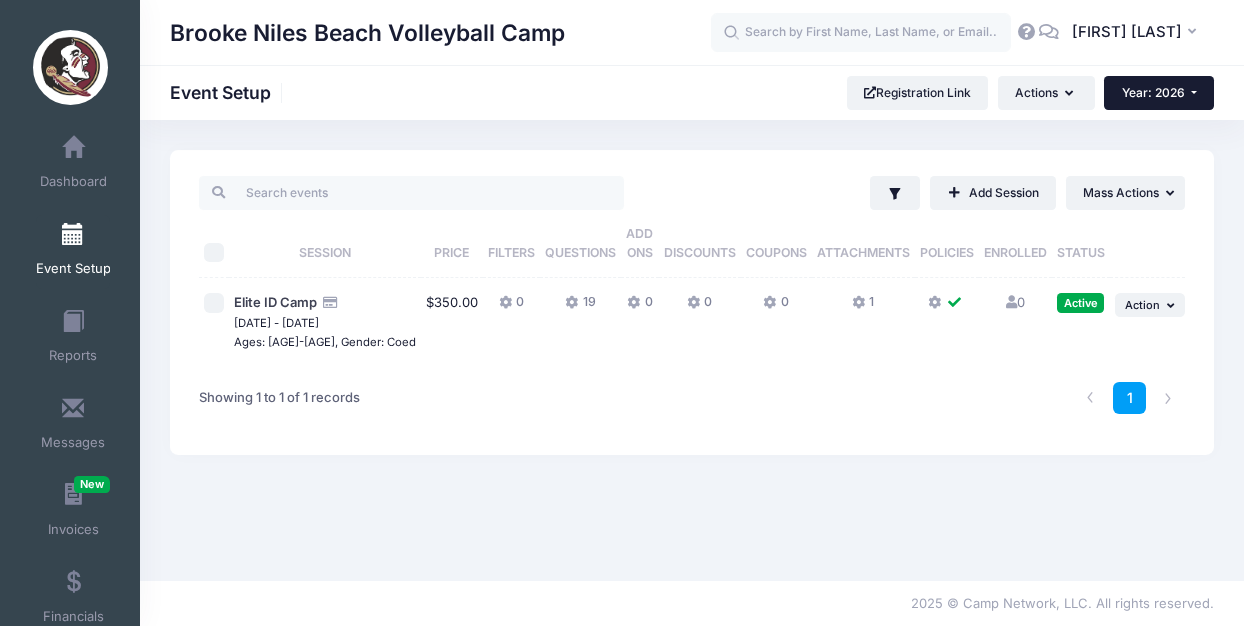 click on "Year: 2026" at bounding box center (1159, 93) 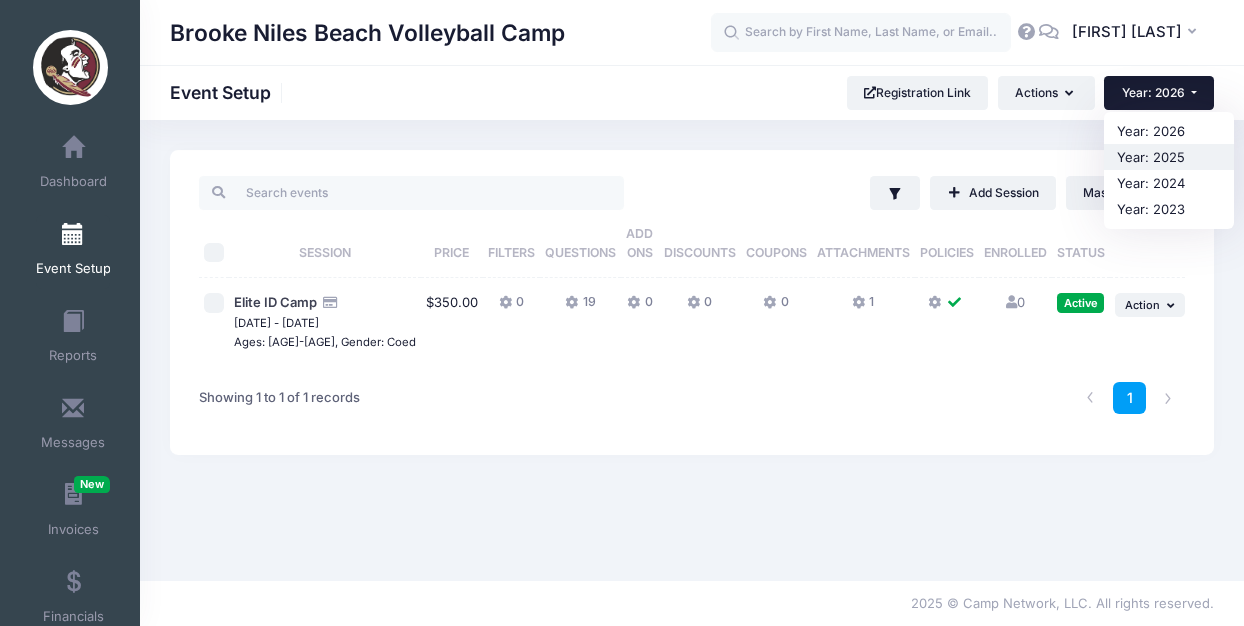 click on "Year: 2025" at bounding box center (1169, 157) 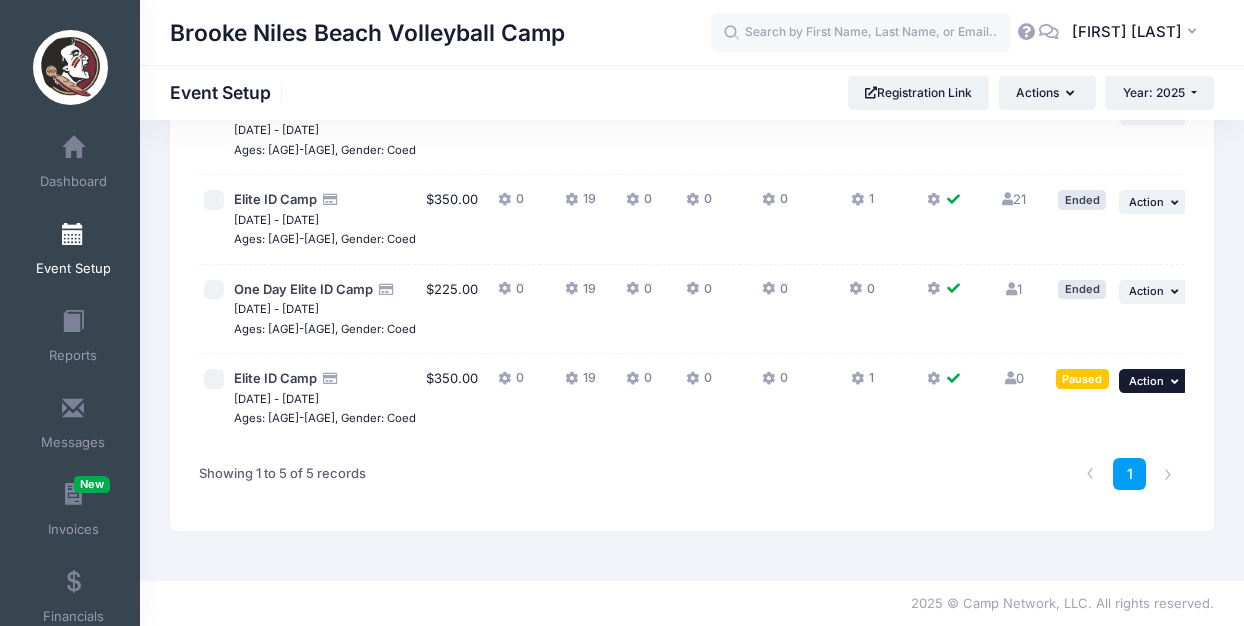 click on "... Action" at bounding box center [1154, 381] 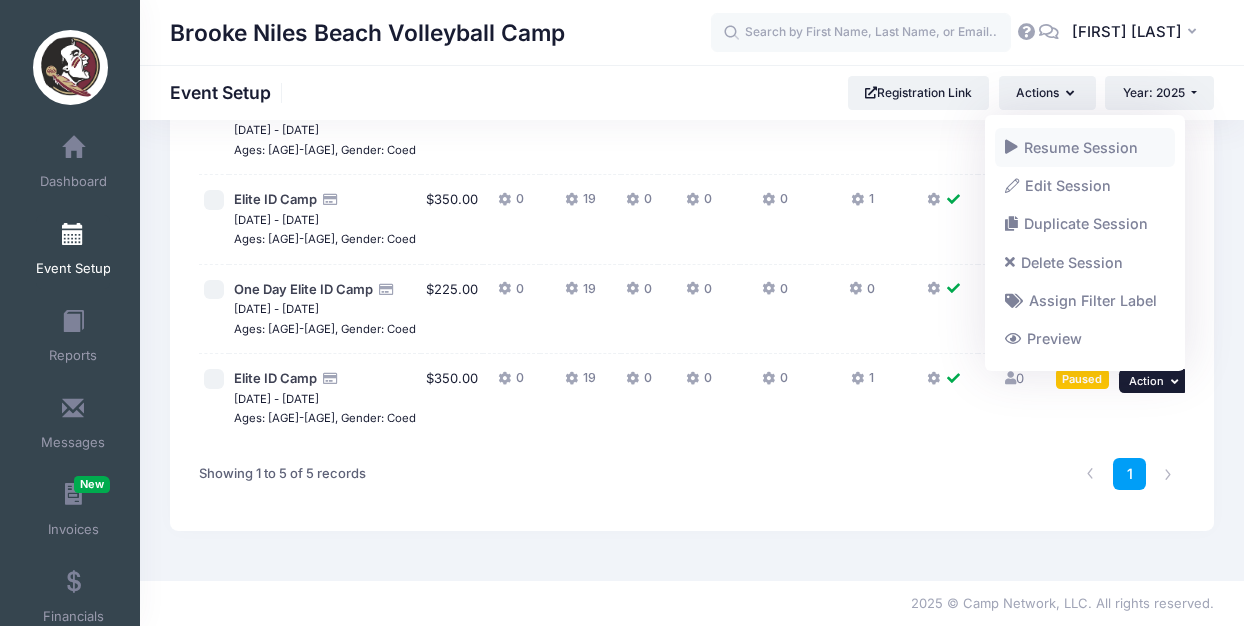 click on "Resume Session" at bounding box center (1085, 147) 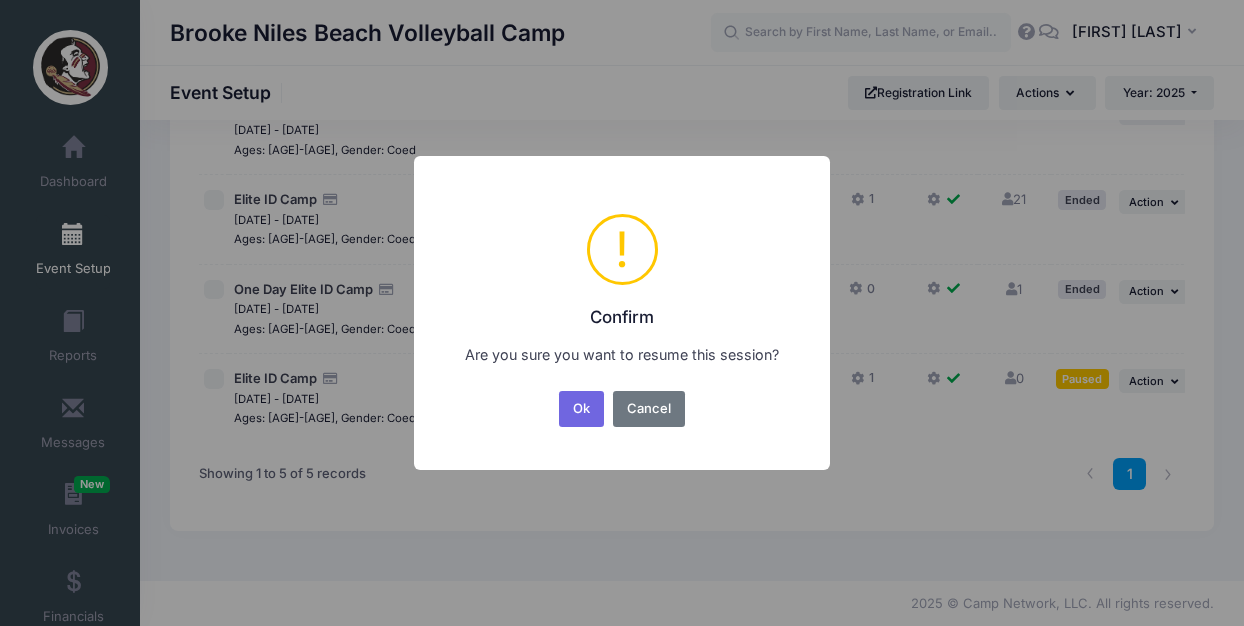click on "Ok" at bounding box center [582, 409] 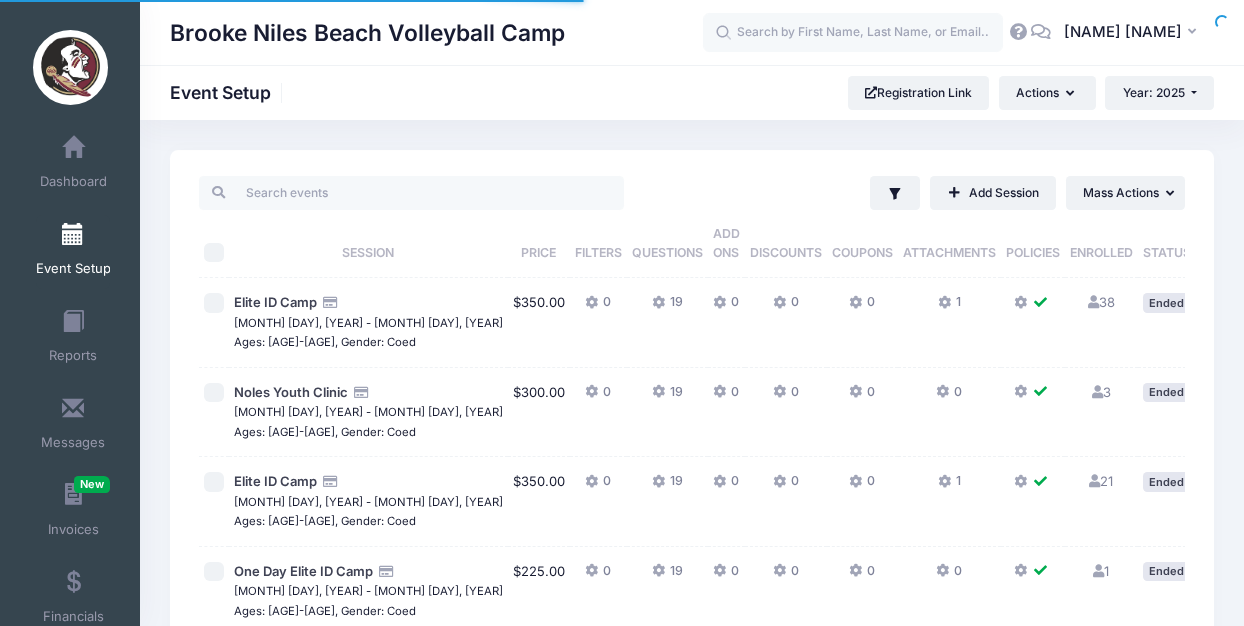 scroll, scrollTop: 295, scrollLeft: 0, axis: vertical 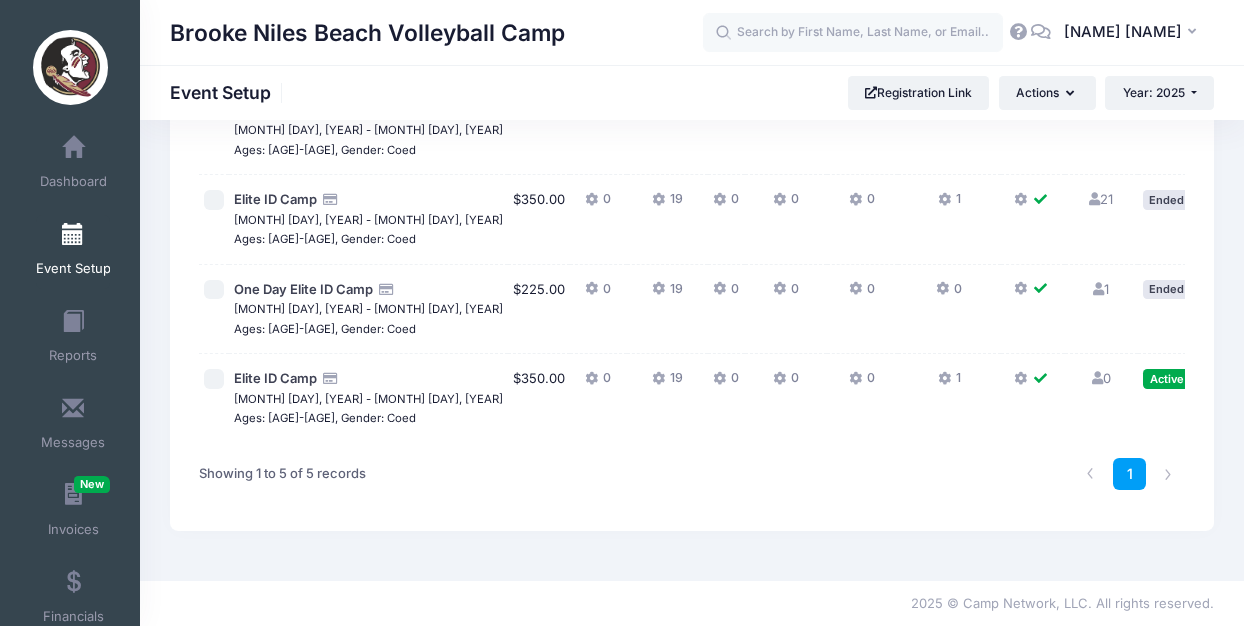 click on "Action" at bounding box center [1228, 381] 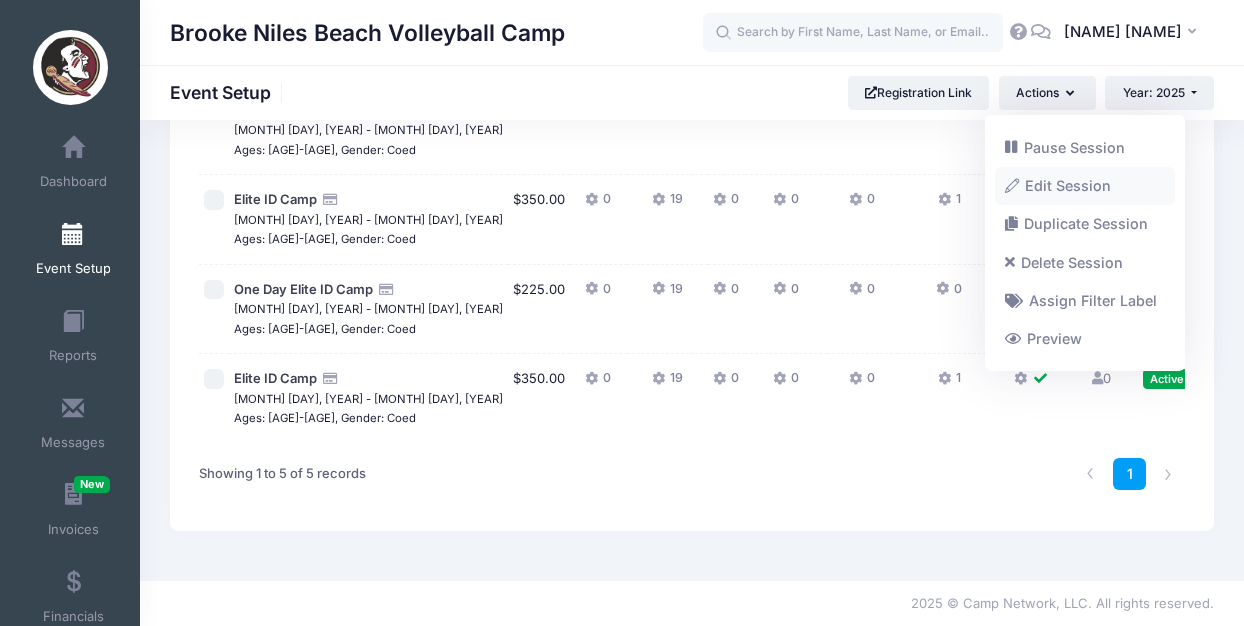 click on "Edit Session" at bounding box center [1085, 185] 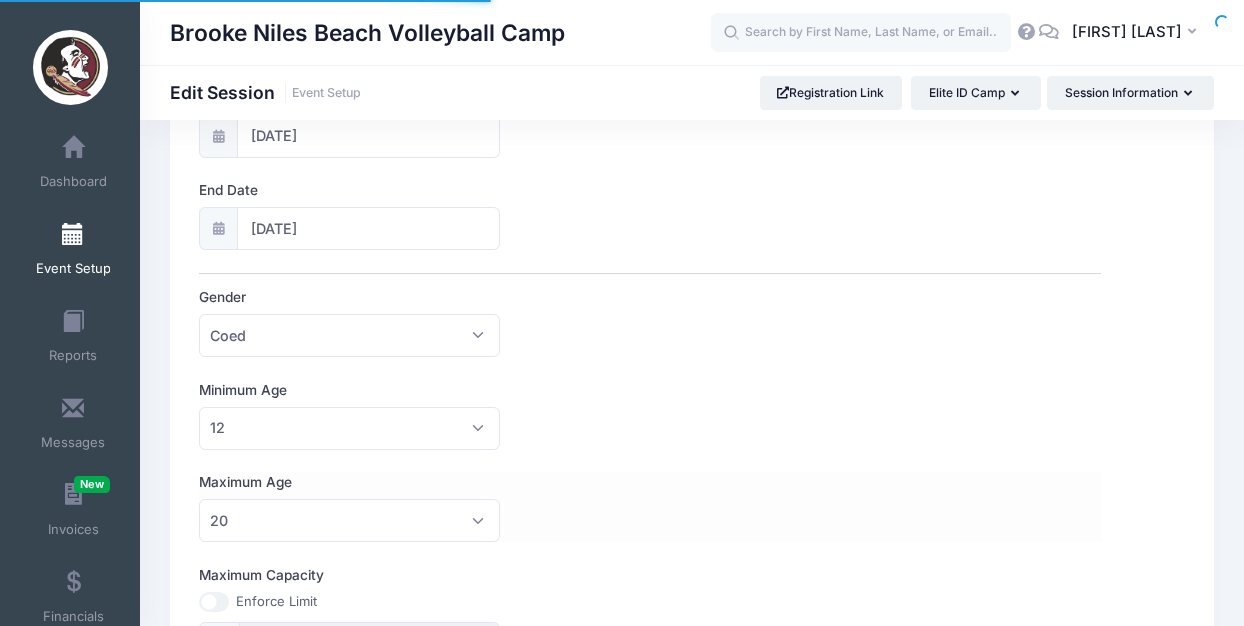 scroll, scrollTop: 864, scrollLeft: 0, axis: vertical 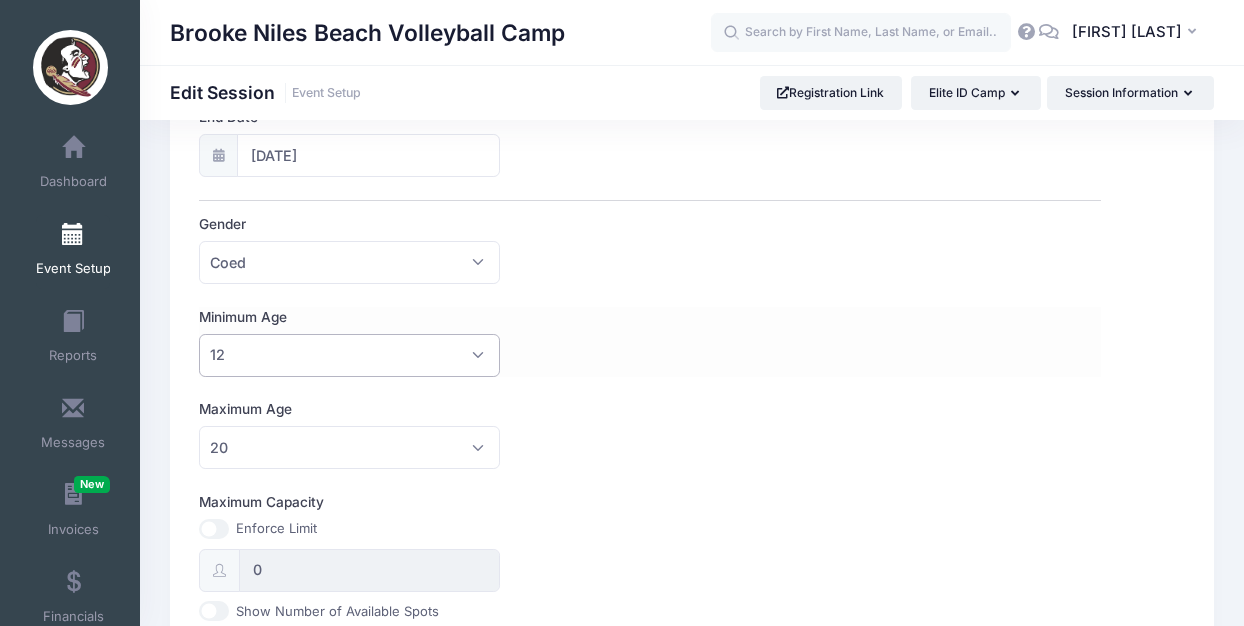 click on "12" at bounding box center (349, 355) 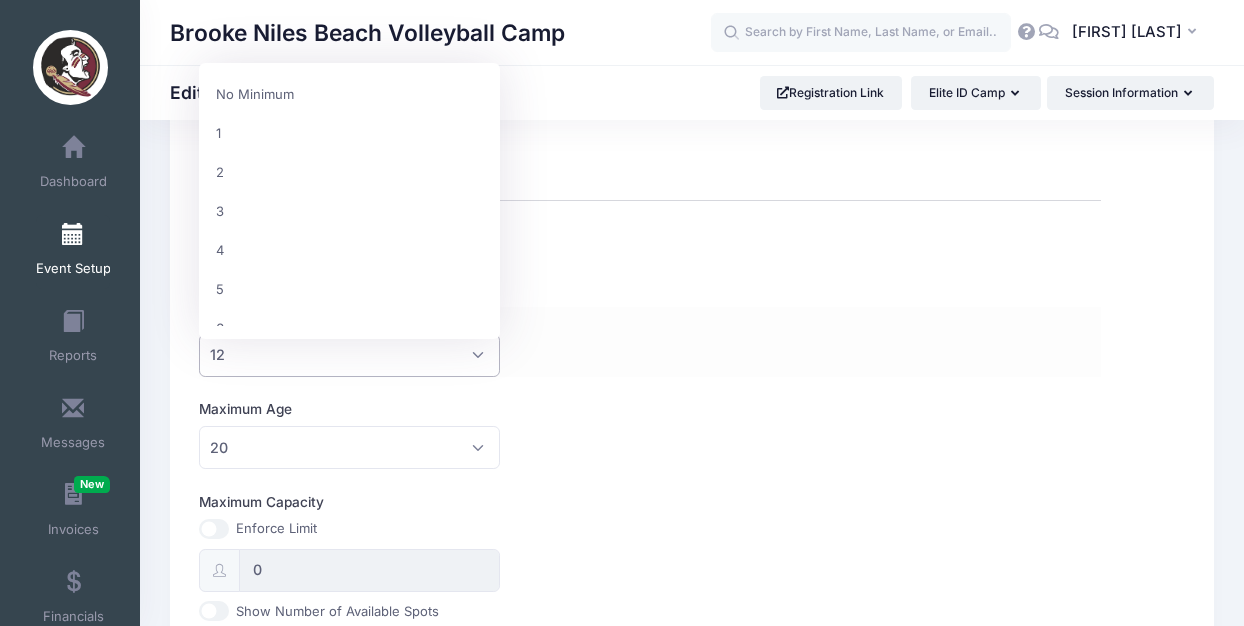 scroll, scrollTop: 385, scrollLeft: 0, axis: vertical 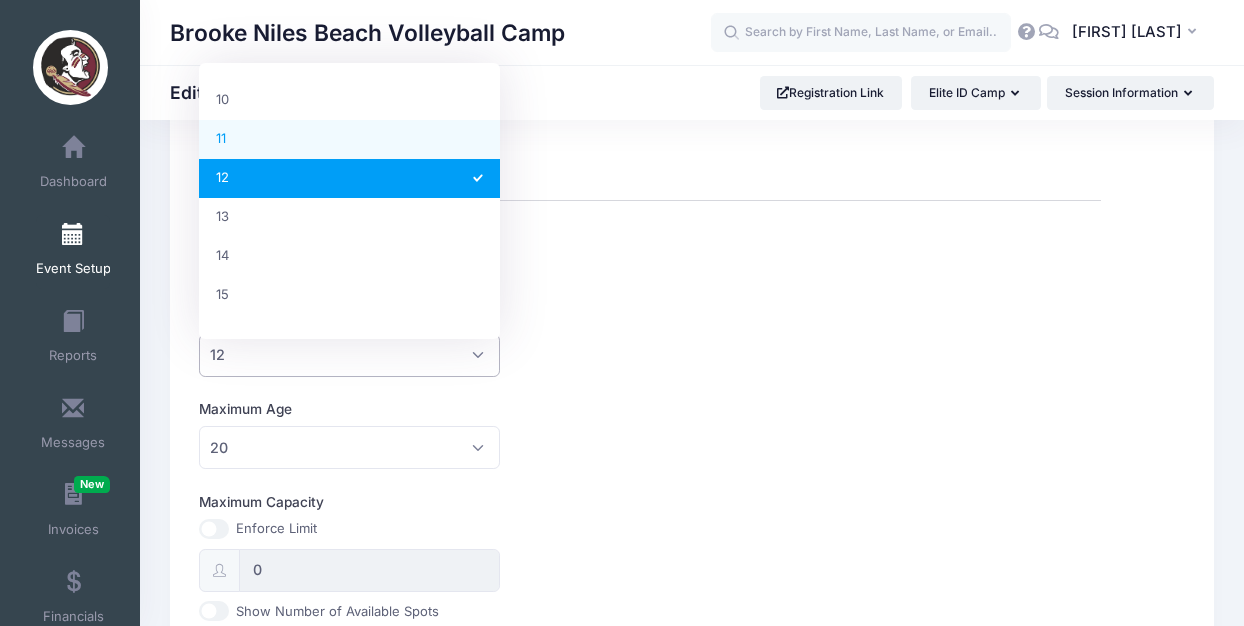 select on "11" 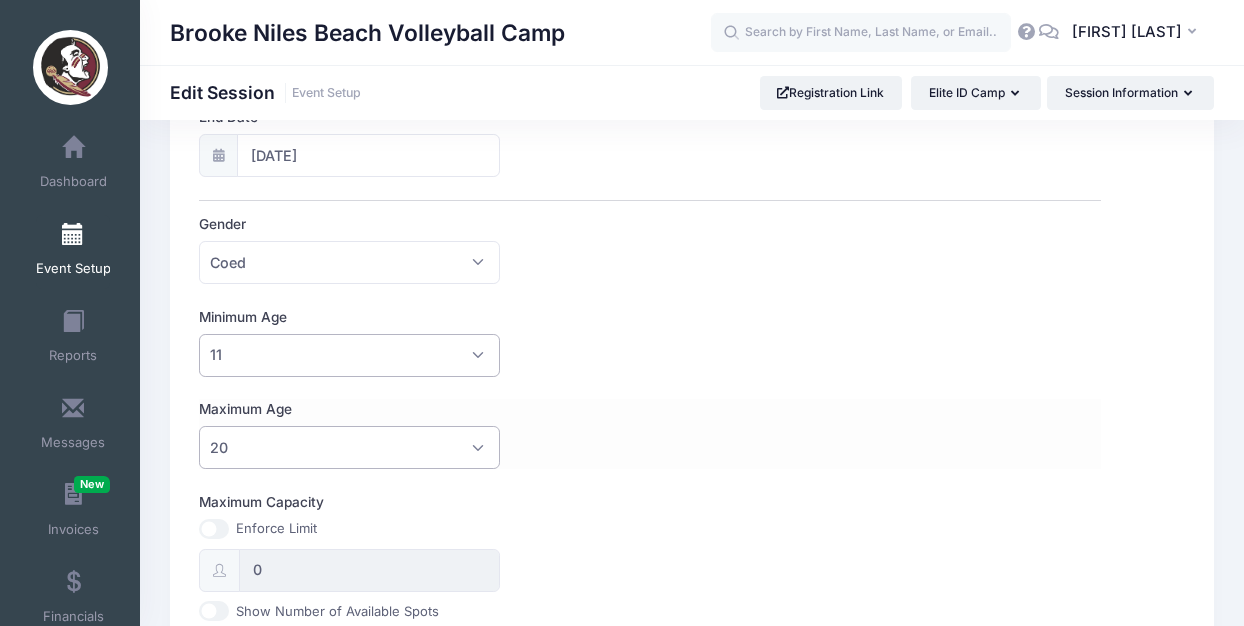 click on "20" at bounding box center [349, 447] 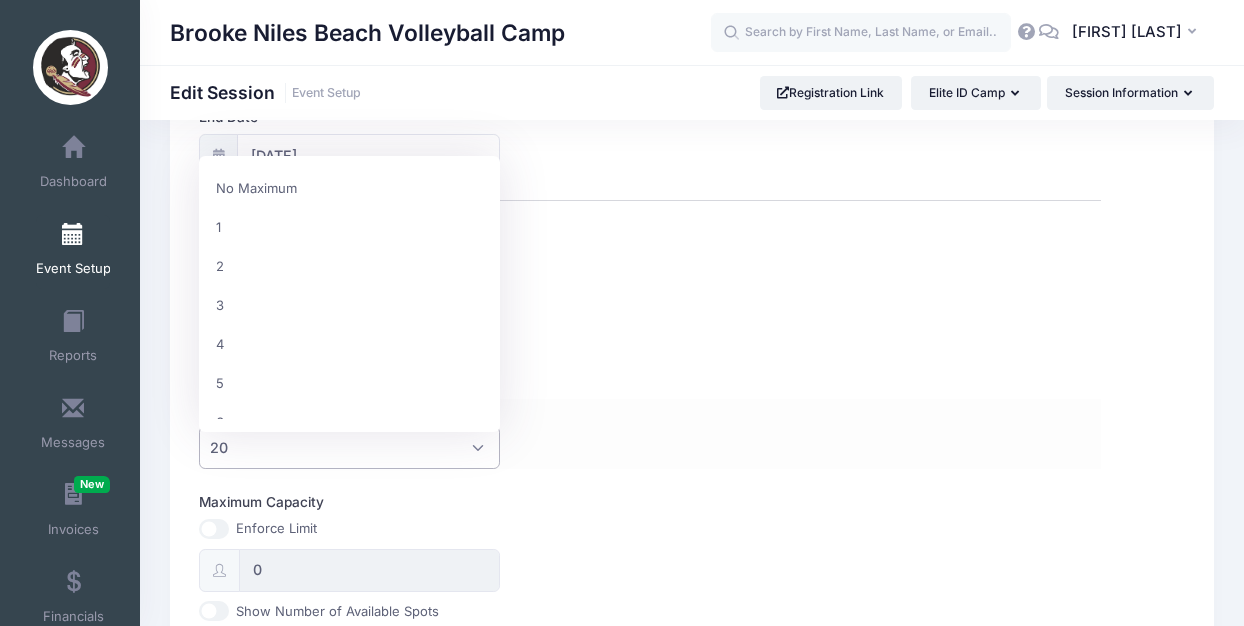 scroll, scrollTop: 693, scrollLeft: 0, axis: vertical 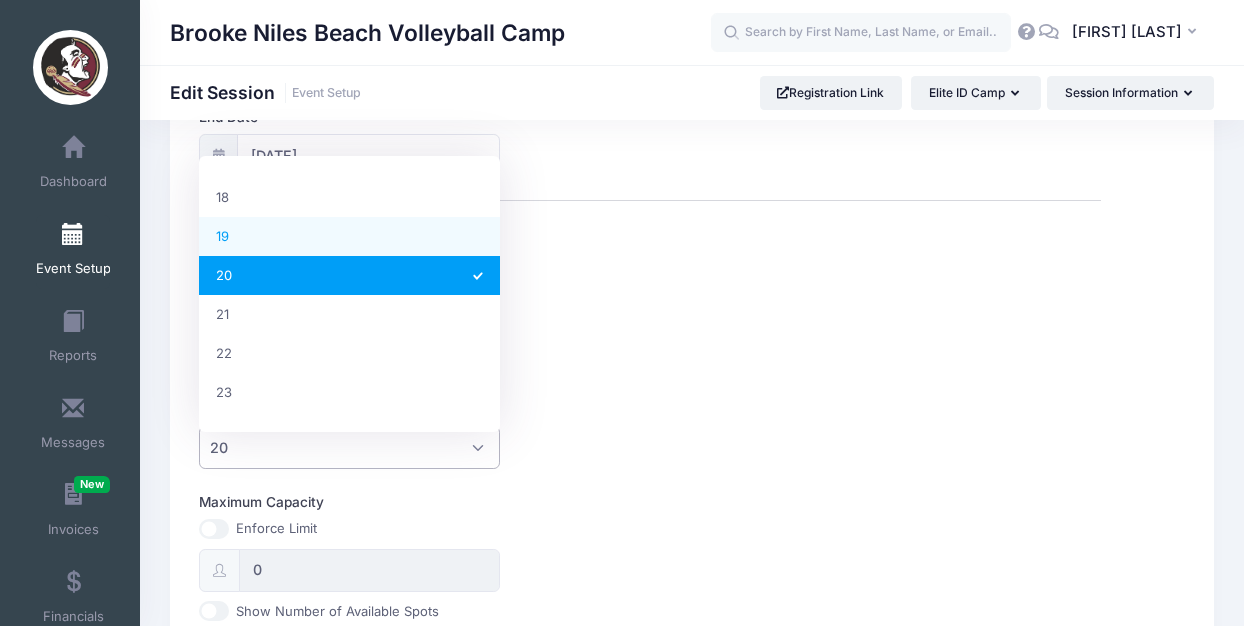 select on "19" 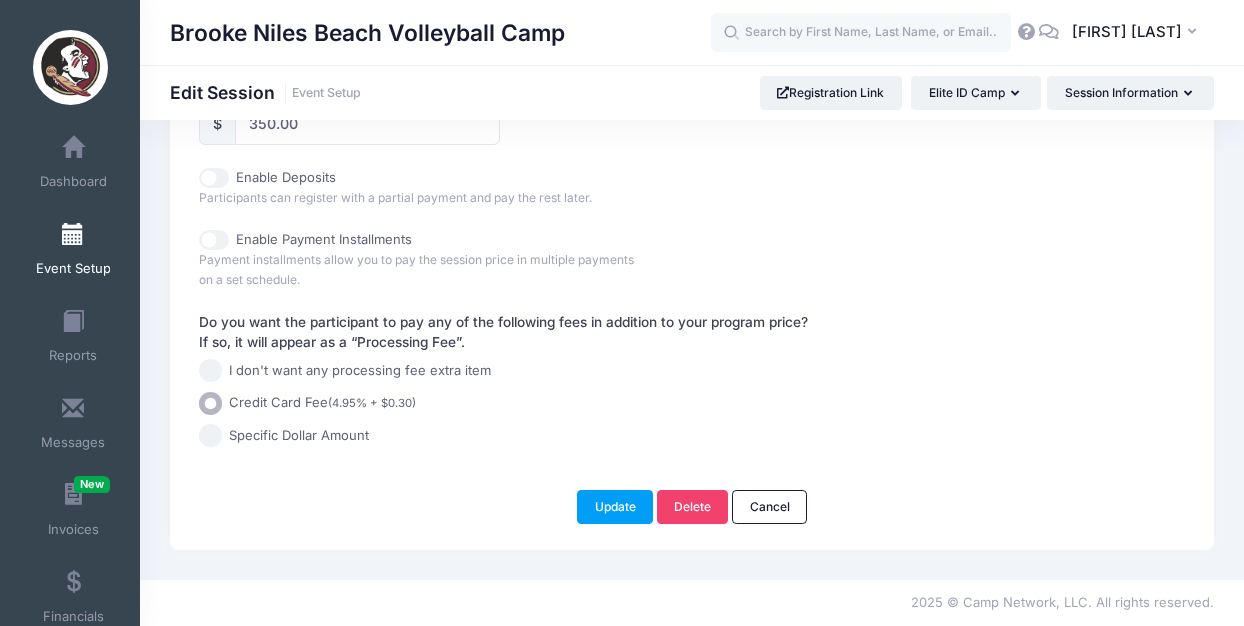 click on "Update" at bounding box center (615, 507) 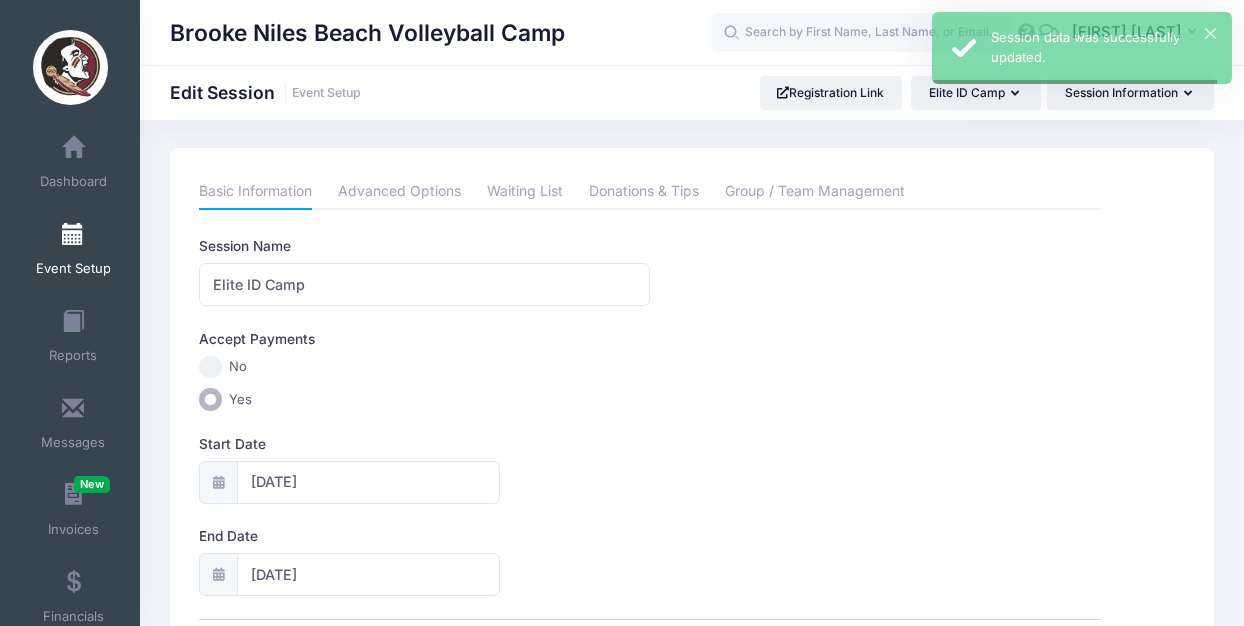 scroll, scrollTop: 0, scrollLeft: 0, axis: both 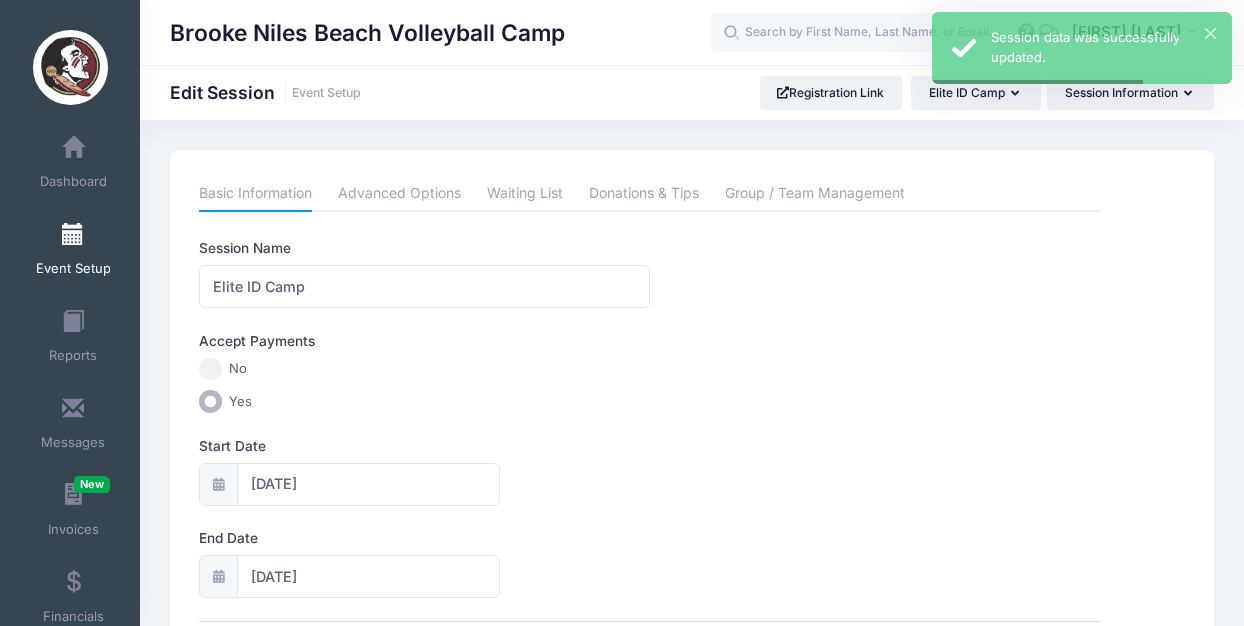click at bounding box center [73, 235] 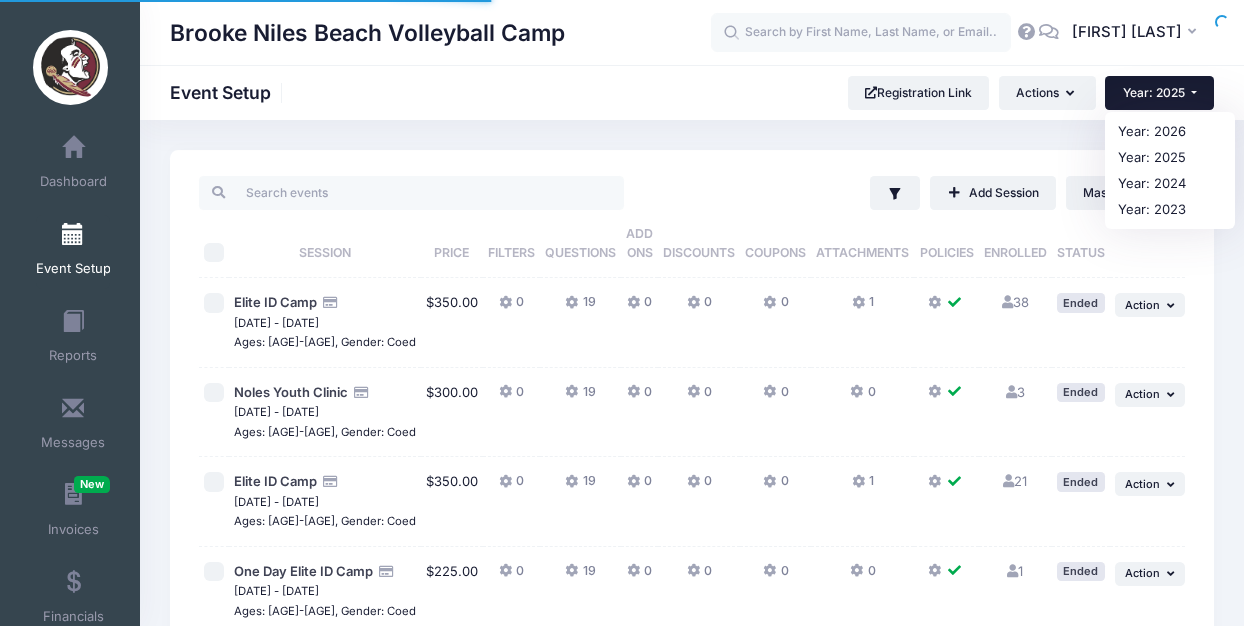 scroll, scrollTop: 0, scrollLeft: 0, axis: both 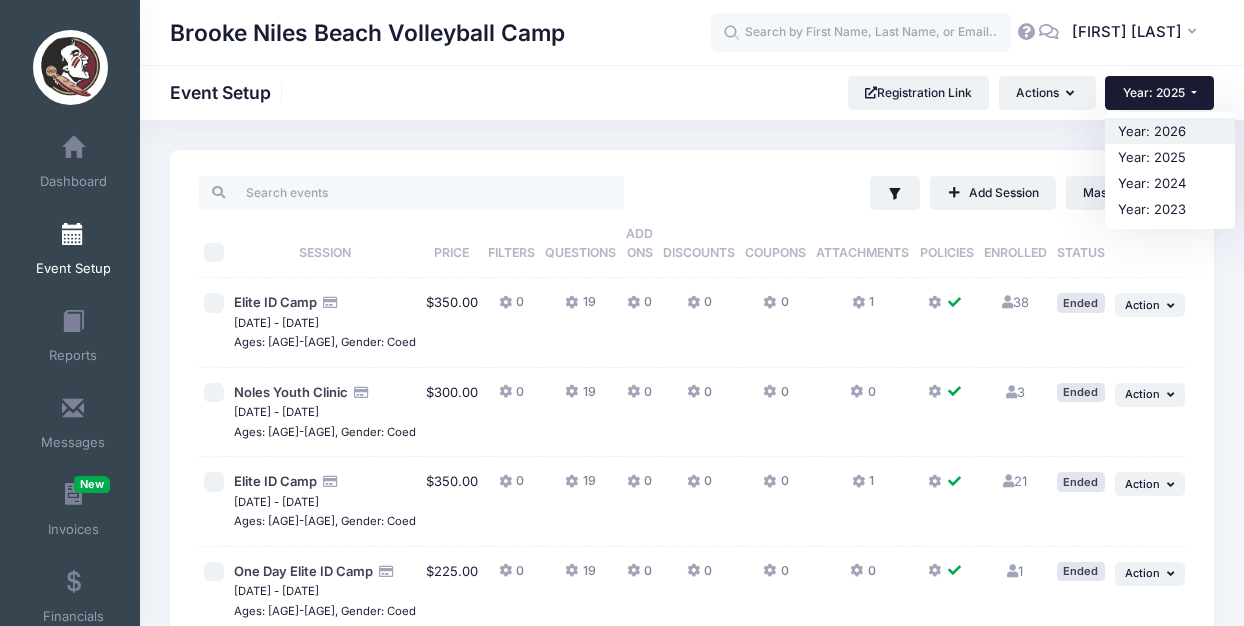 click on "Year: 2026" at bounding box center (1170, 131) 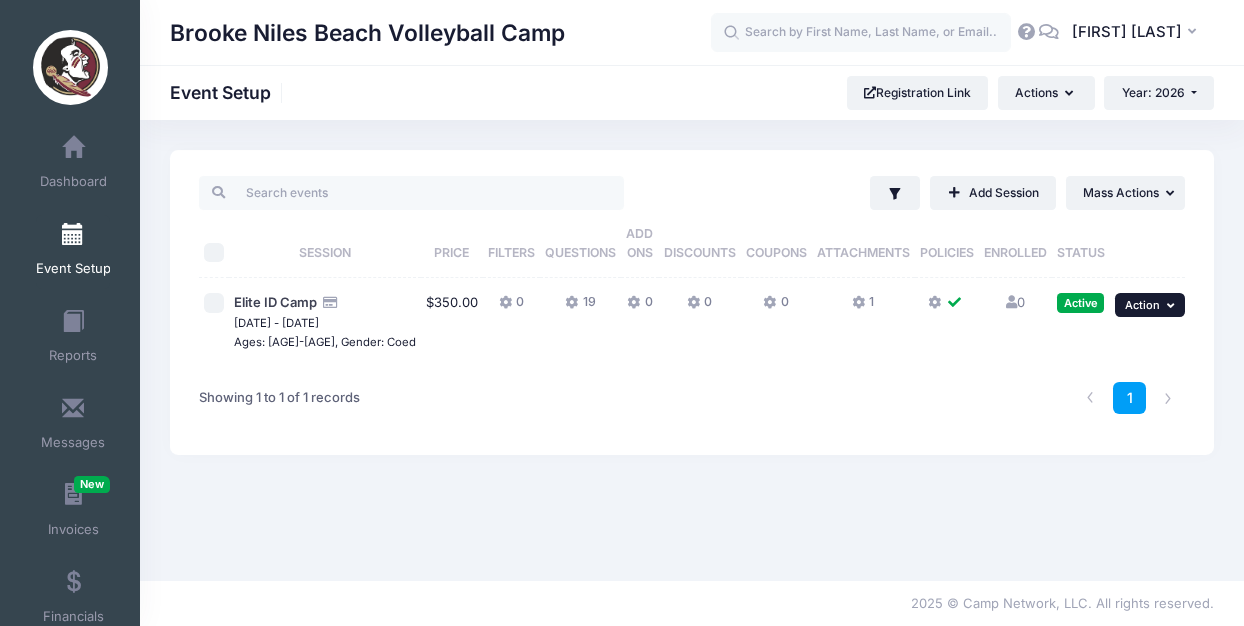 click on "Action" at bounding box center (1142, 305) 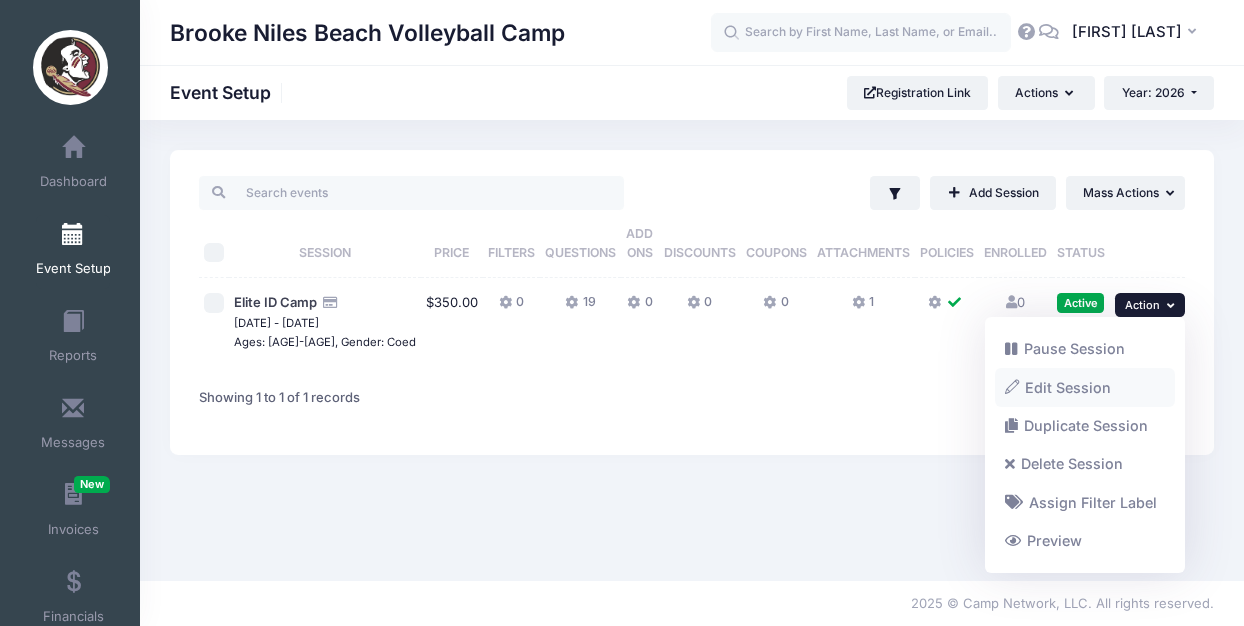 click on "Edit Session" at bounding box center (1085, 387) 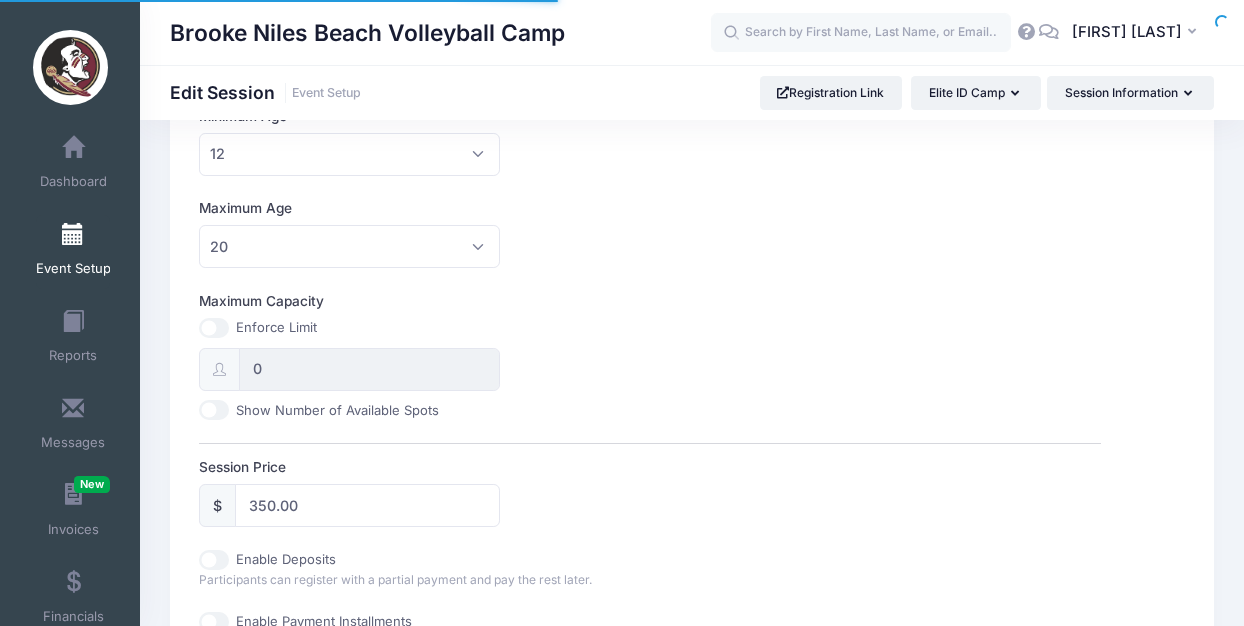 scroll, scrollTop: 563, scrollLeft: 0, axis: vertical 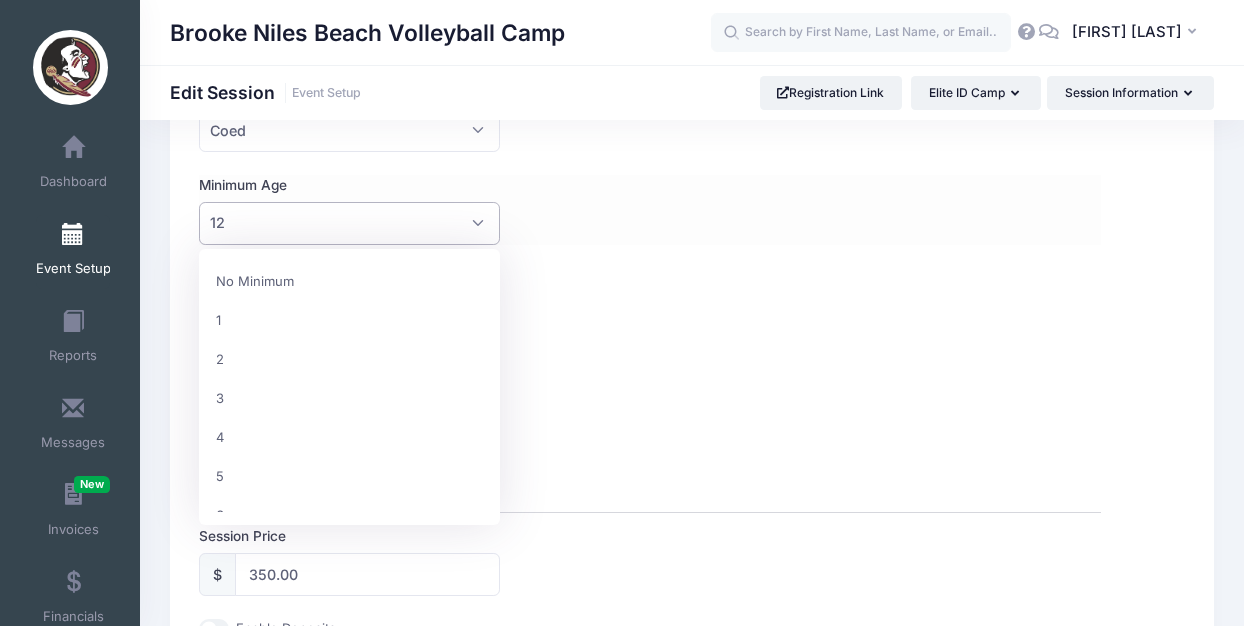 click on "12" at bounding box center (349, 223) 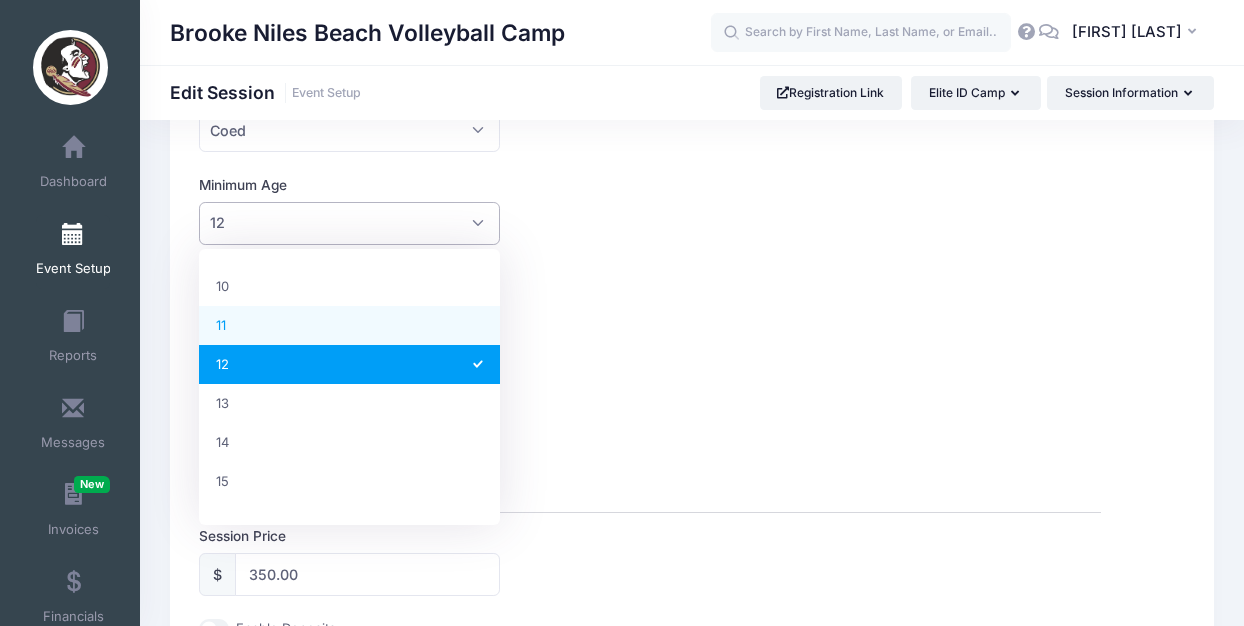 select on "11" 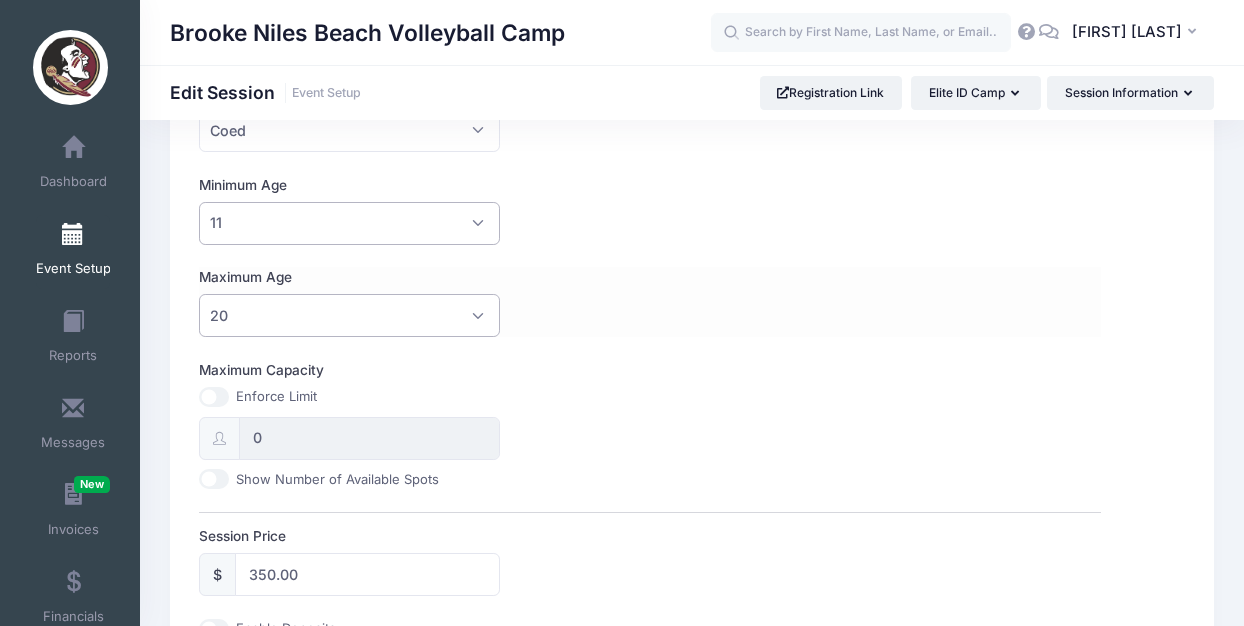 click on "20" at bounding box center [349, 315] 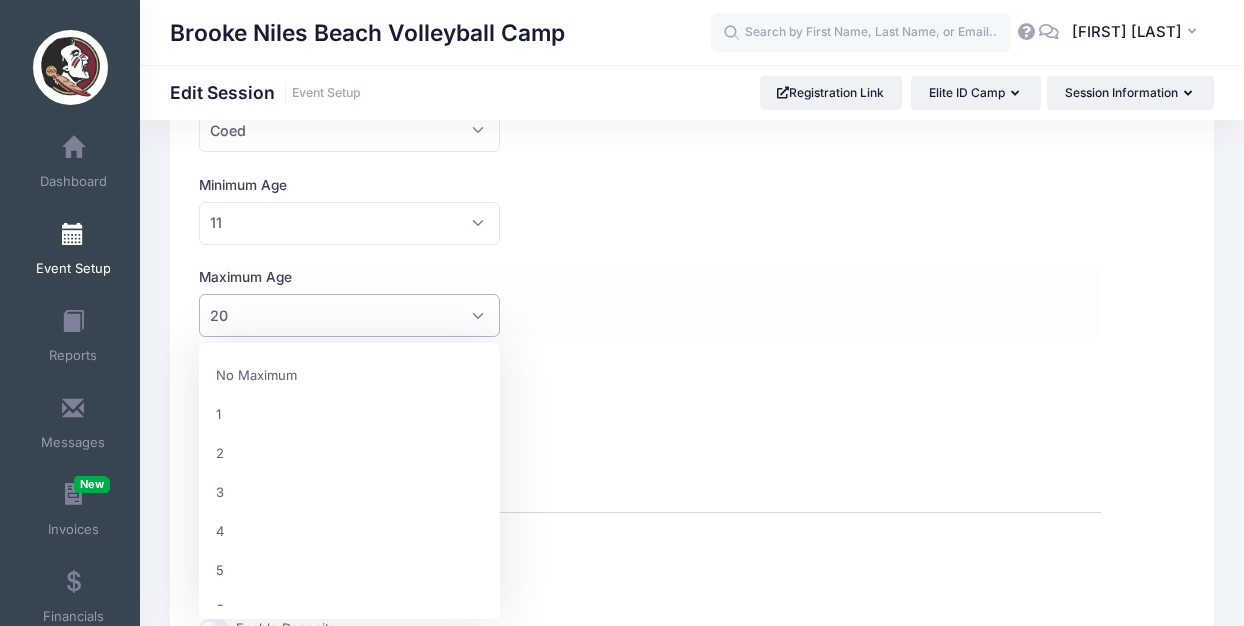 scroll, scrollTop: 693, scrollLeft: 0, axis: vertical 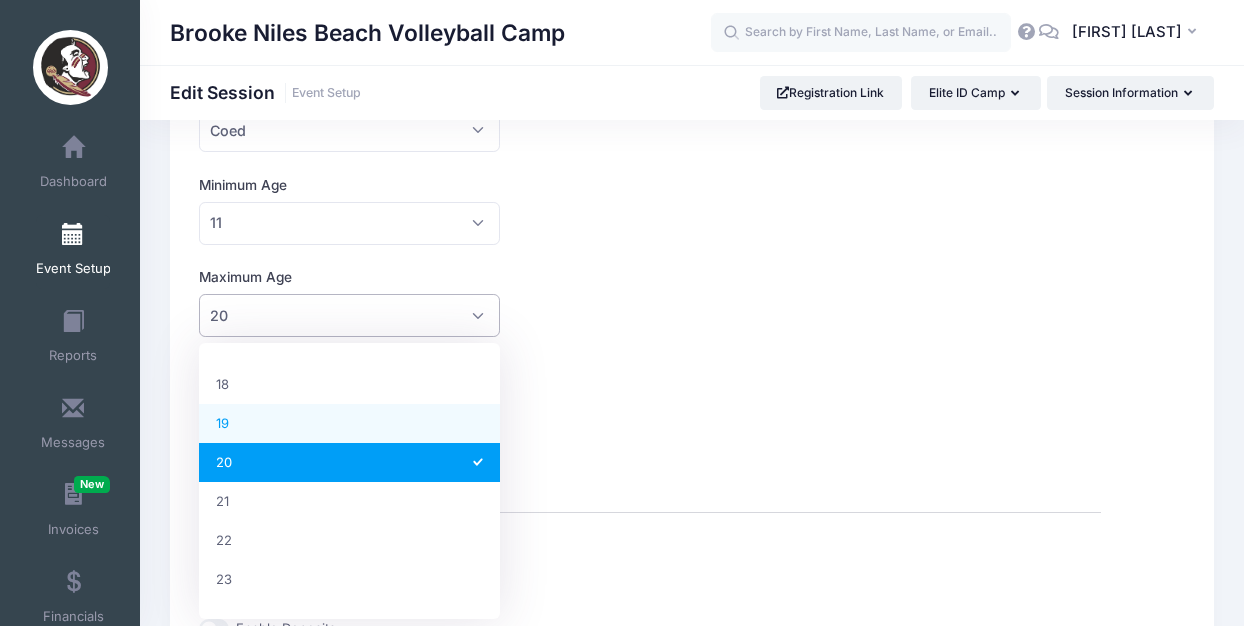 select on "19" 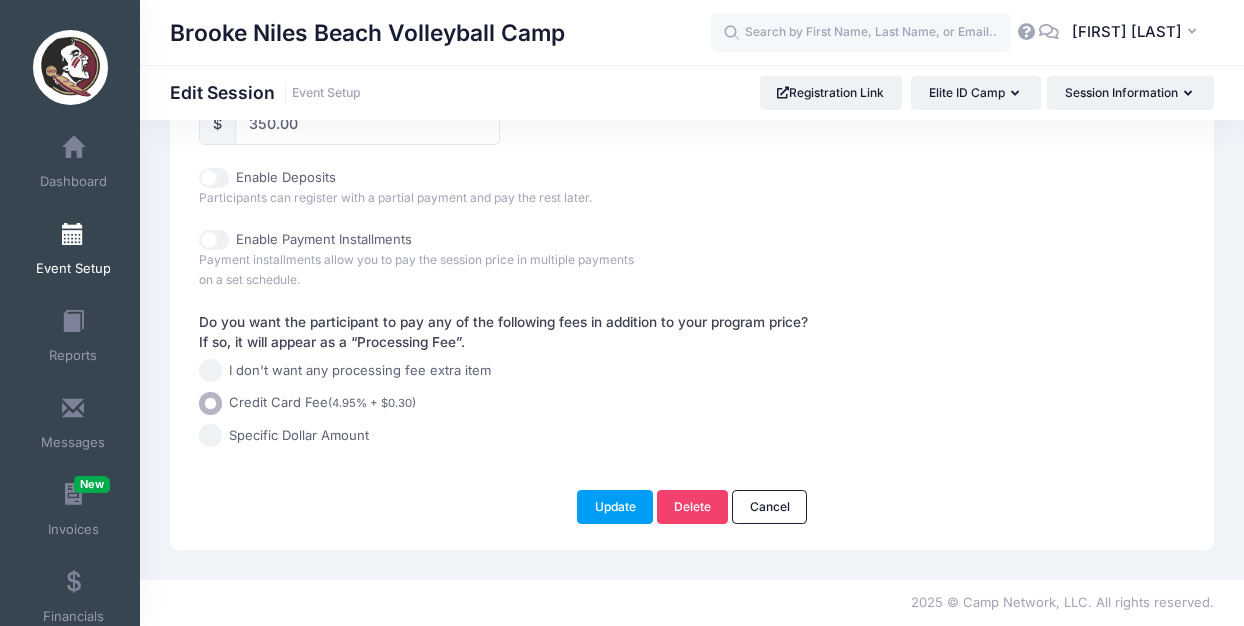 click on "Update" at bounding box center (615, 507) 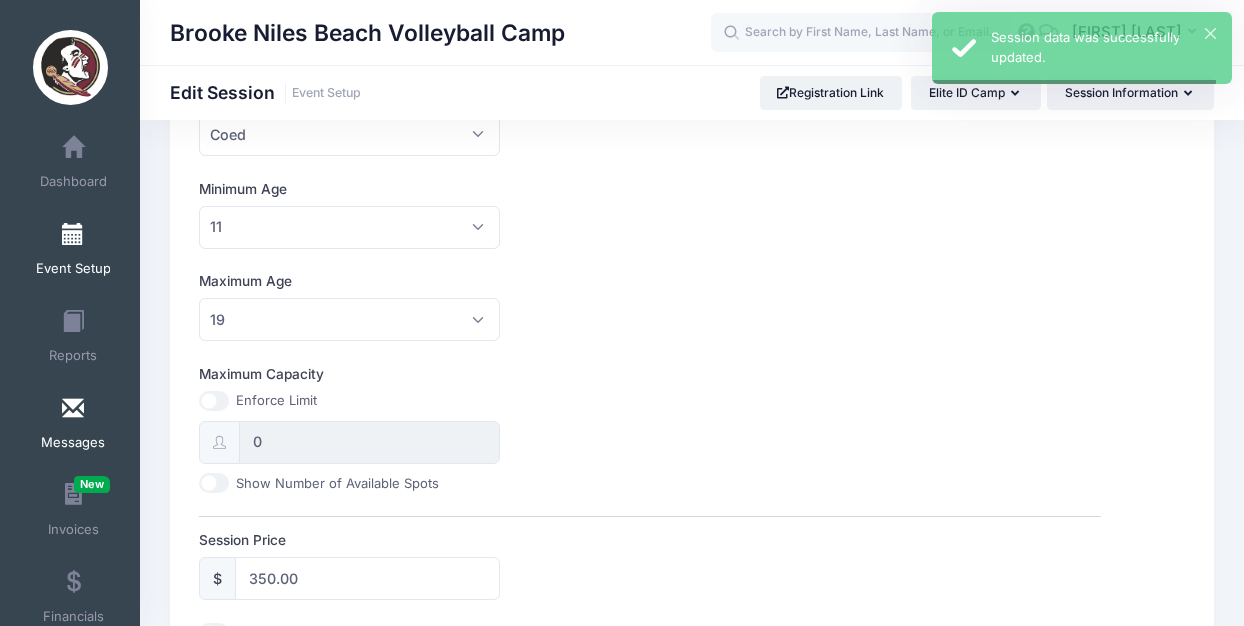 scroll, scrollTop: 0, scrollLeft: 0, axis: both 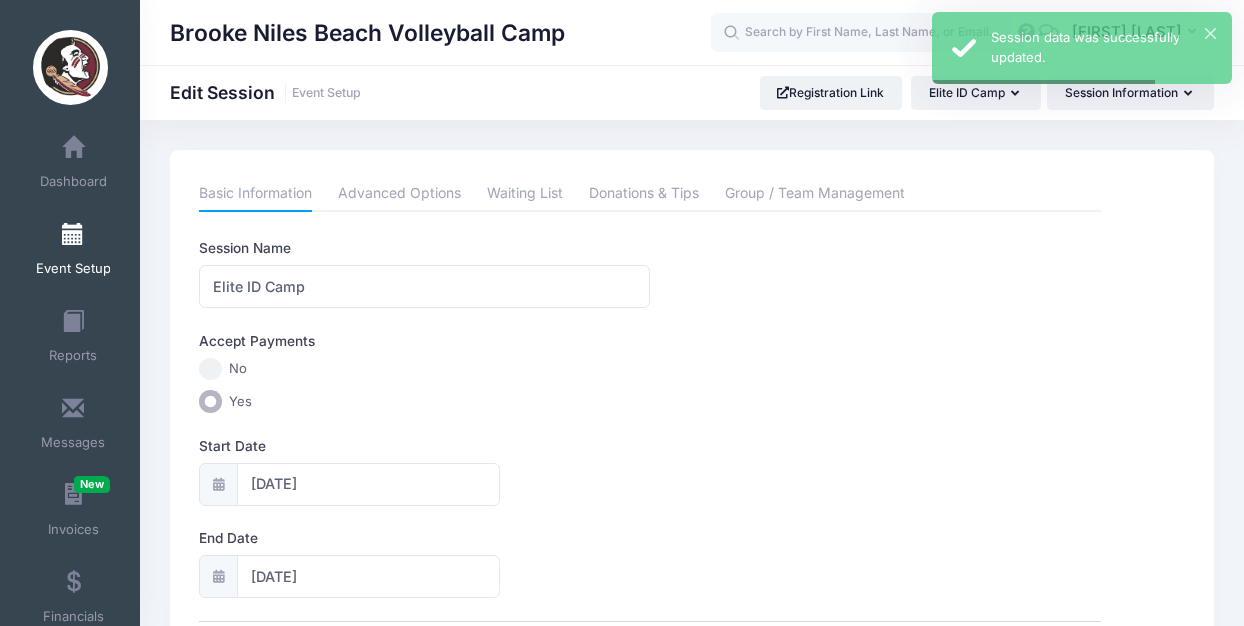 click on "Event Setup" at bounding box center (73, 252) 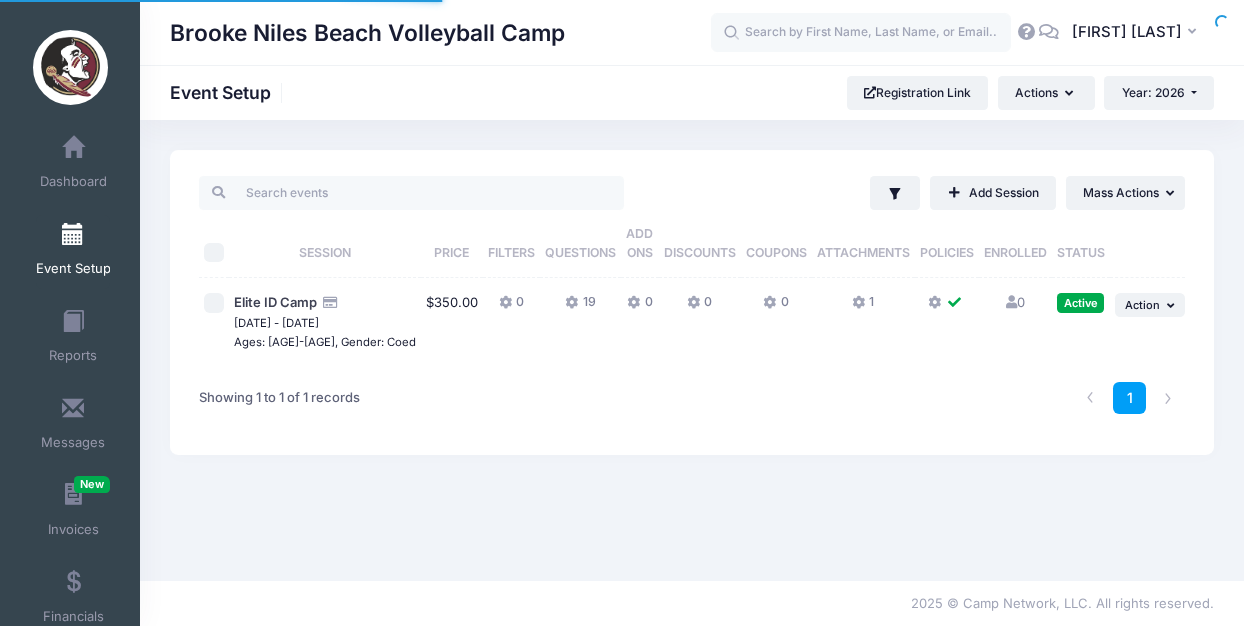 scroll, scrollTop: 0, scrollLeft: 0, axis: both 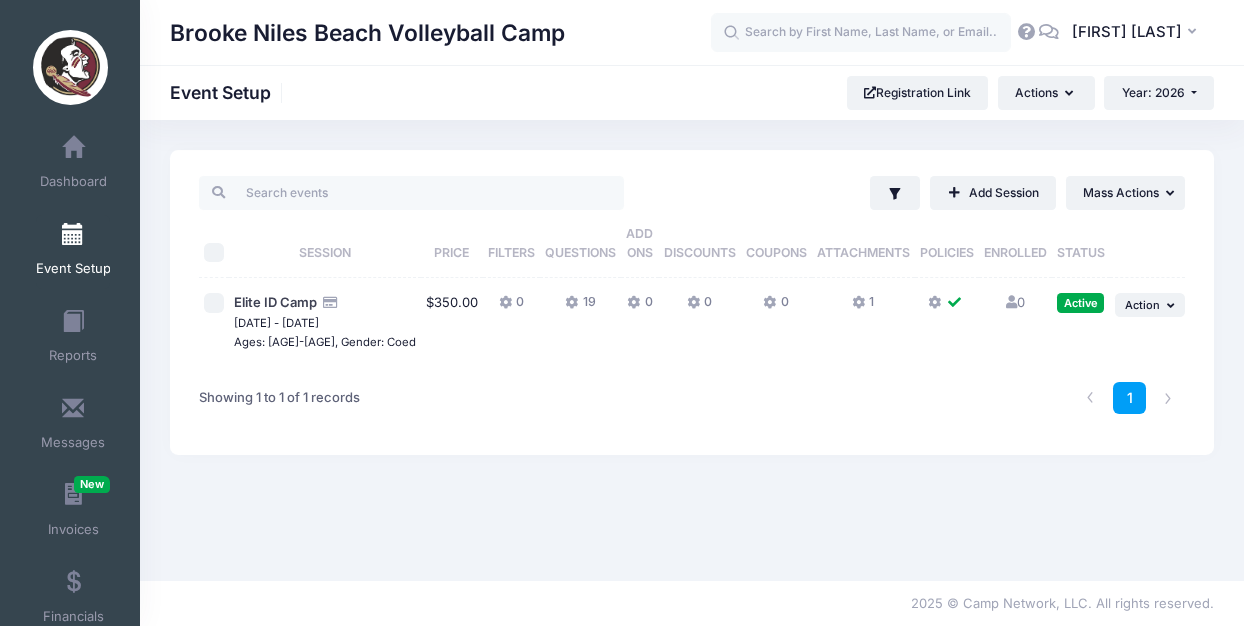 click at bounding box center [73, 235] 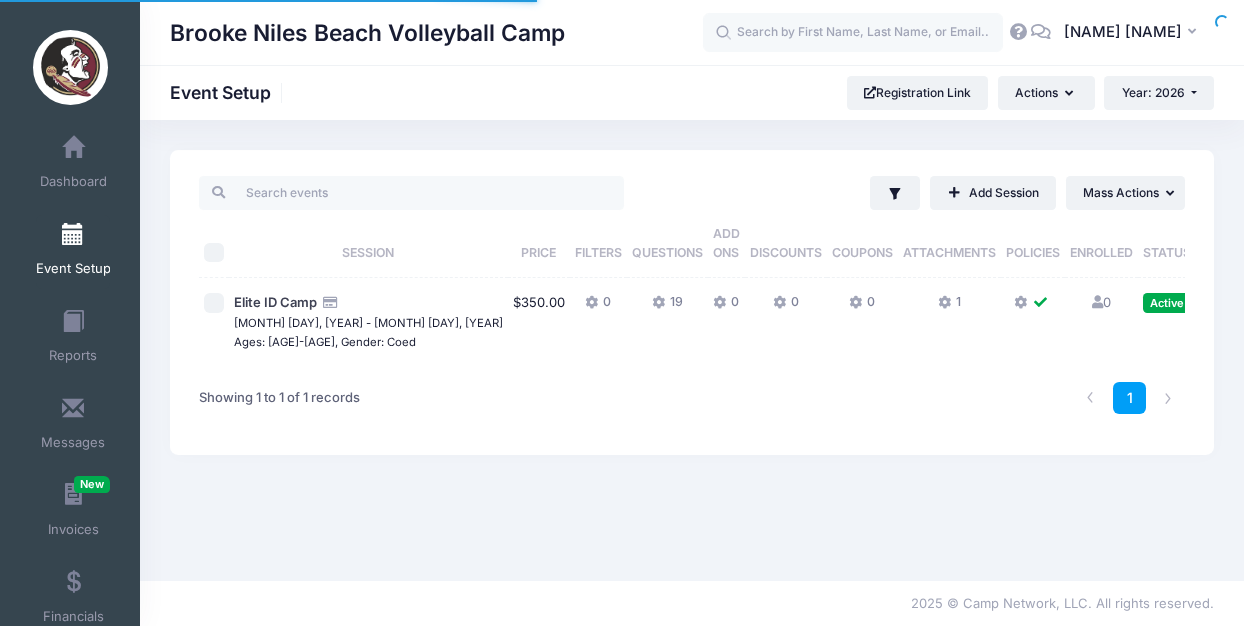 scroll, scrollTop: 0, scrollLeft: 0, axis: both 